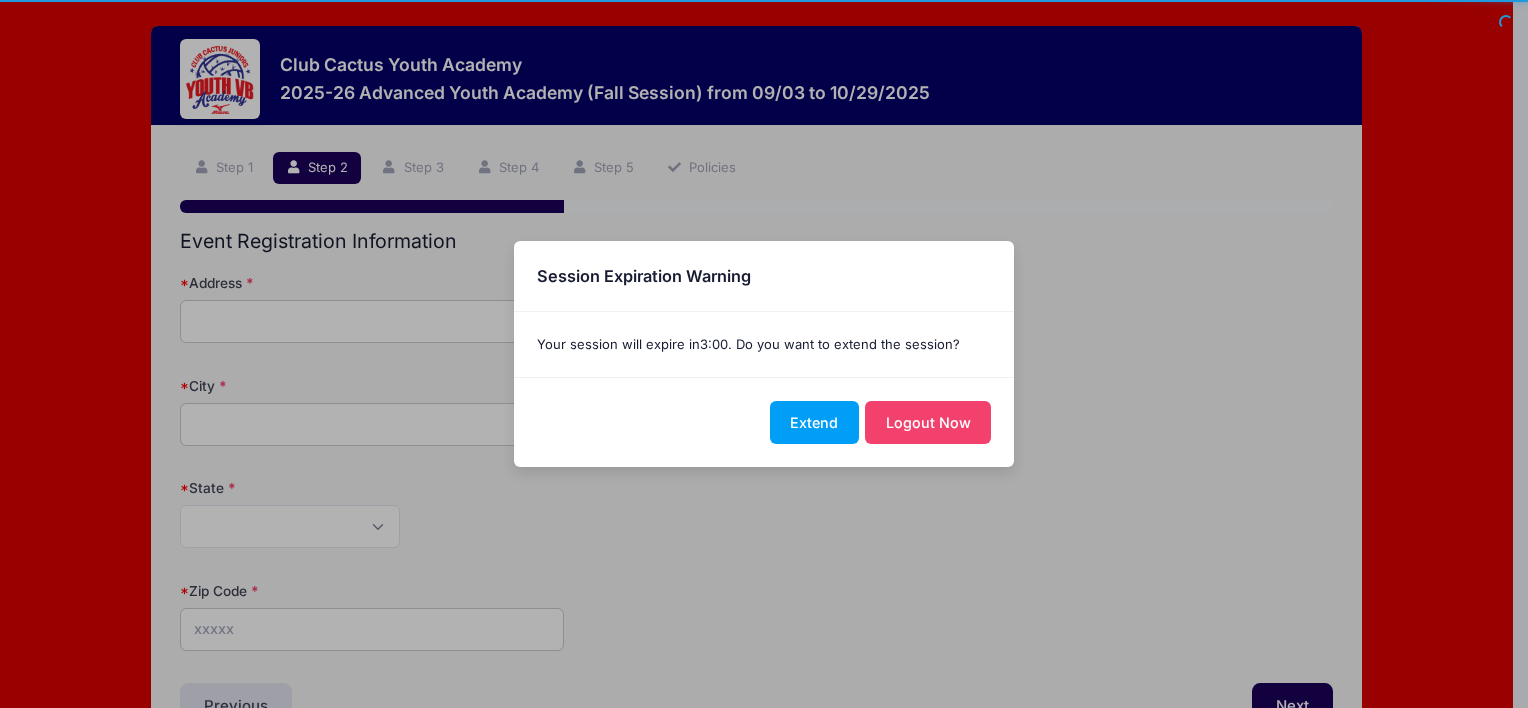 scroll, scrollTop: 0, scrollLeft: 0, axis: both 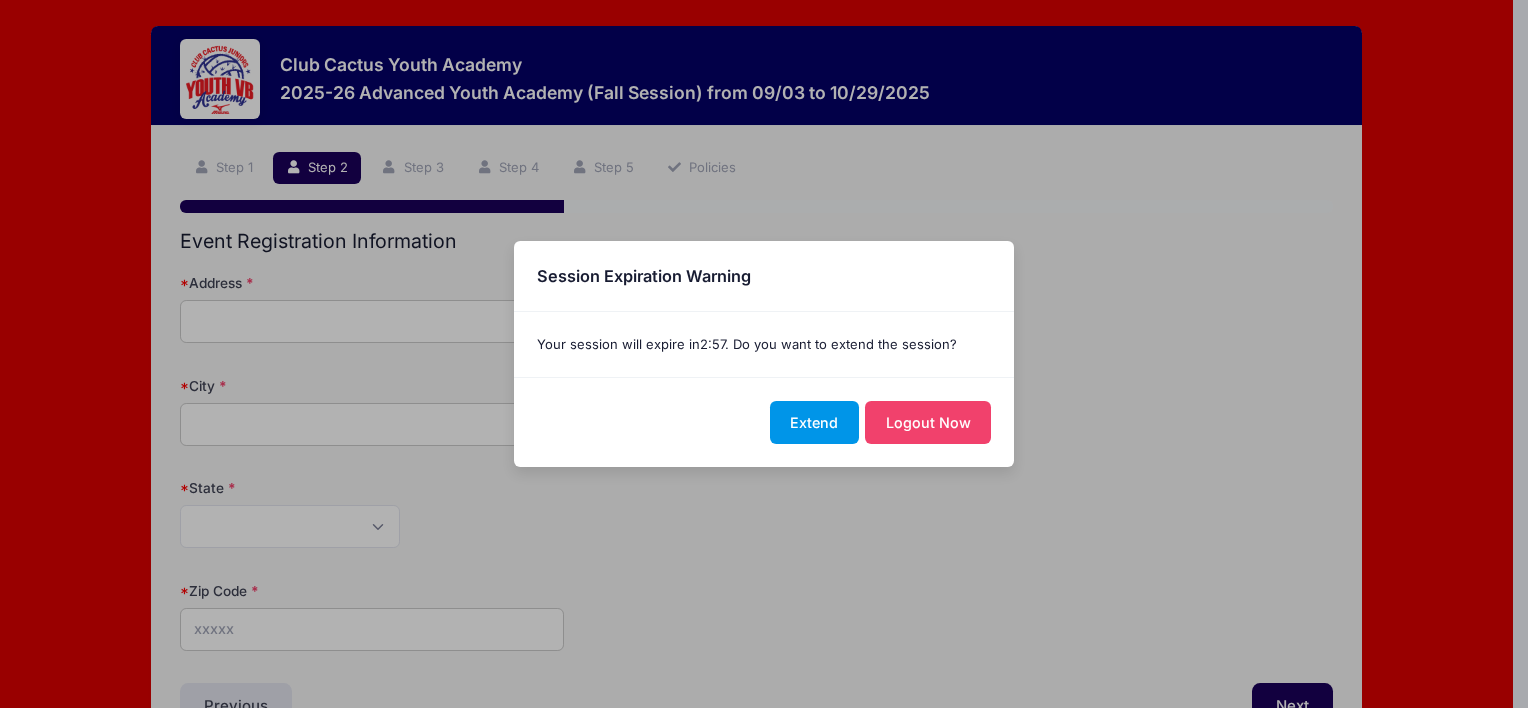 click on "Extend" at bounding box center (814, 422) 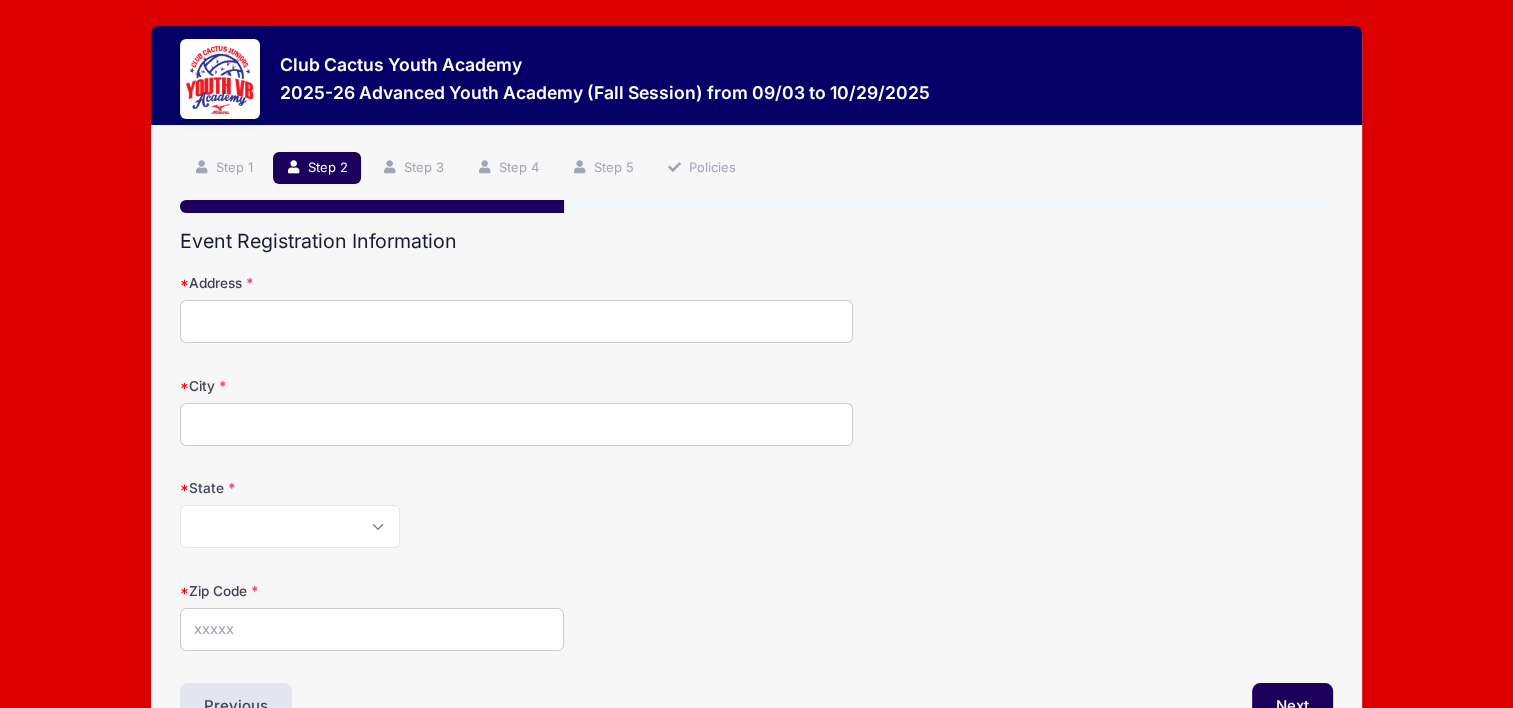 click on "Address" at bounding box center (516, 321) 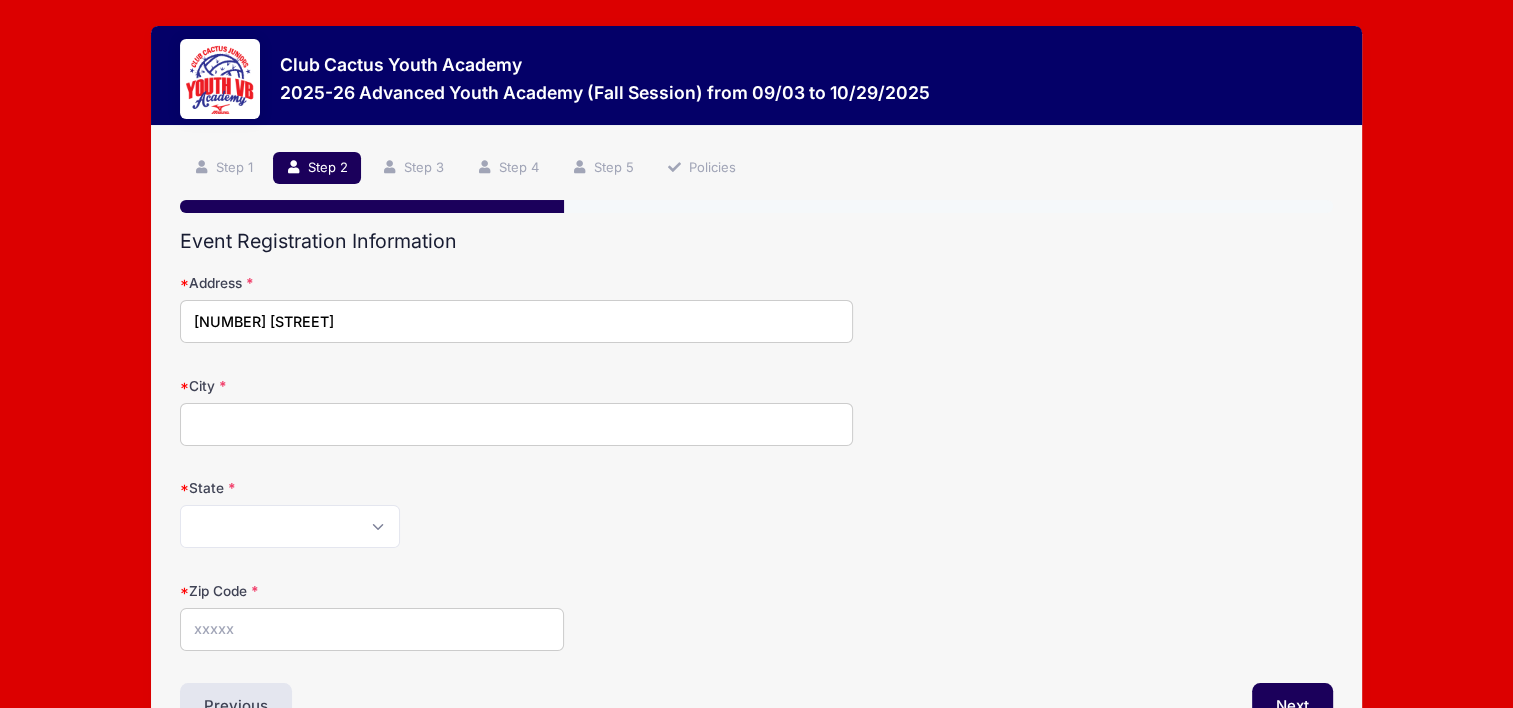 type on "Tucson" 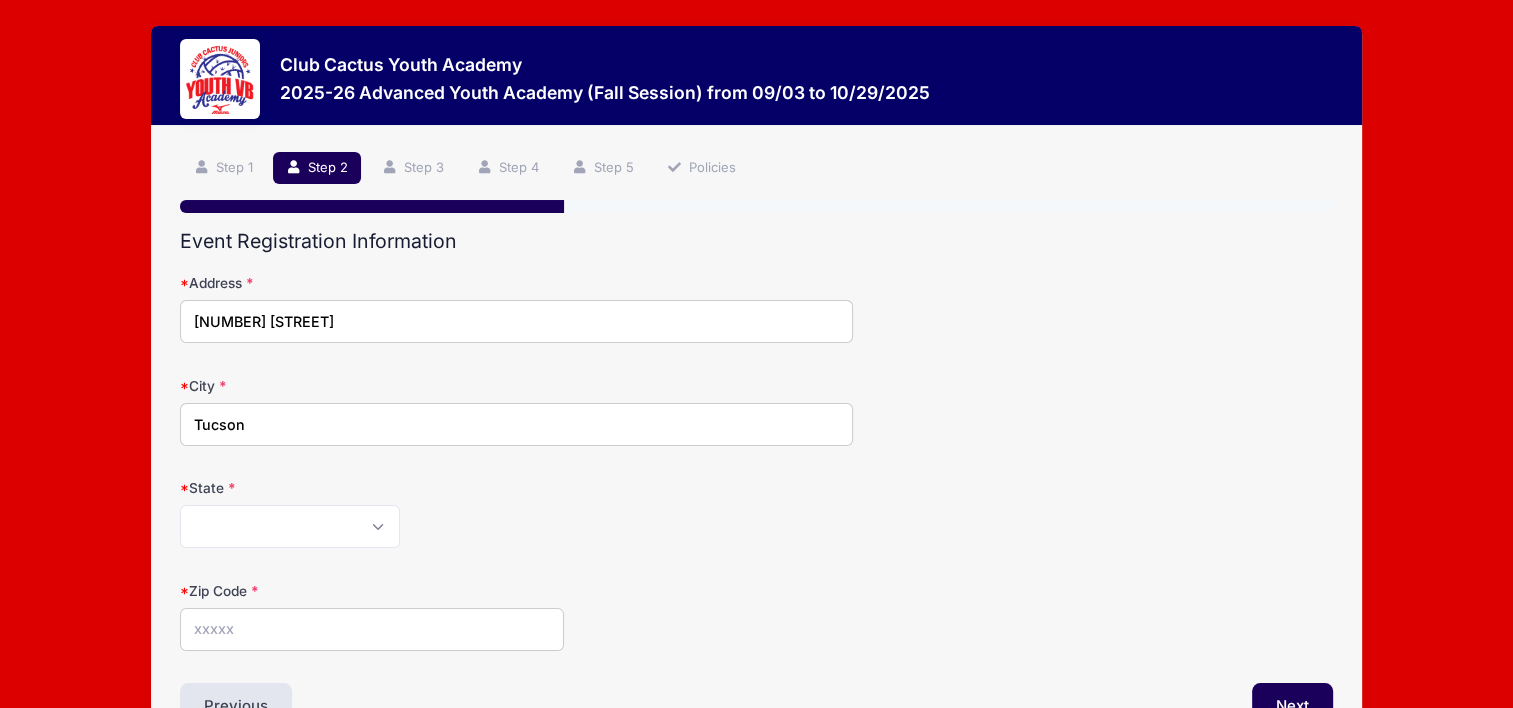 type on "85757" 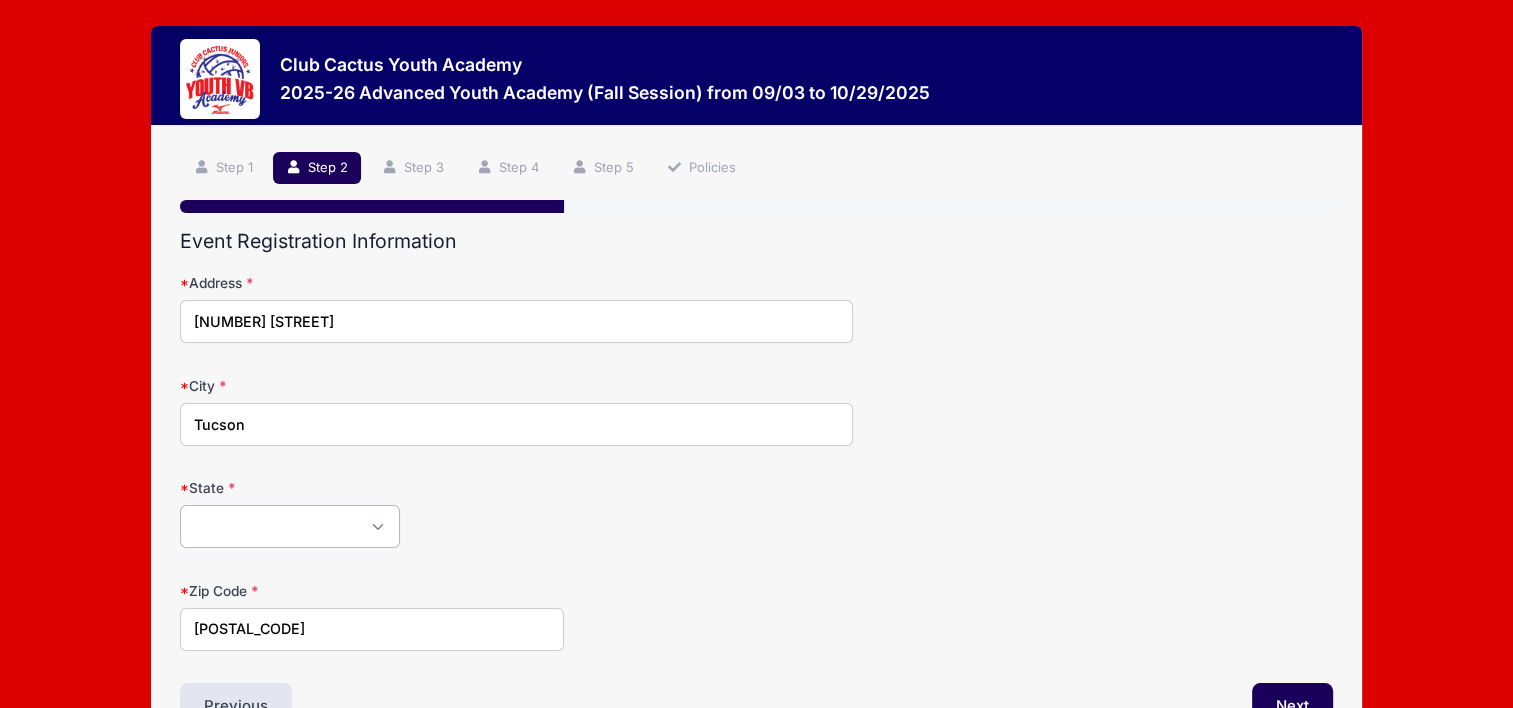 click on "Alabama Alaska American Samoa Arizona Arkansas Armed Forces Africa Armed Forces Americas Armed Forces Canada Armed Forces Europe Armed Forces Middle East Armed Forces Pacific California Colorado Connecticut Delaware District of Columbia Federated States Of Micronesia Florida Georgia Guam Hawaii Idaho Illinois Indiana Iowa Kansas Kentucky Louisiana Maine Marshall Islands Maryland Massachusetts Michigan Minnesota Mississippi Missouri Montana Nebraska Nevada New Hampshire New Jersey New Mexico New York North Carolina North Dakota Northern Mariana Islands Ohio Oklahoma Oregon Palau Pennsylvania Puerto Rico Rhode Island South Carolina South Dakota Tennessee Texas Utah Vermont Virgin Islands Virginia Washington West Virginia Wisconsin Wyoming Other-Canada Other" at bounding box center (290, 526) 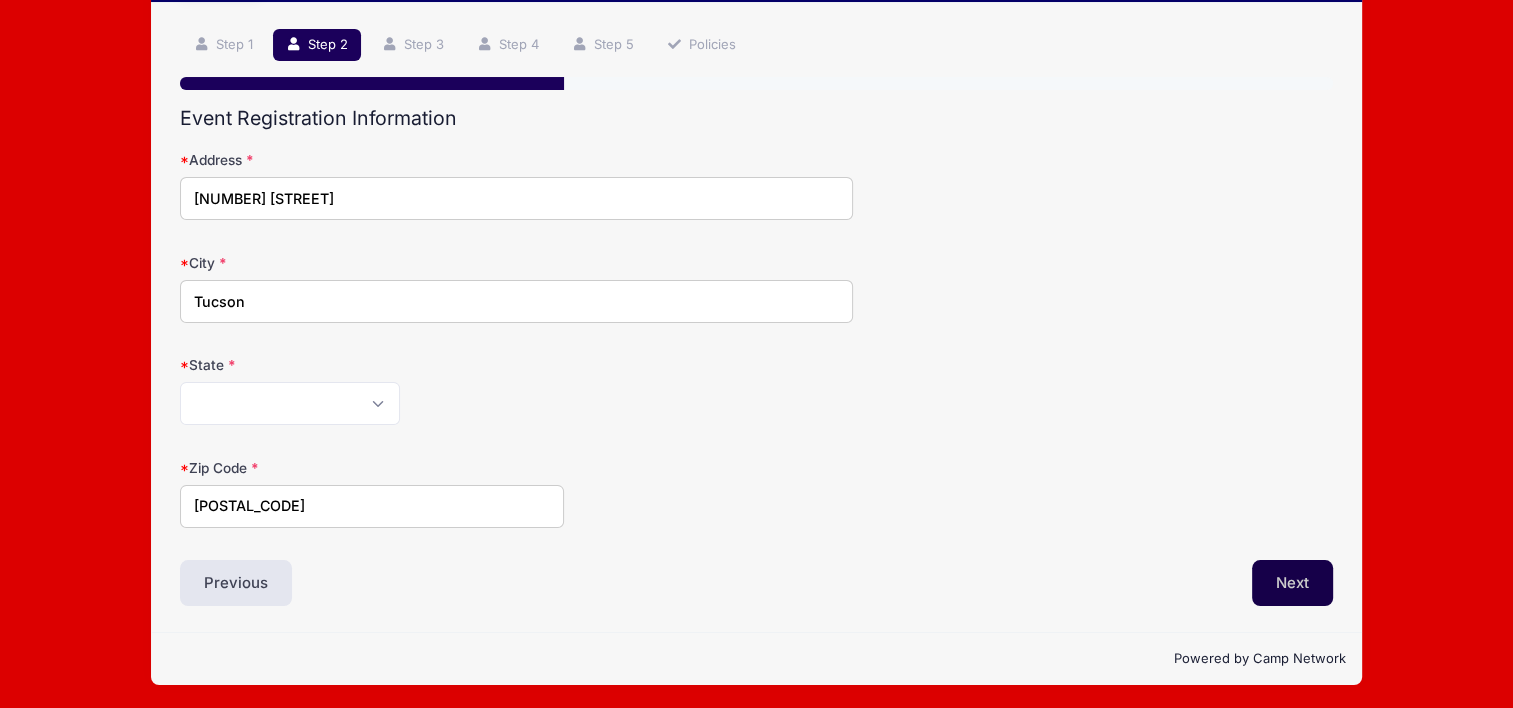 click on "Next" at bounding box center (1292, 583) 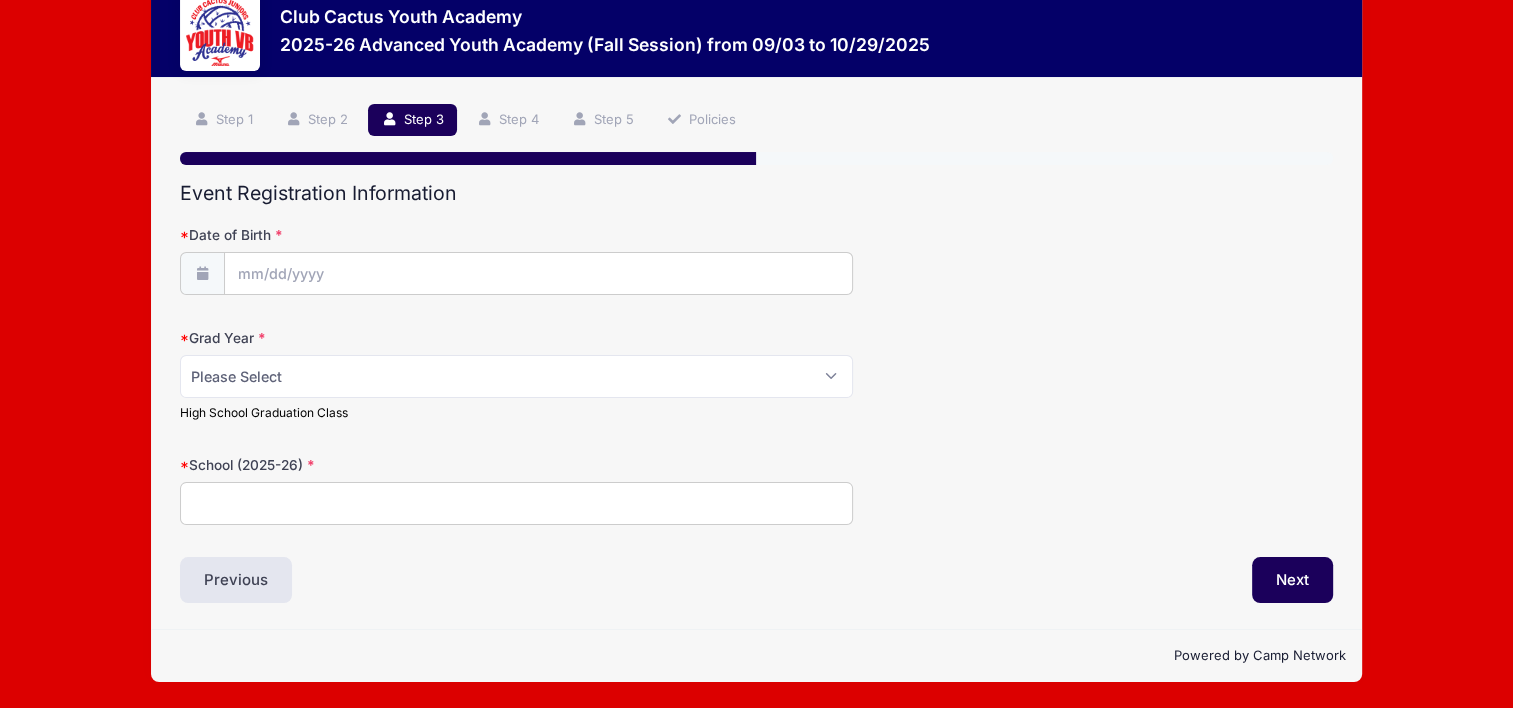 scroll, scrollTop: 0, scrollLeft: 0, axis: both 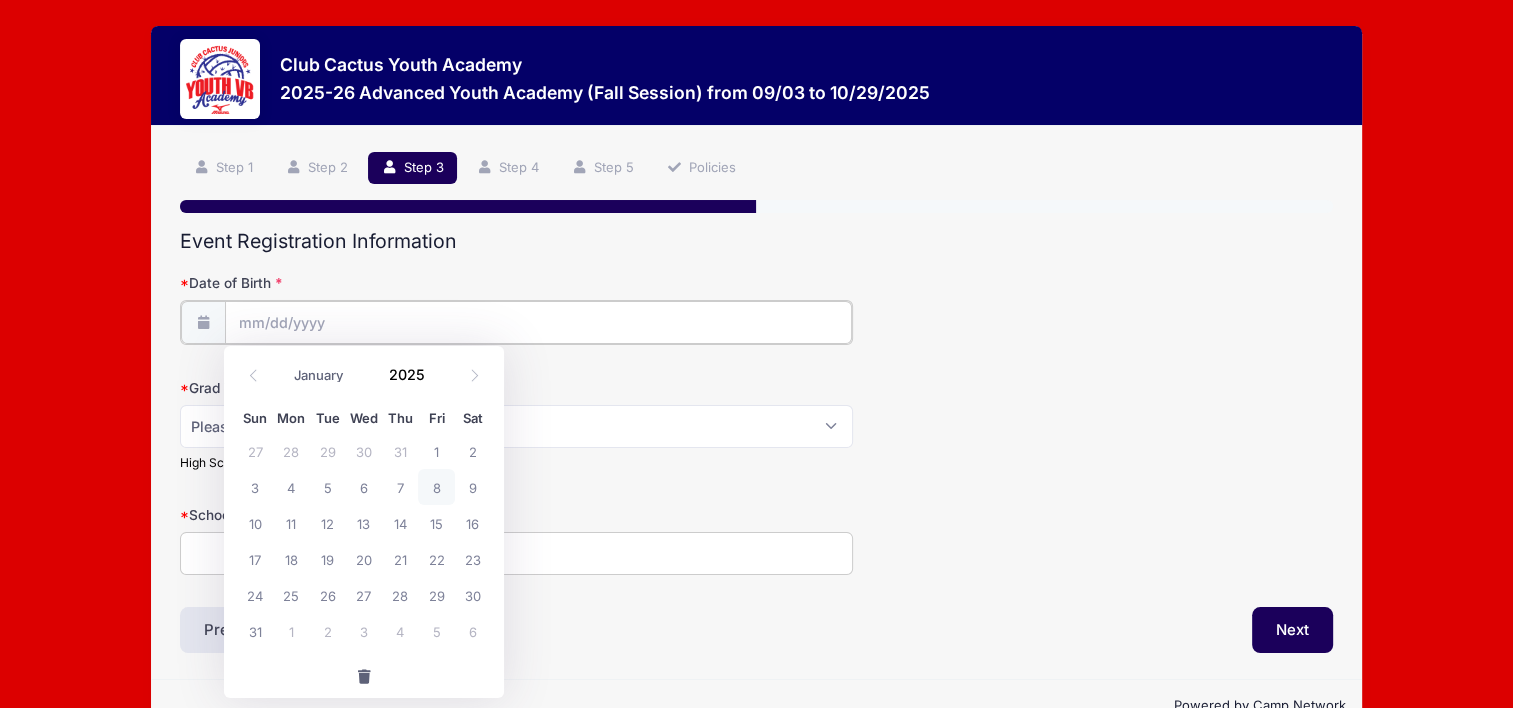 click on "Date of Birth" at bounding box center [538, 322] 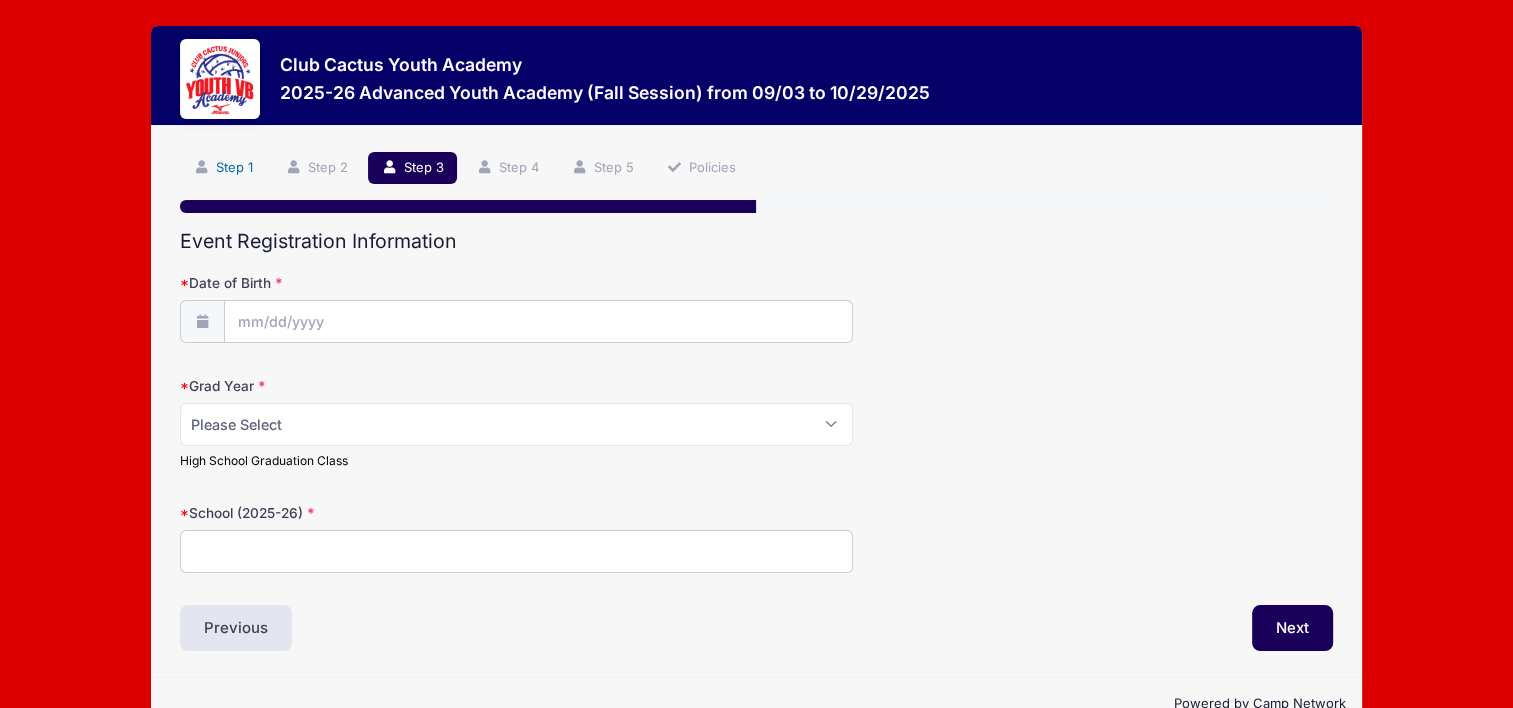click on "Step 1" at bounding box center [223, 168] 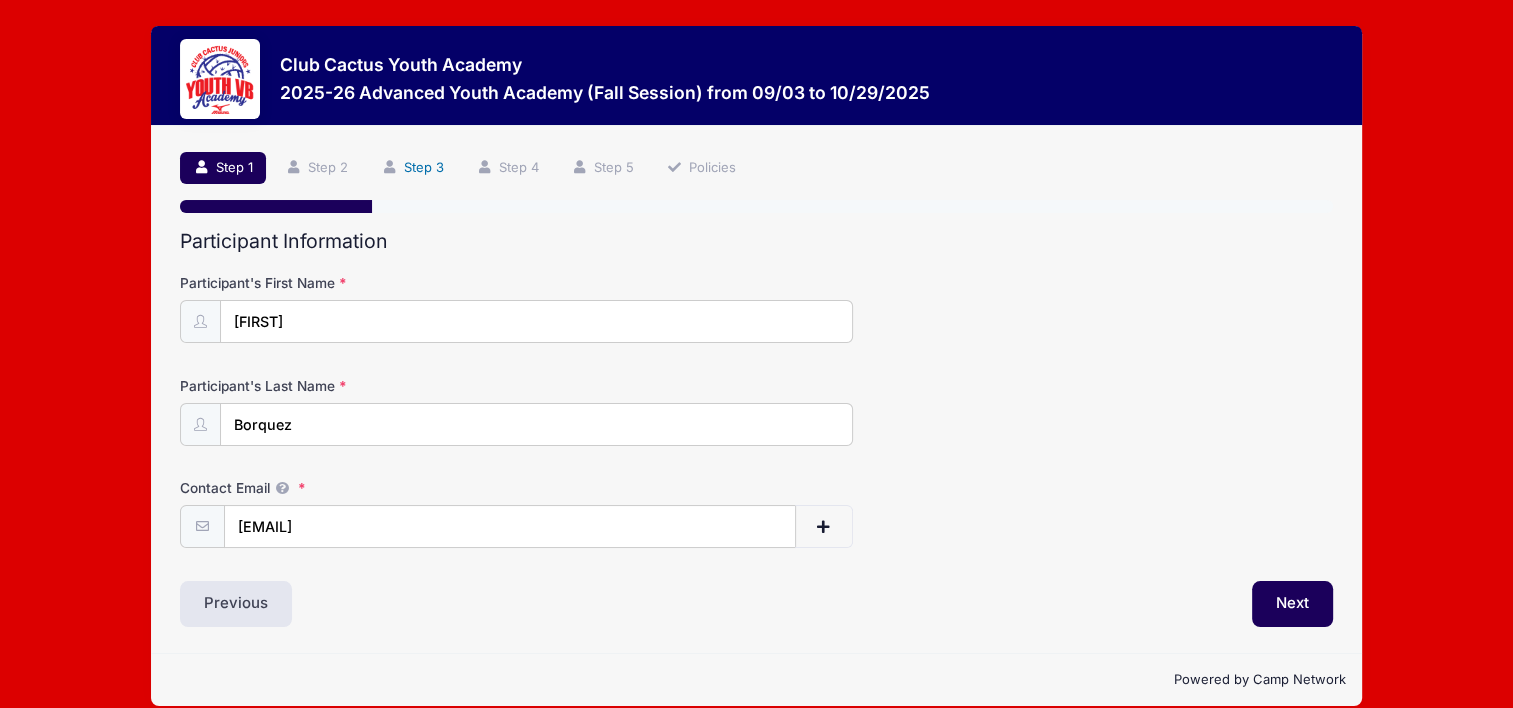 click on "Step 3" at bounding box center [412, 168] 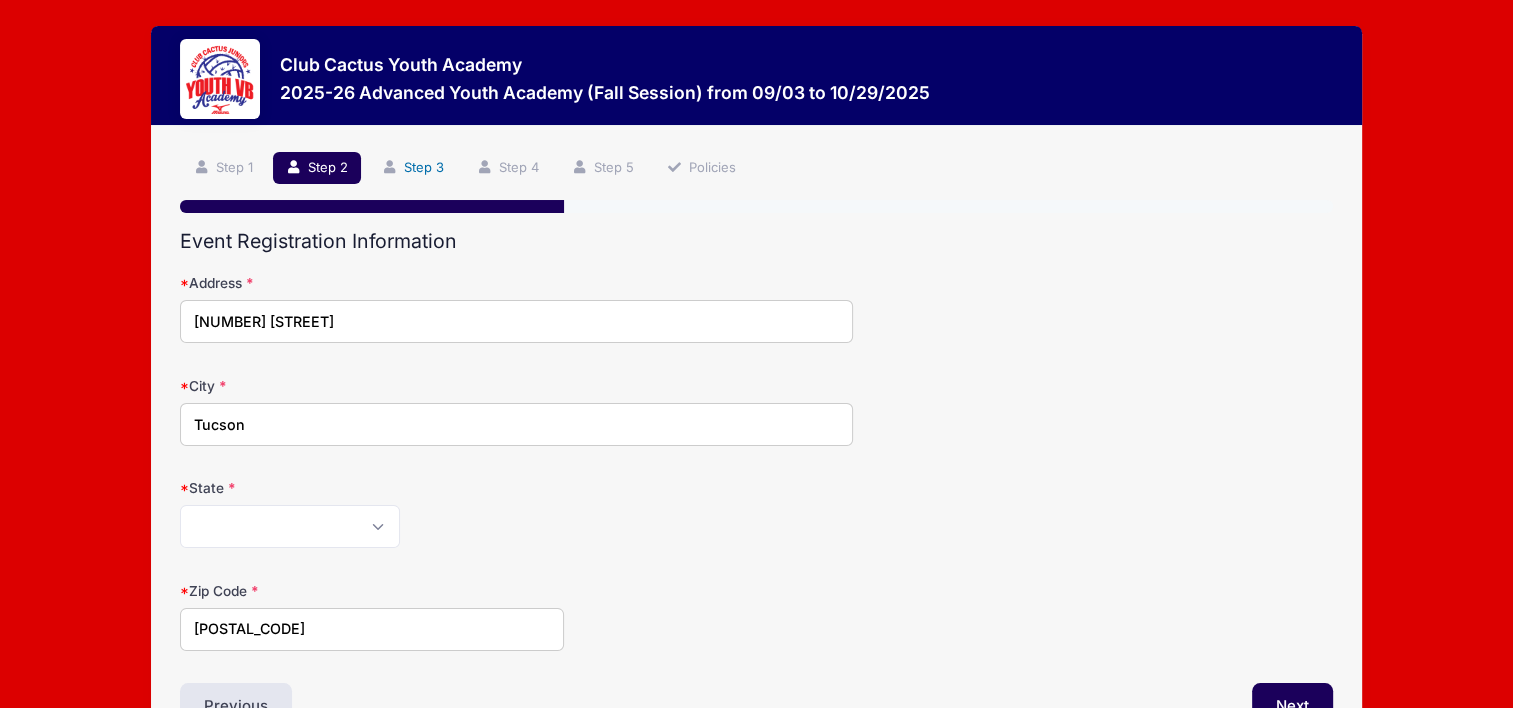 click on "Step 3" at bounding box center (412, 168) 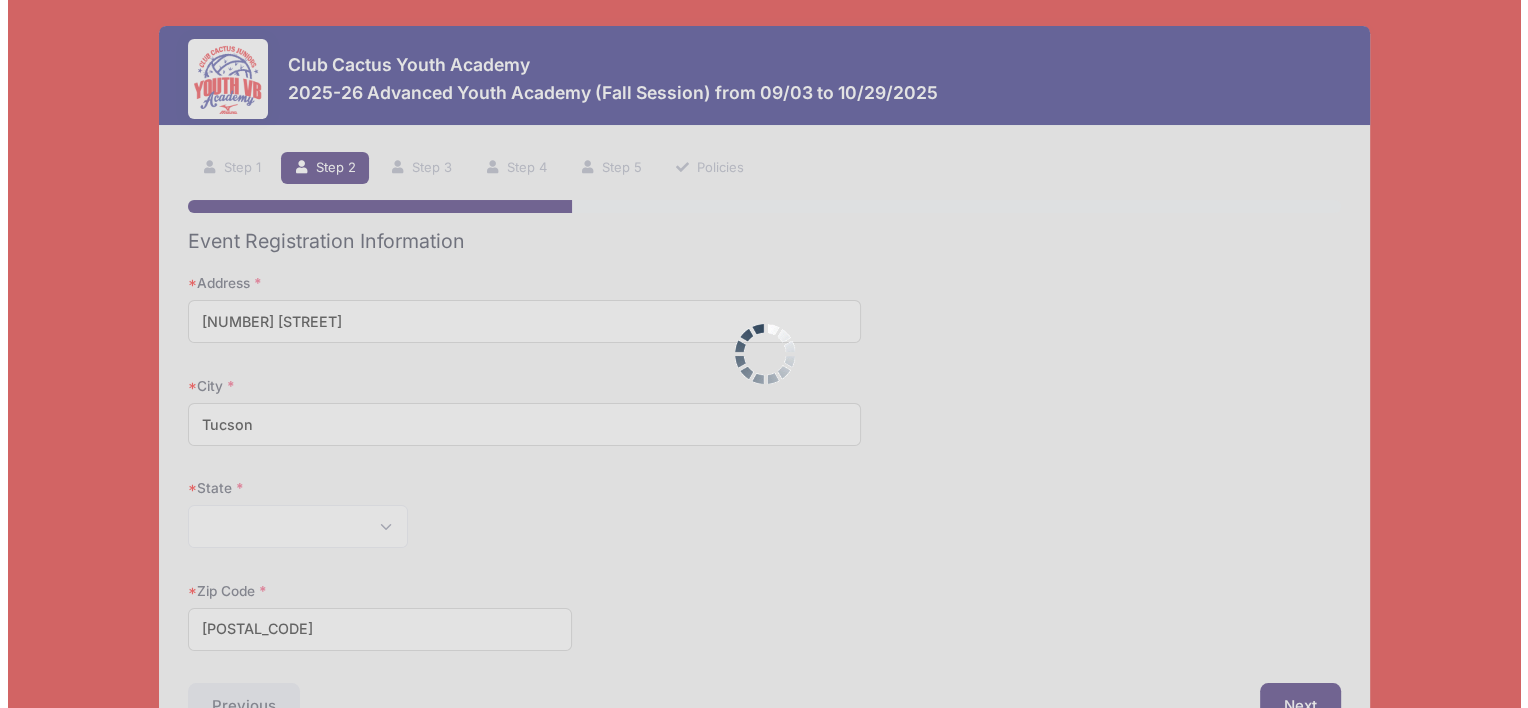 scroll, scrollTop: 0, scrollLeft: 0, axis: both 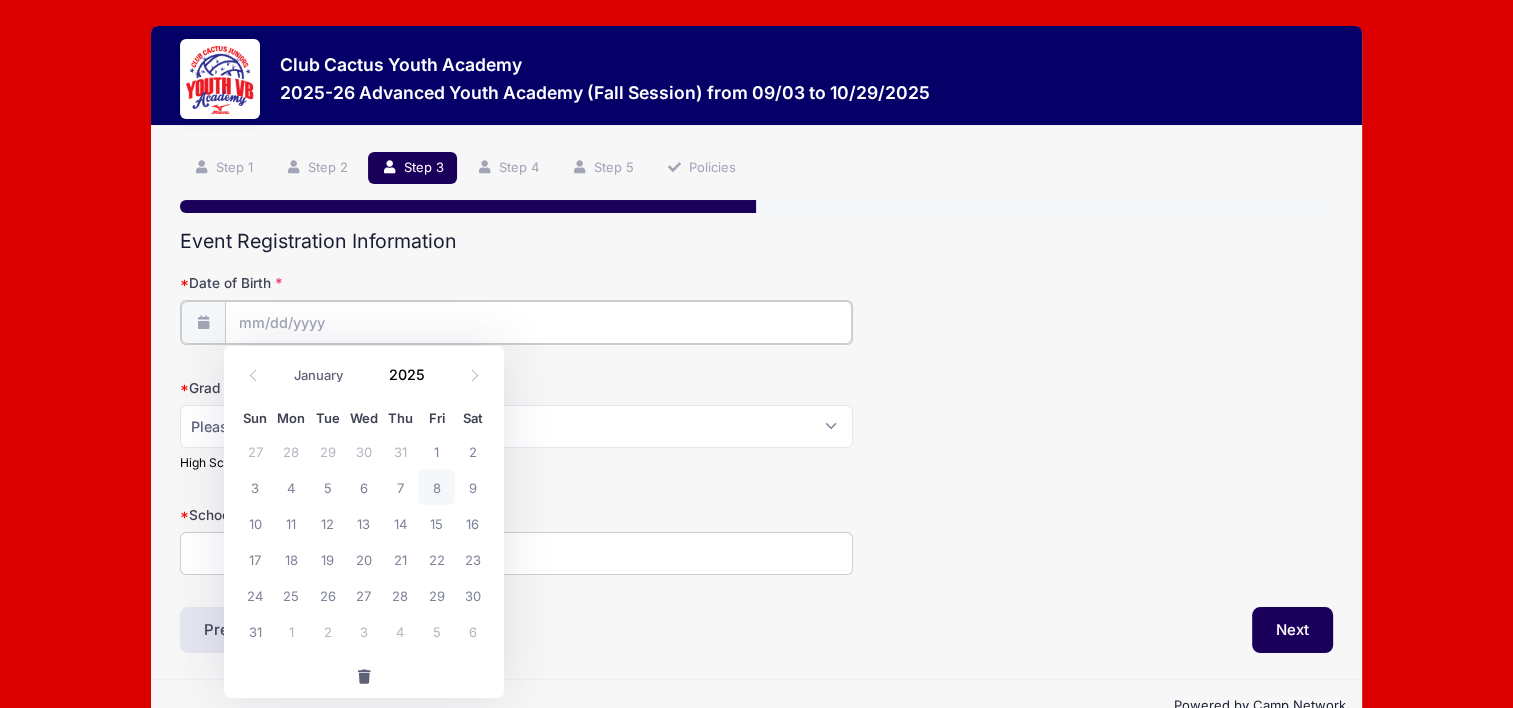 click on "Date of Birth" at bounding box center (538, 322) 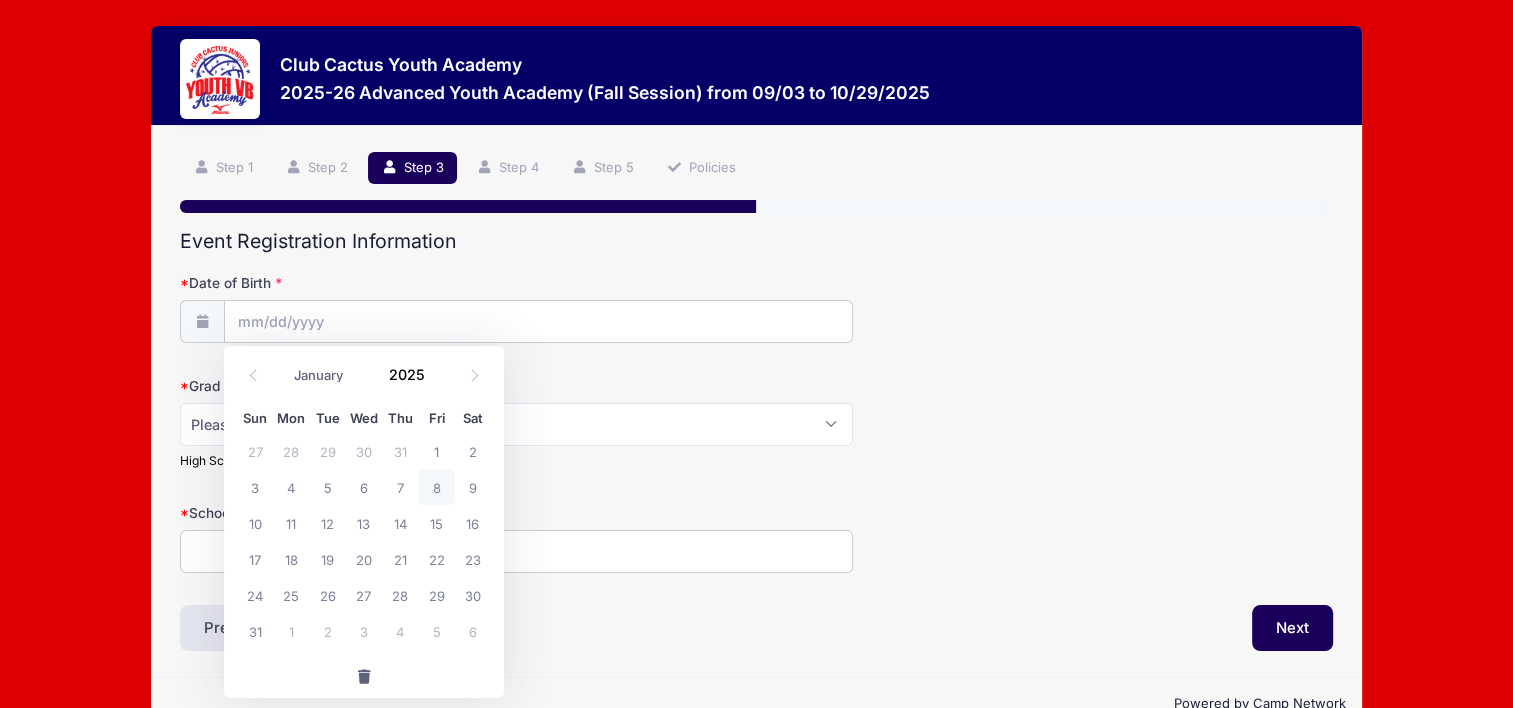 click at bounding box center (437, 382) 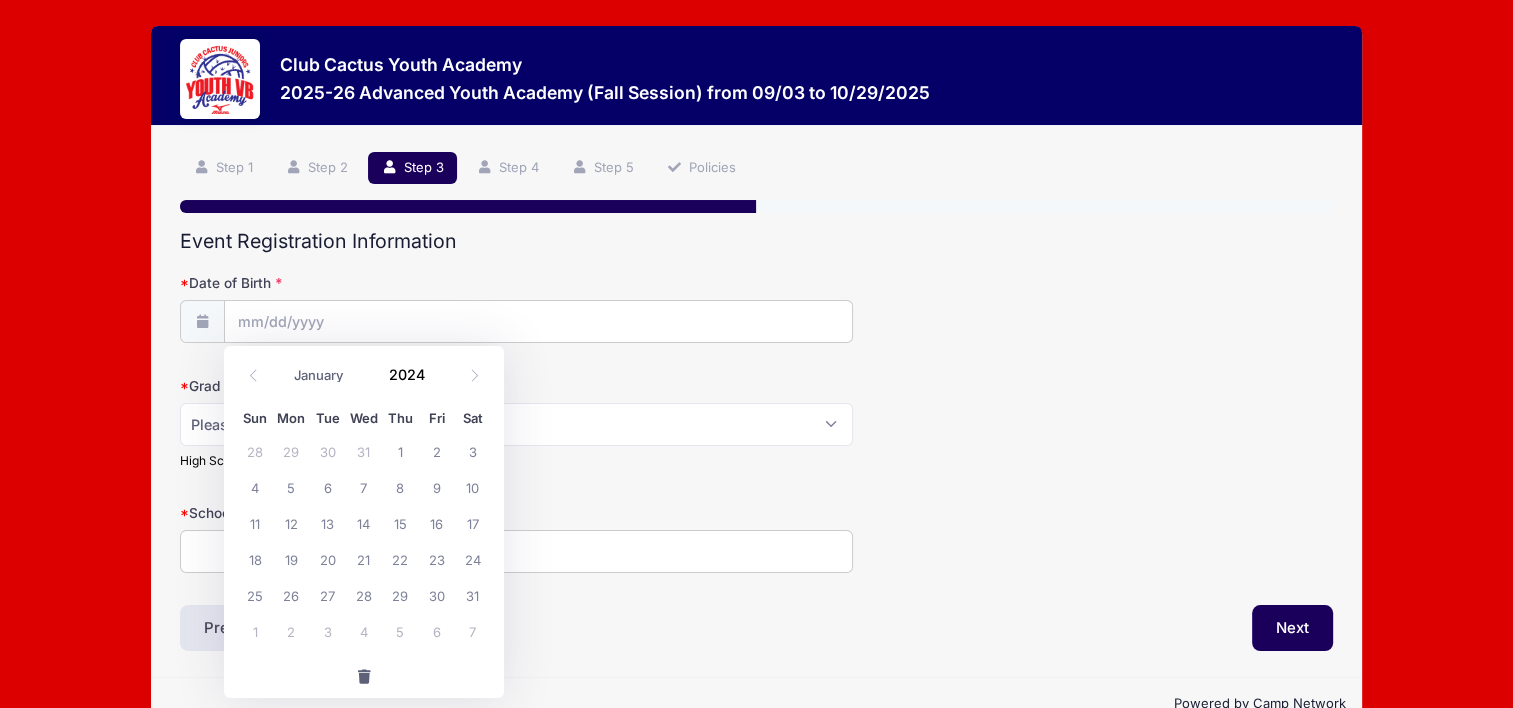 click at bounding box center (437, 382) 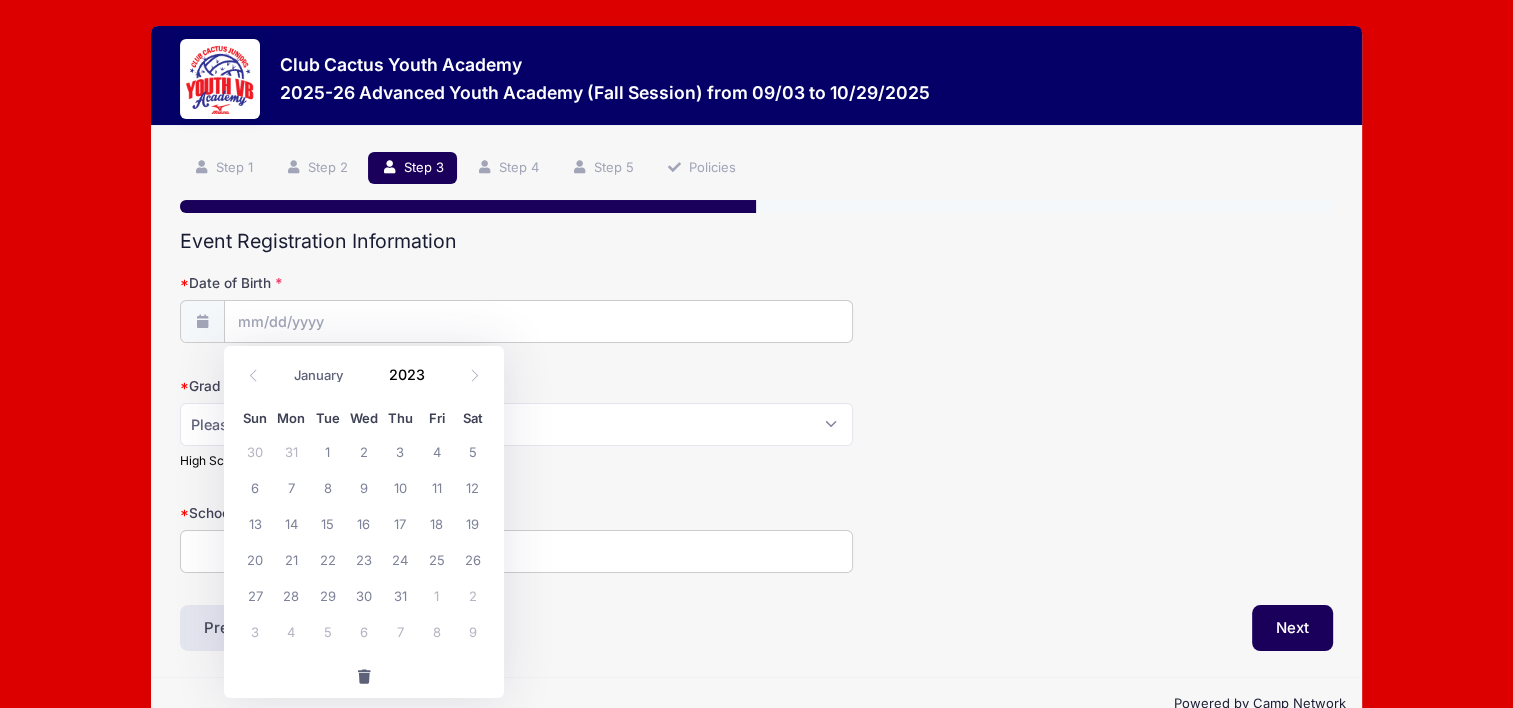 click at bounding box center [437, 382] 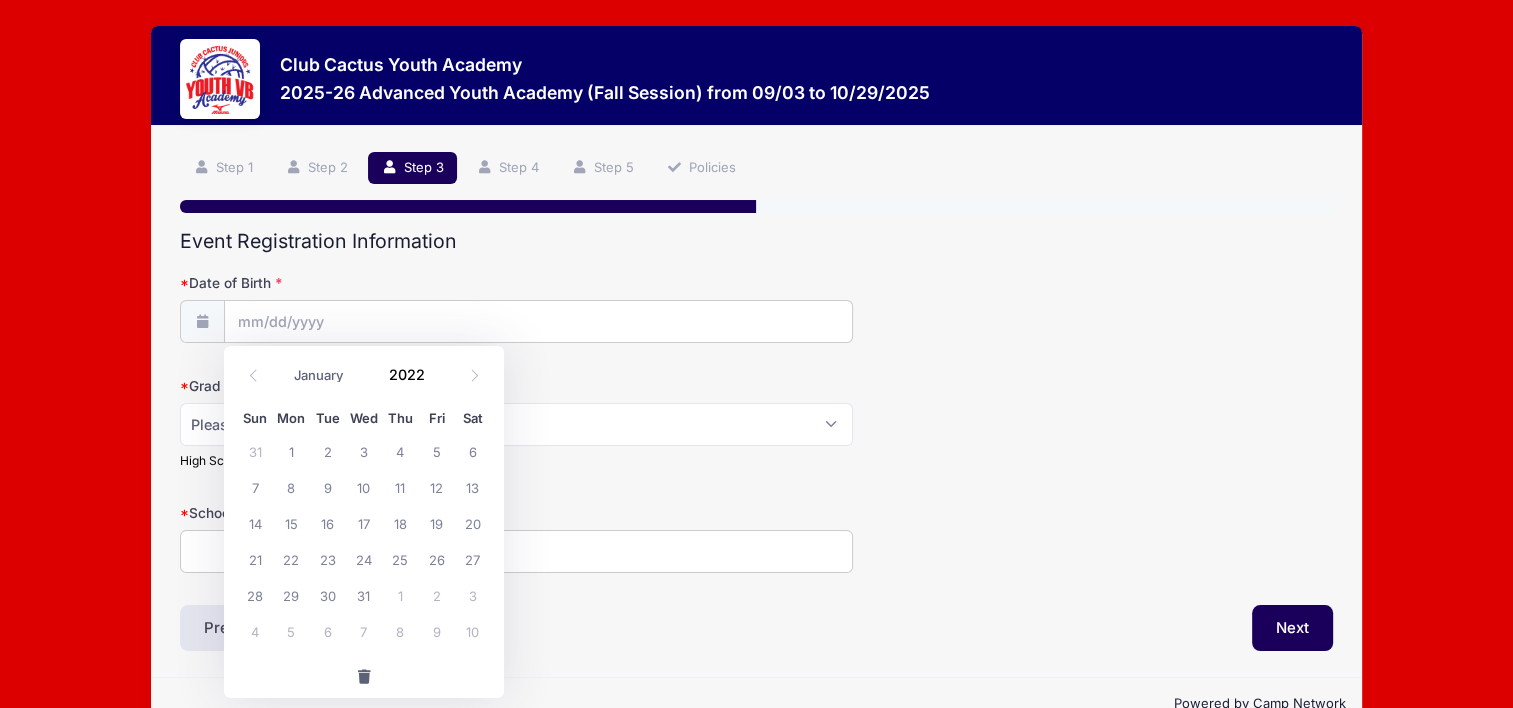 click at bounding box center [437, 382] 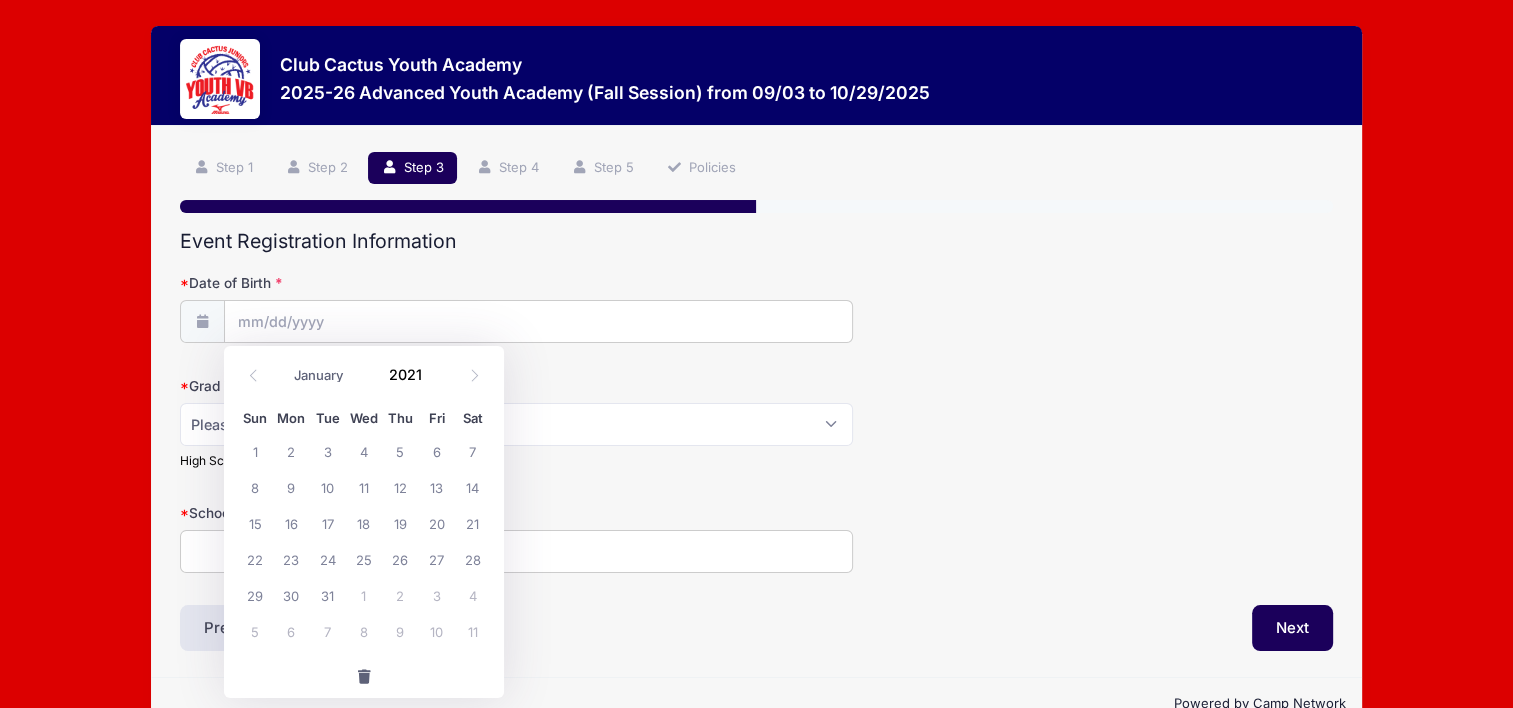 click at bounding box center [437, 382] 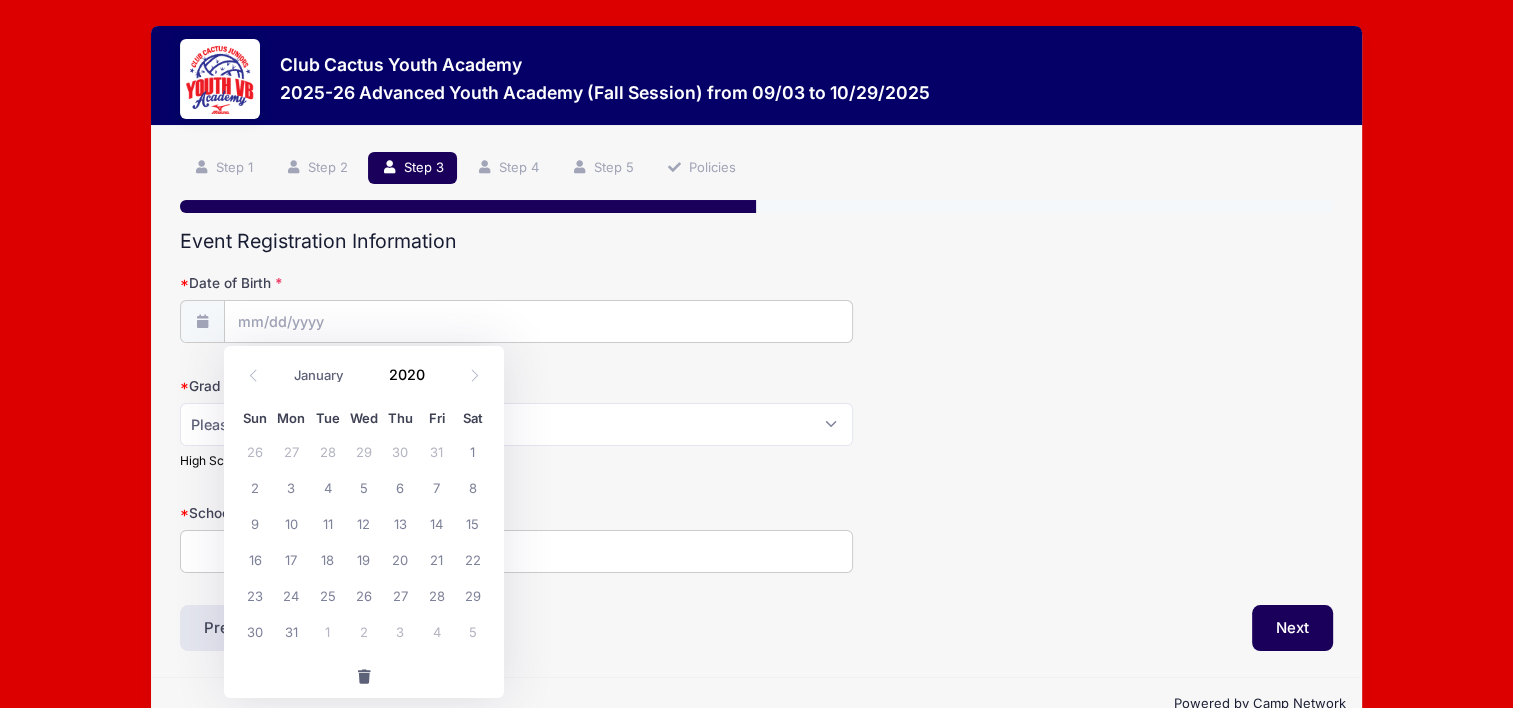click at bounding box center [437, 382] 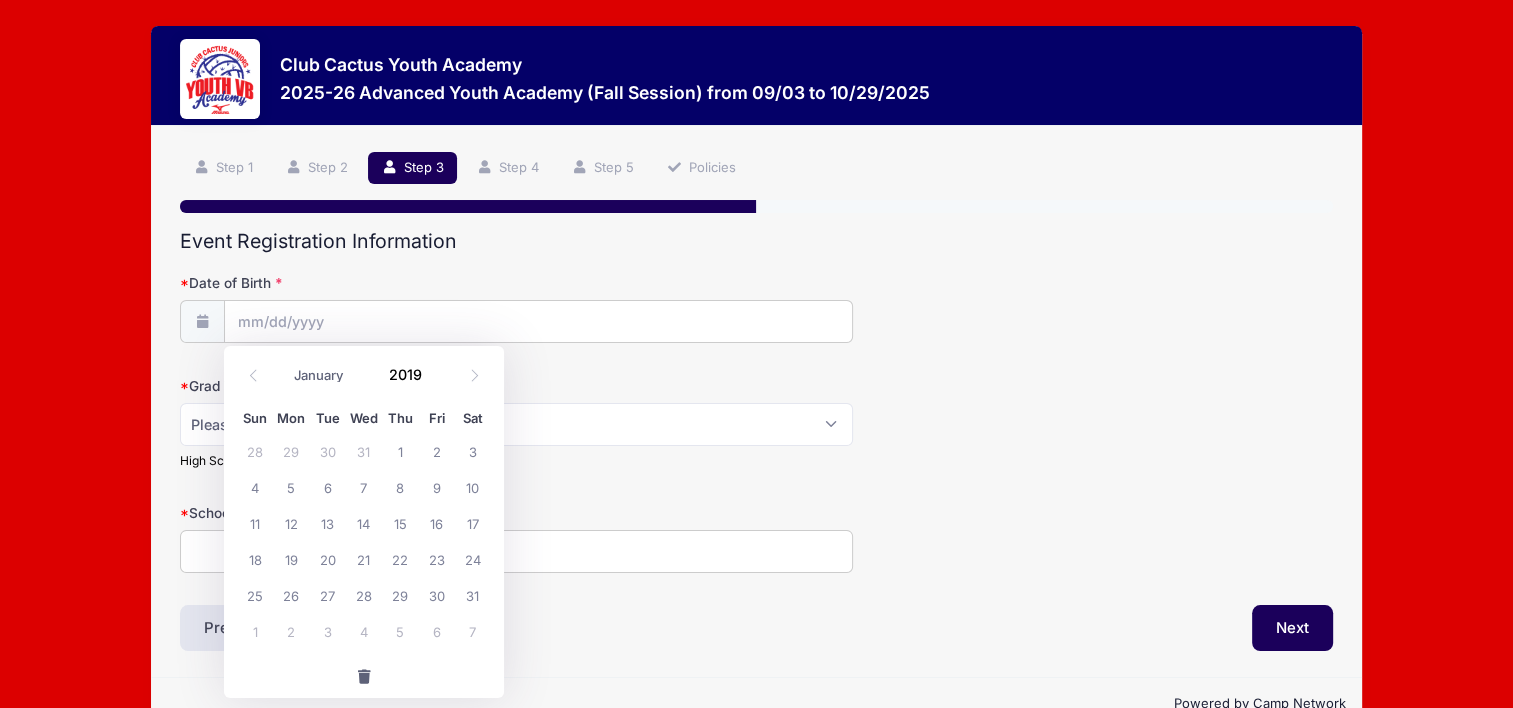 click at bounding box center [437, 382] 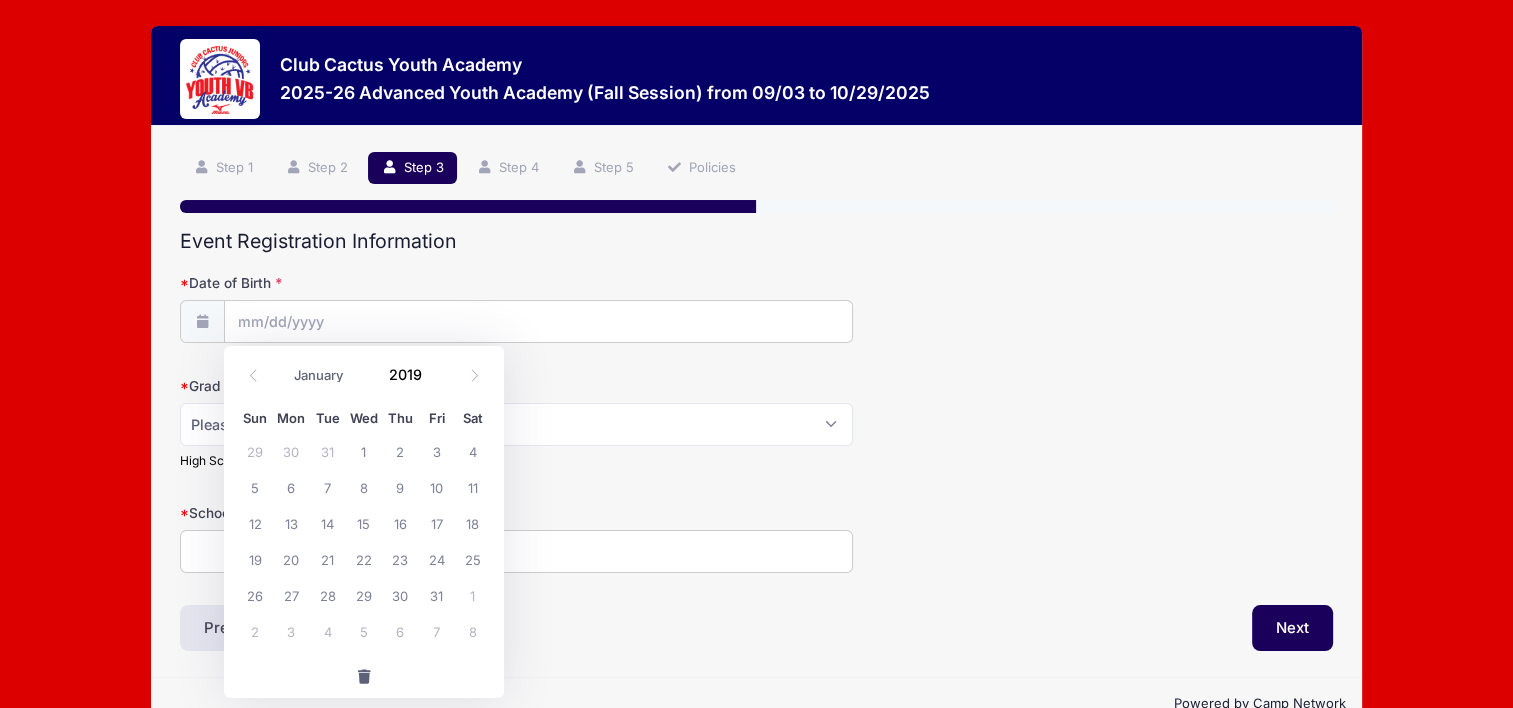 click at bounding box center [437, 382] 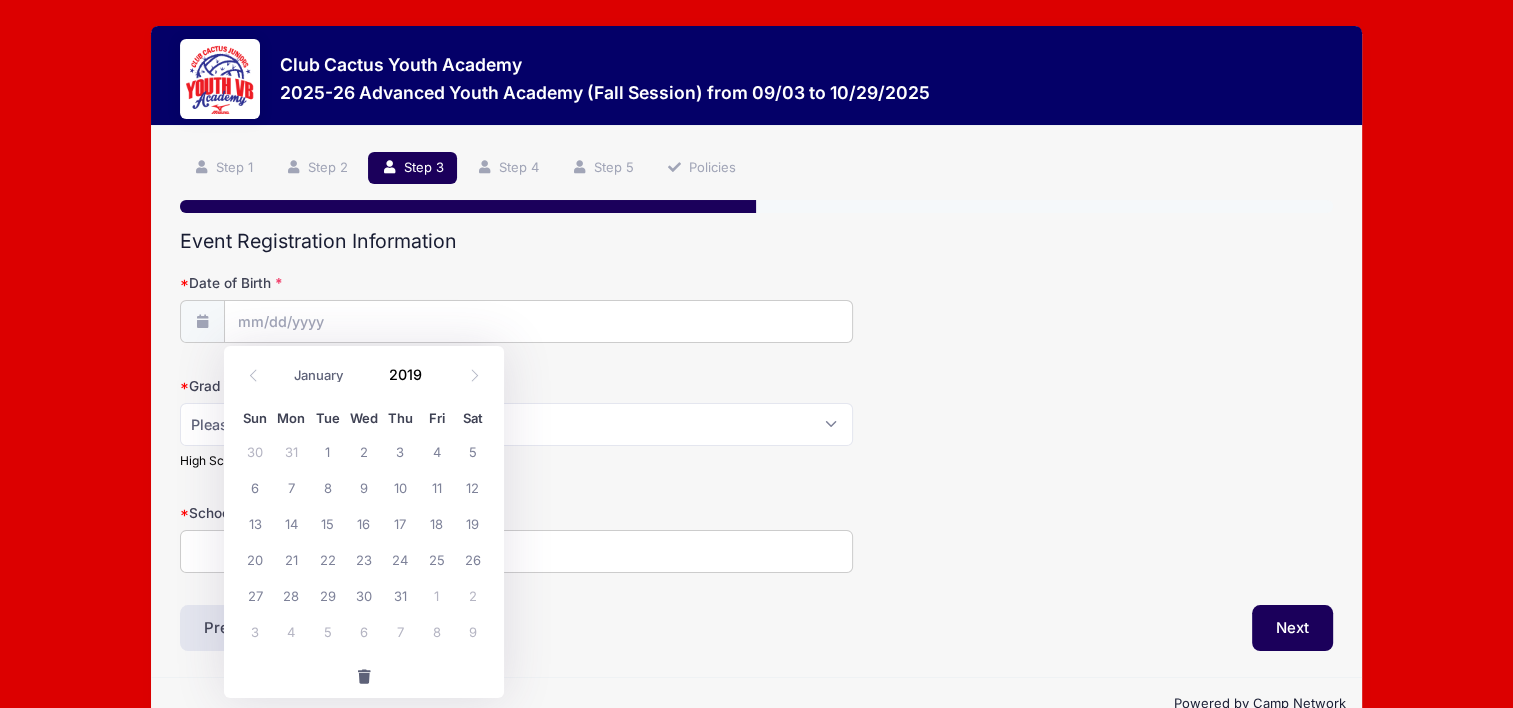 click at bounding box center [437, 382] 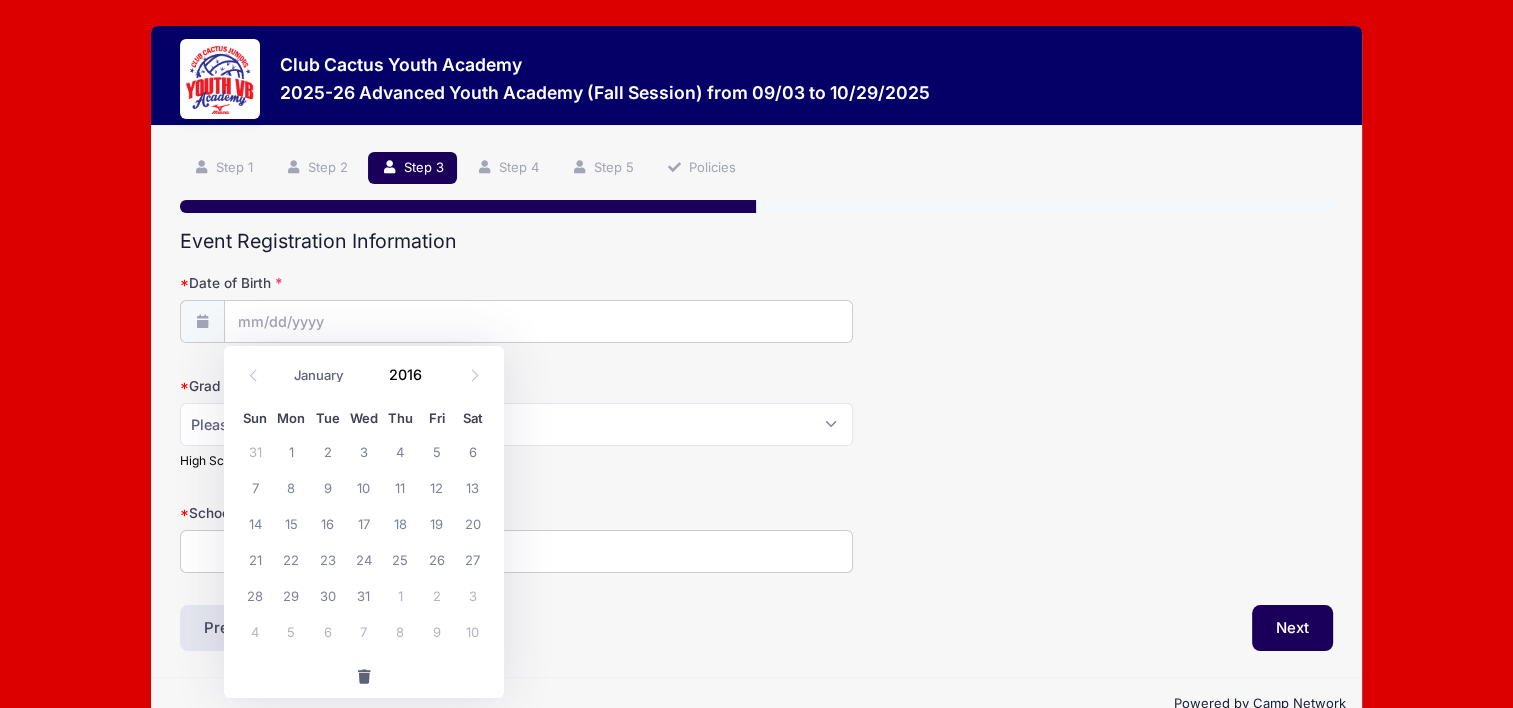 click at bounding box center [437, 382] 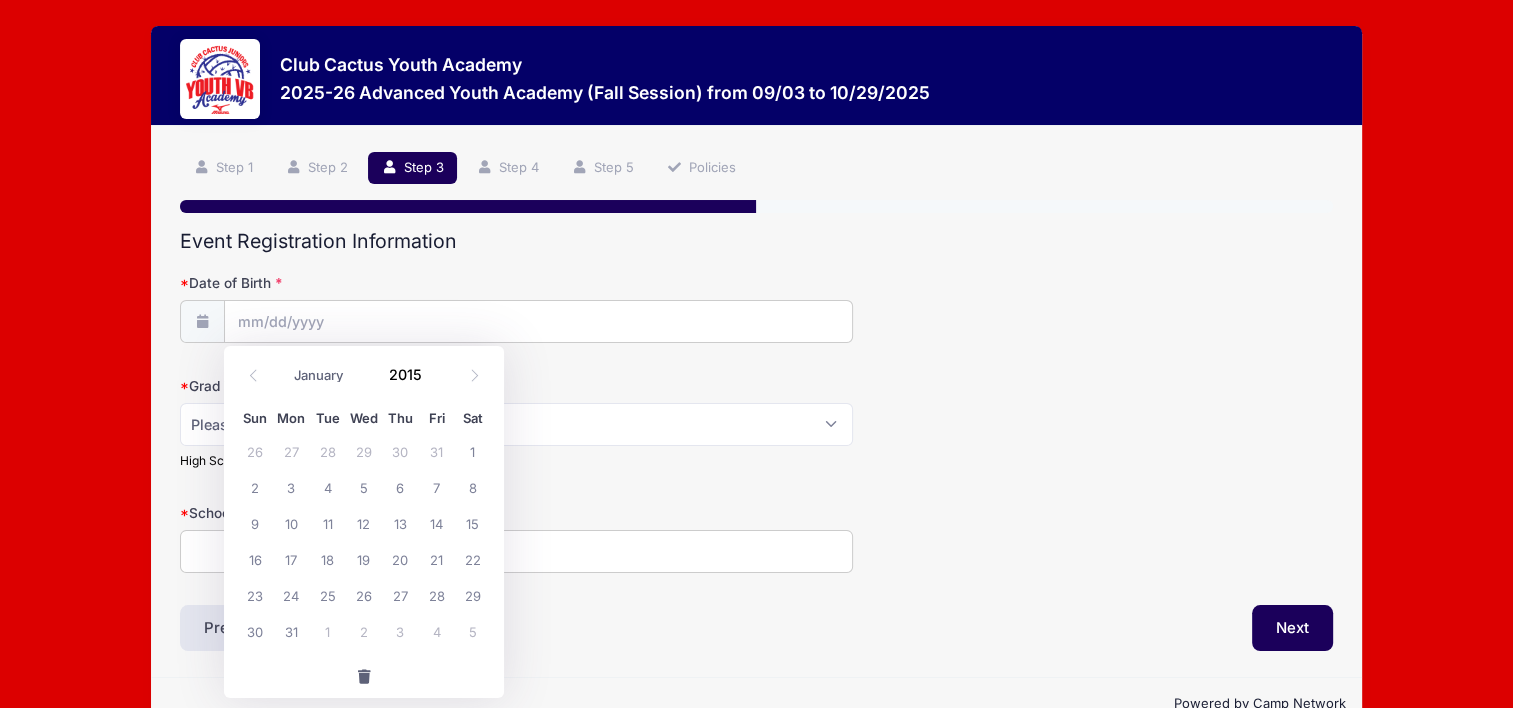 click at bounding box center [437, 382] 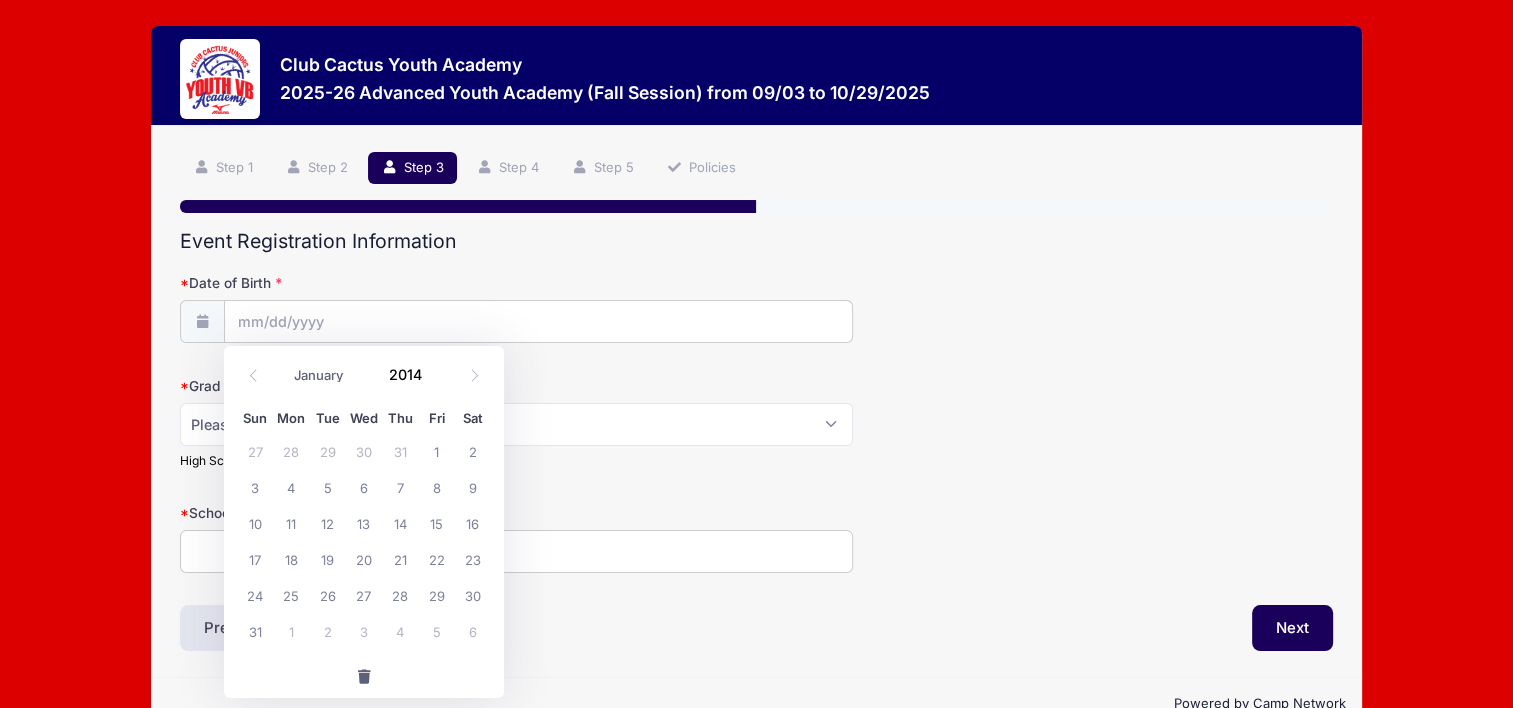 click at bounding box center [437, 382] 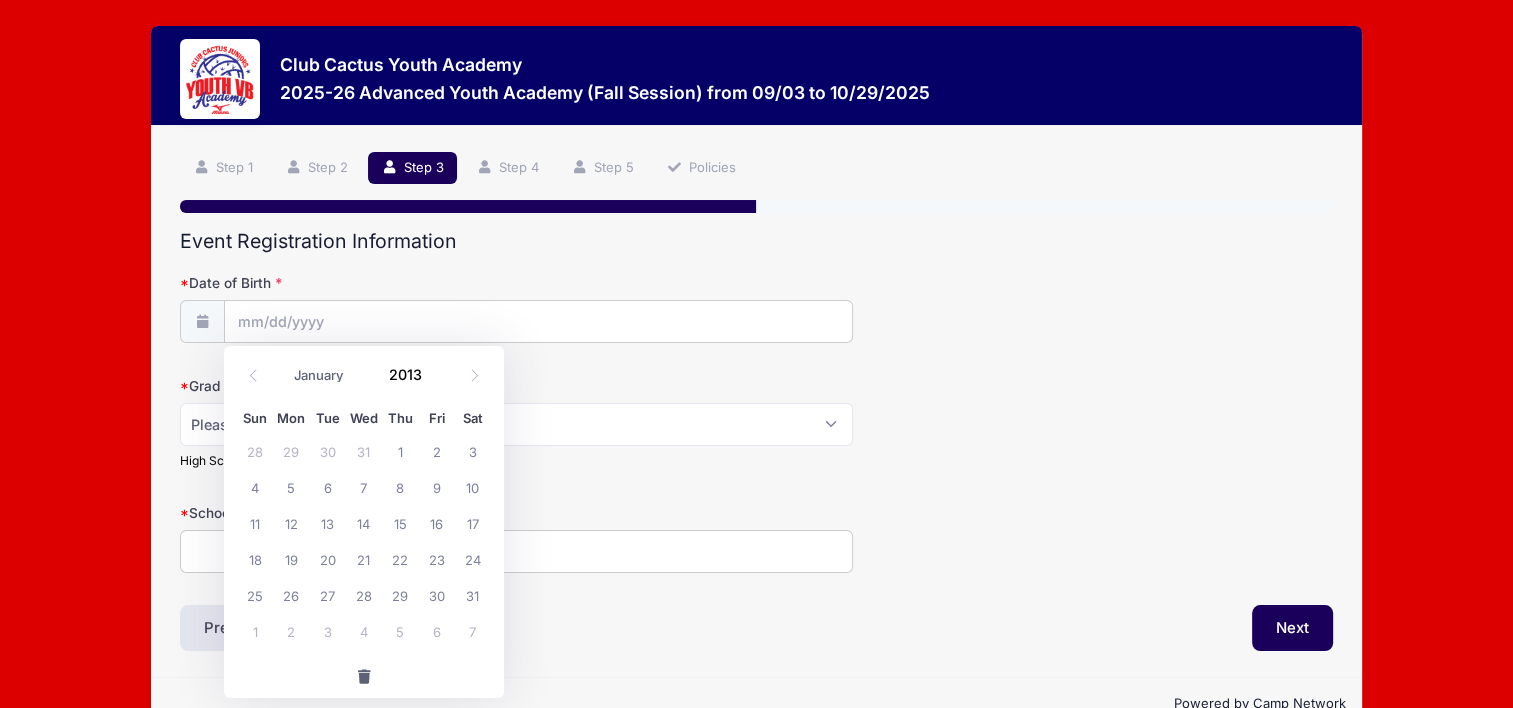 click at bounding box center [437, 382] 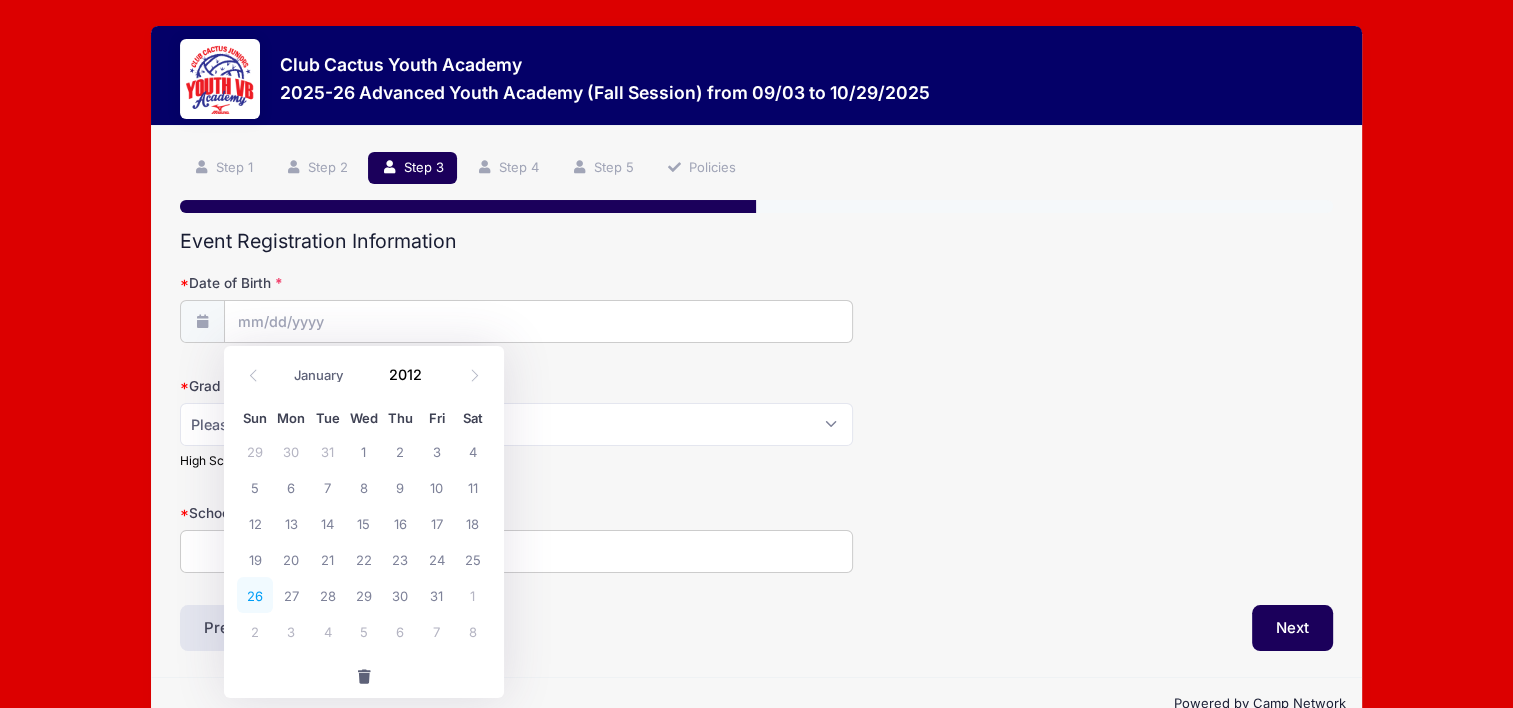click on "26" at bounding box center [255, 595] 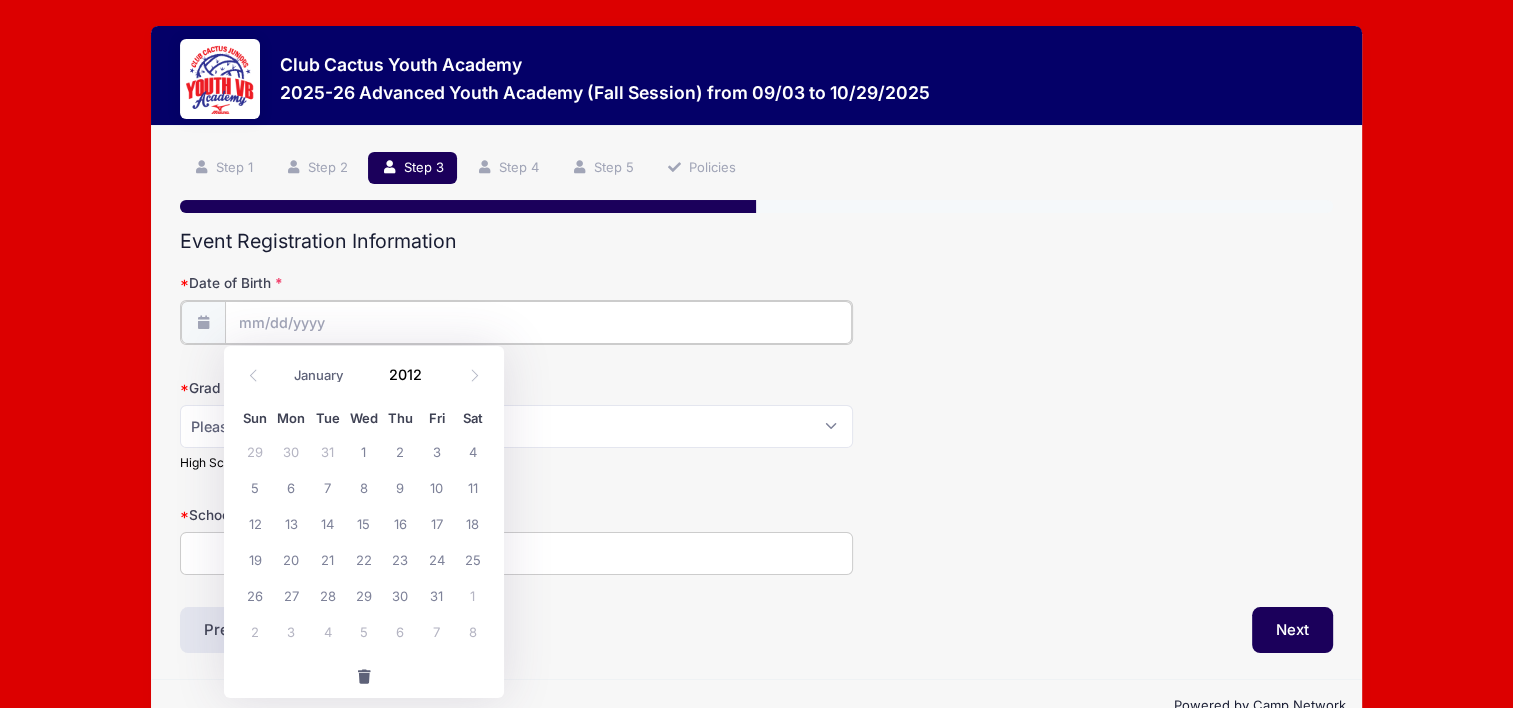 type on "08/26/2012" 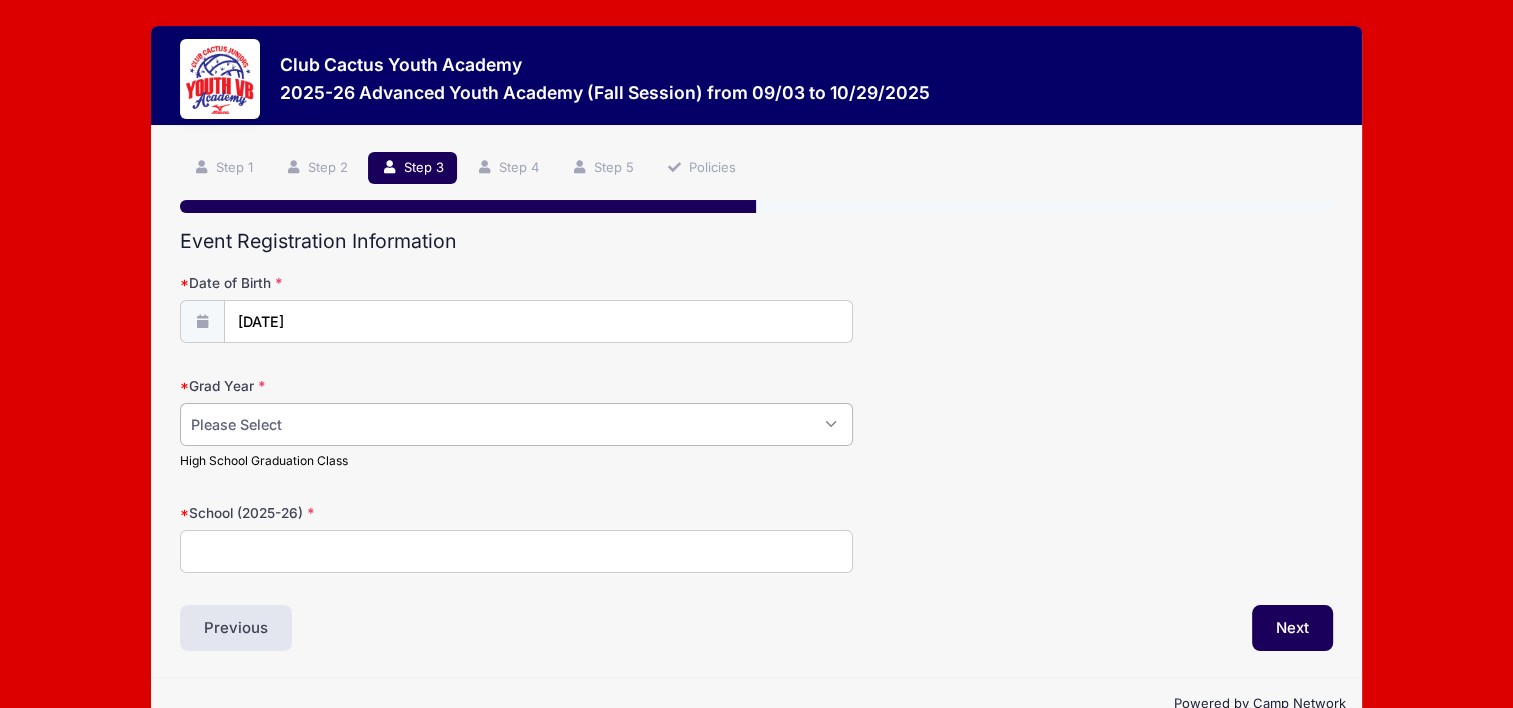 click on "Please Select 2029
2030
2031
2032
2033
2034
2035
2036
2037
2038
2039
2040" at bounding box center (516, 424) 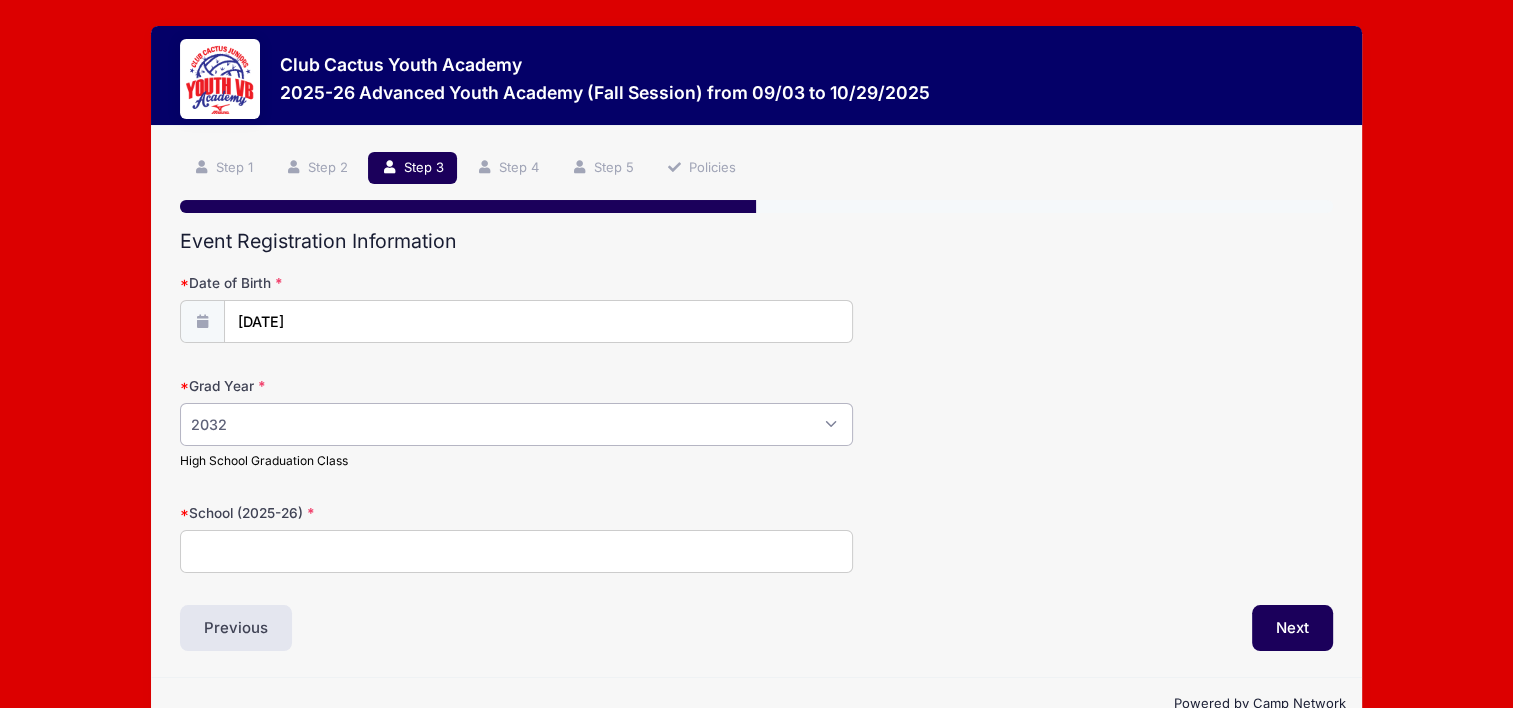 click on "Please Select 2029
2030
2031
2032
2033
2034
2035
2036
2037
2038
2039
2040" at bounding box center (516, 424) 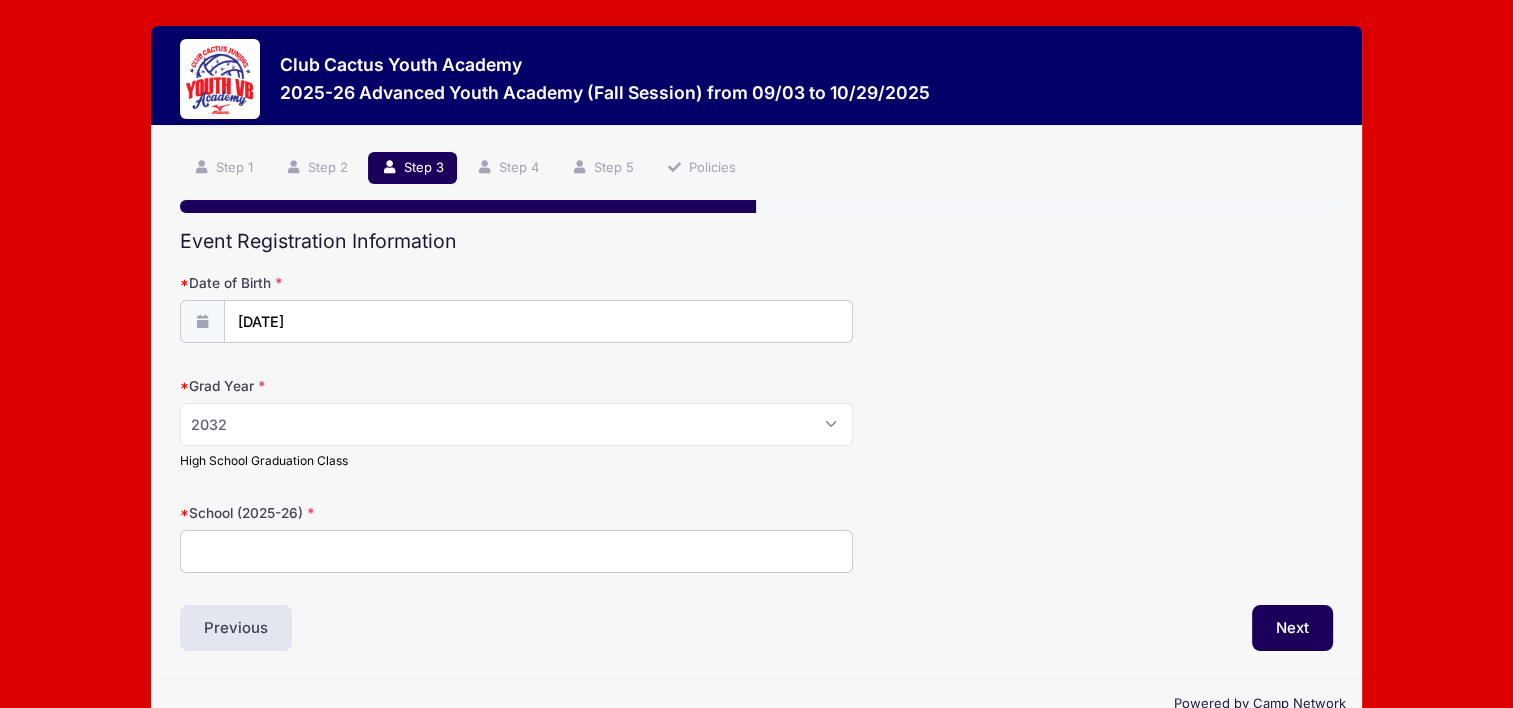 click on "School (2025-26)" at bounding box center [516, 551] 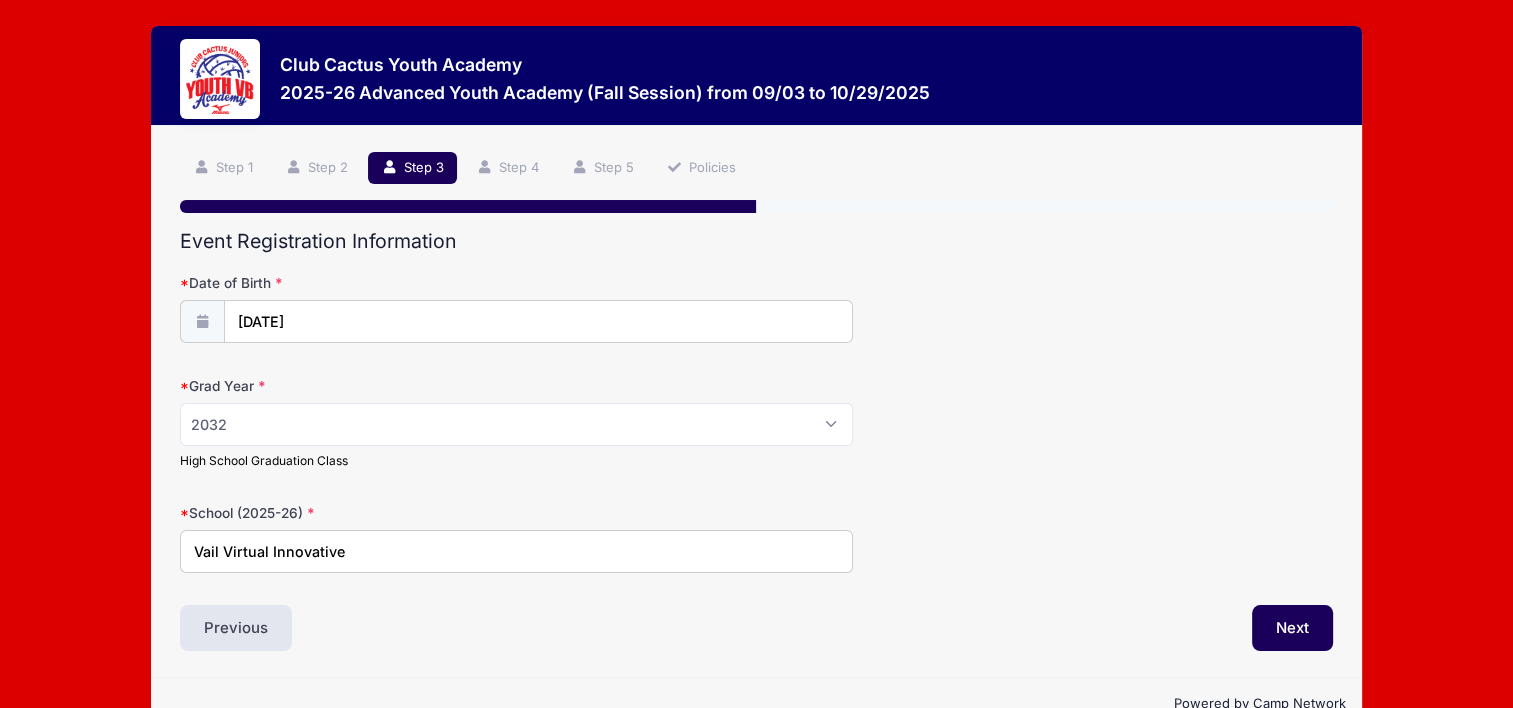 type on "Vail Virtual Innovative" 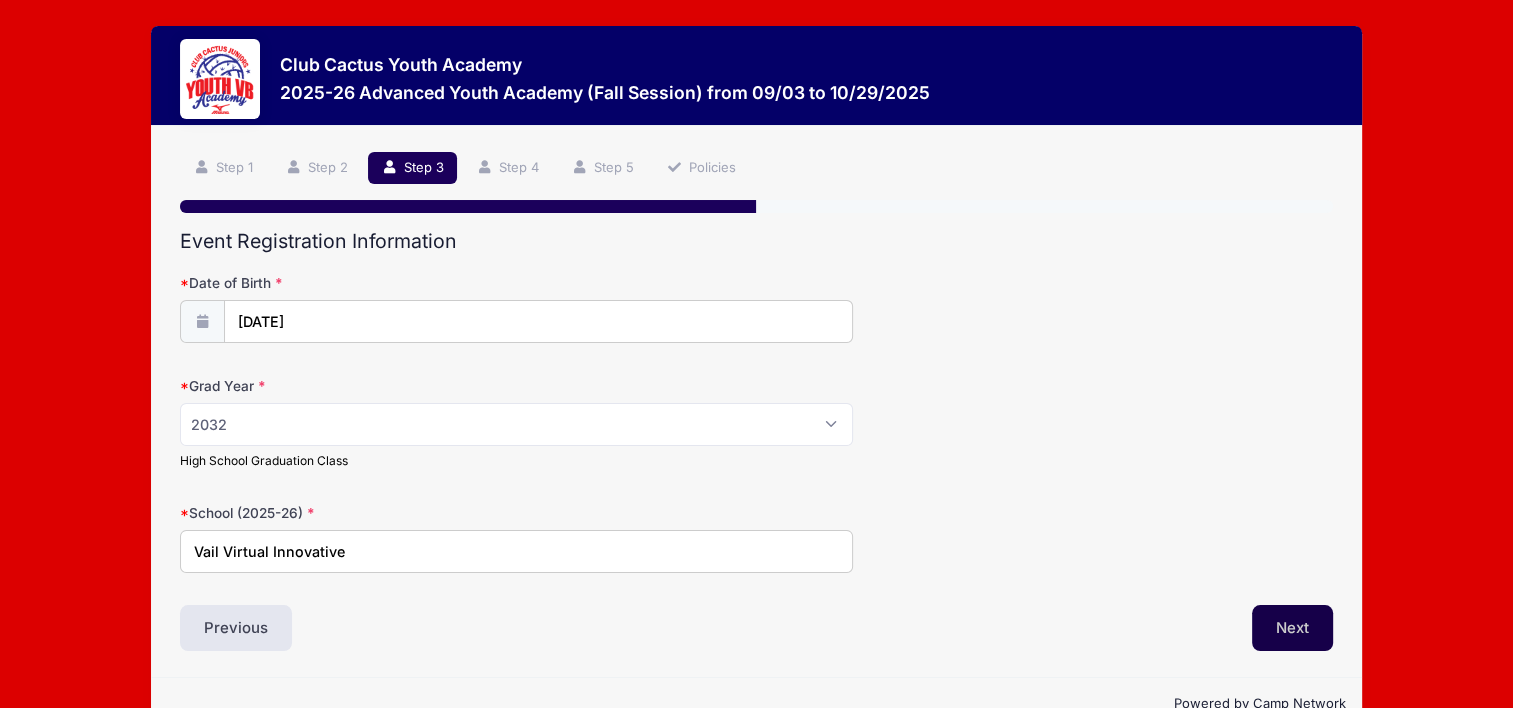 click on "Next" at bounding box center (1292, 628) 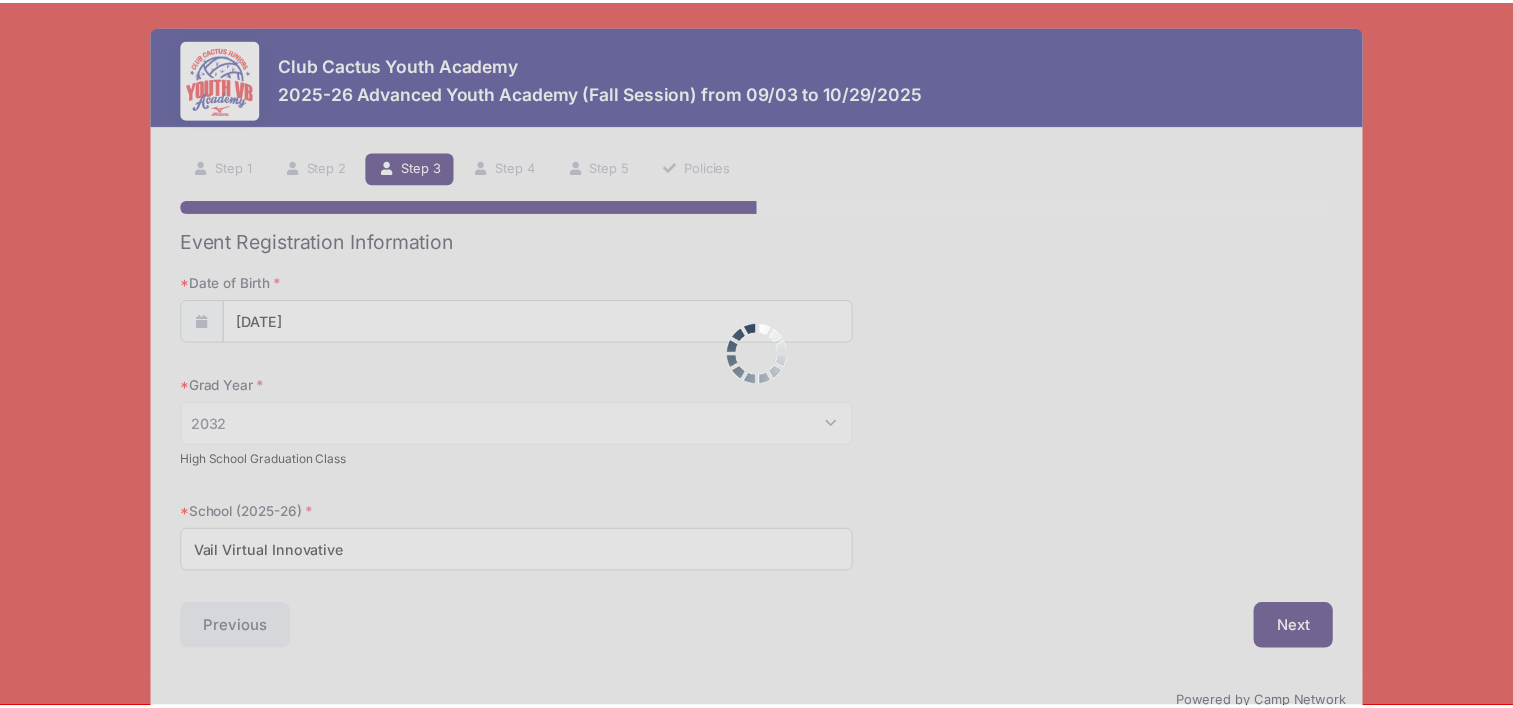 scroll, scrollTop: 0, scrollLeft: 0, axis: both 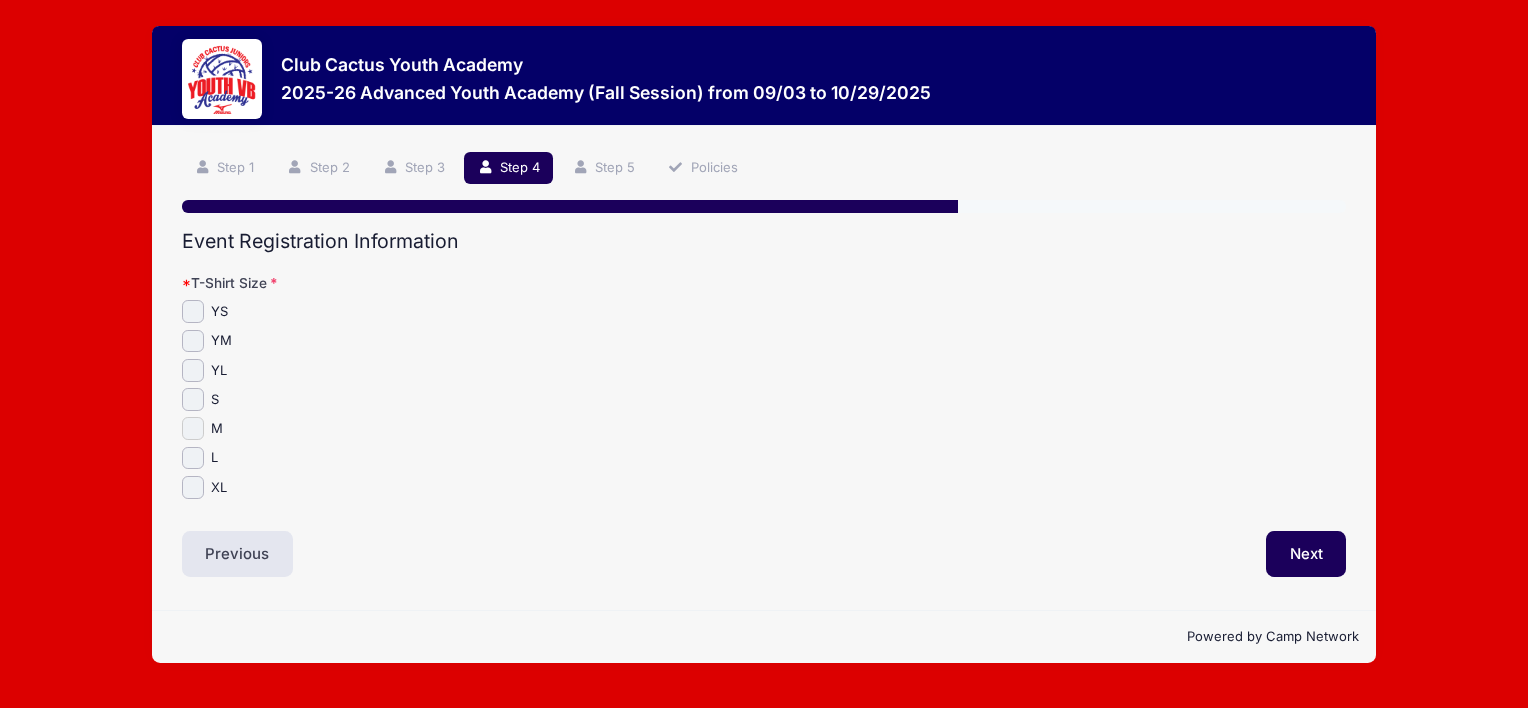 click on "M" at bounding box center [193, 428] 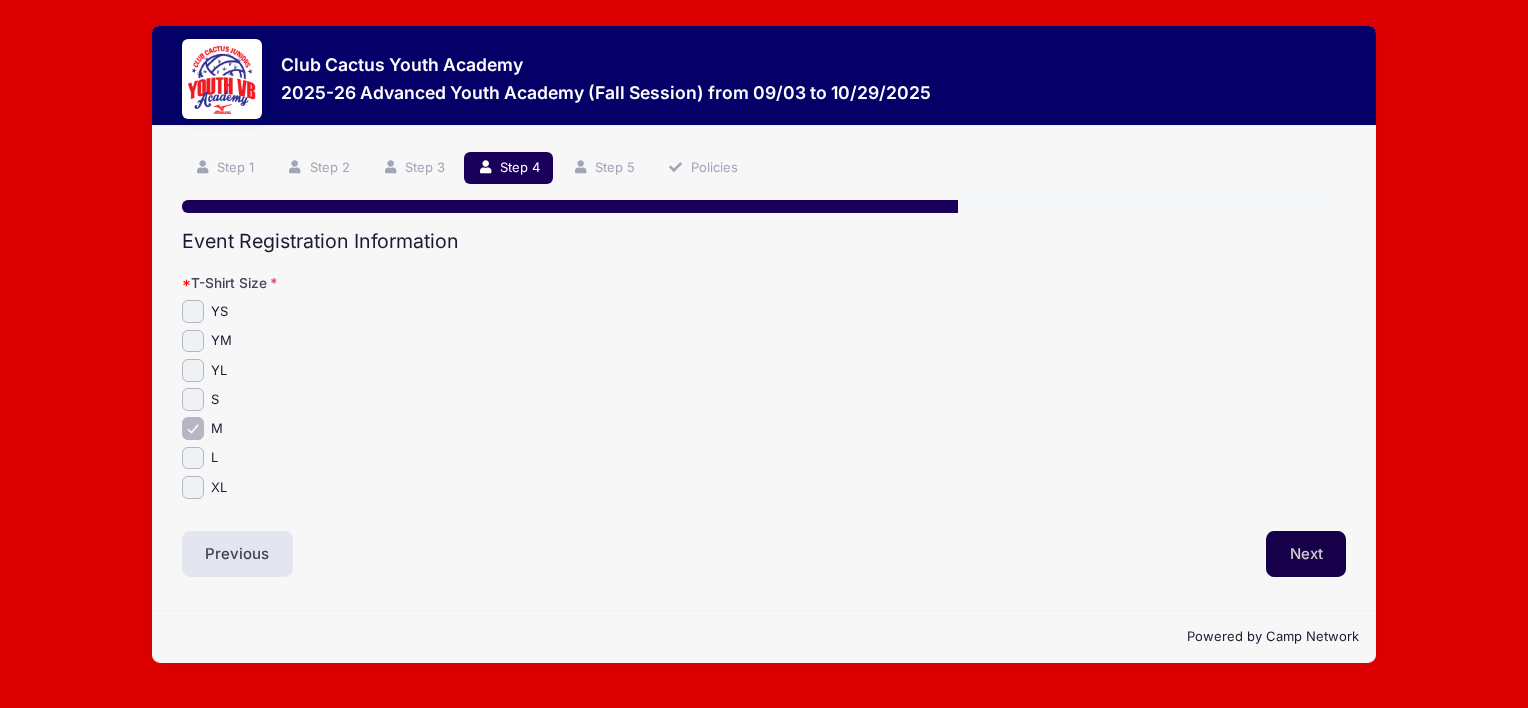 click on "Next" at bounding box center [1306, 554] 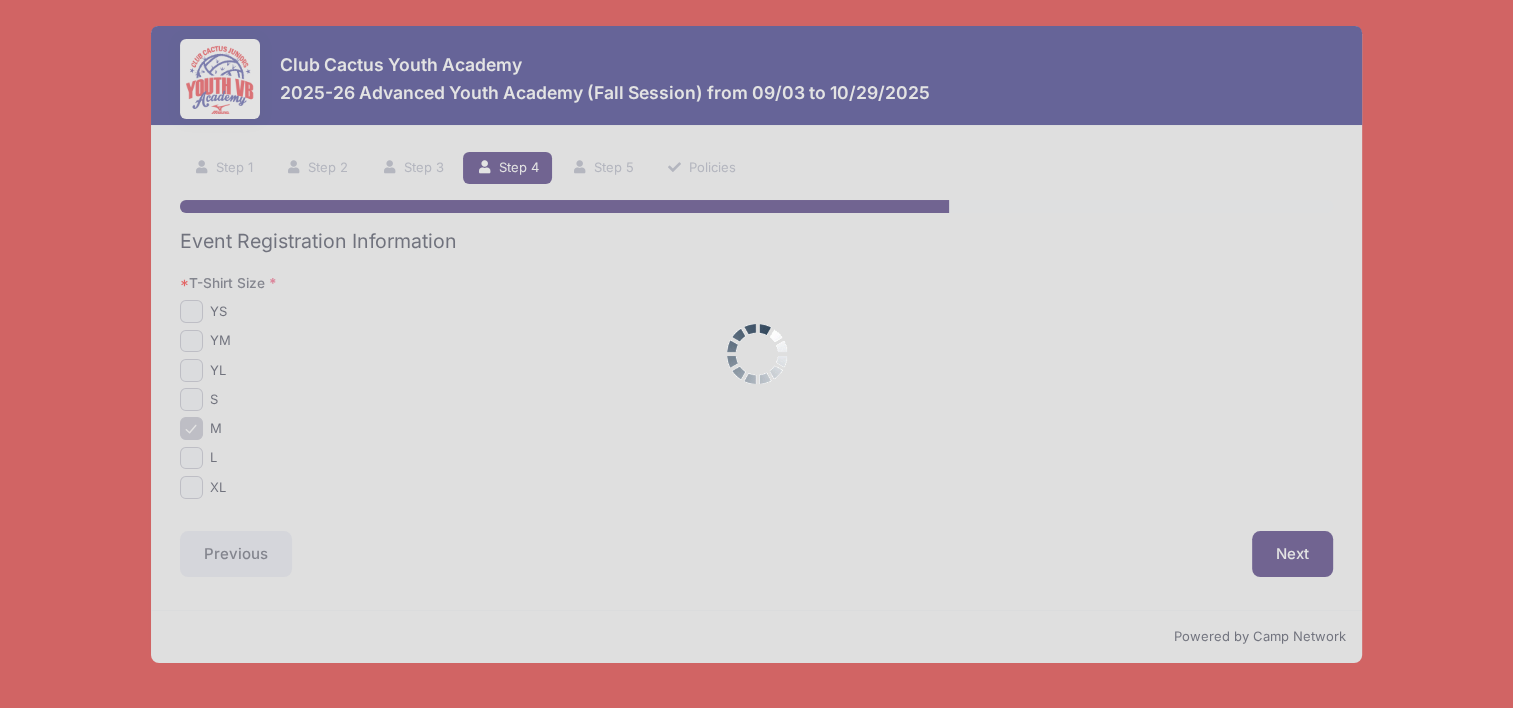scroll, scrollTop: 0, scrollLeft: 0, axis: both 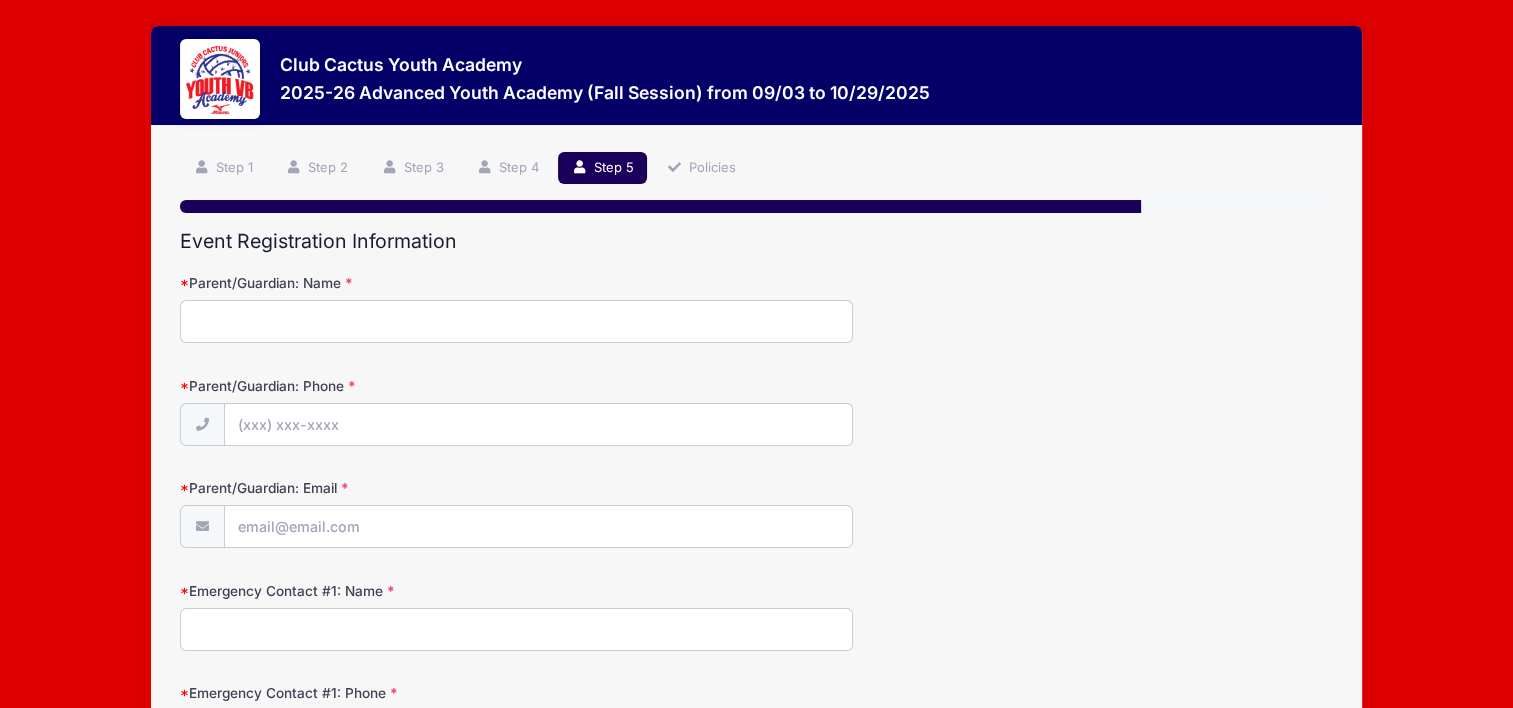 click on "Parent/Guardian: Name" at bounding box center [516, 321] 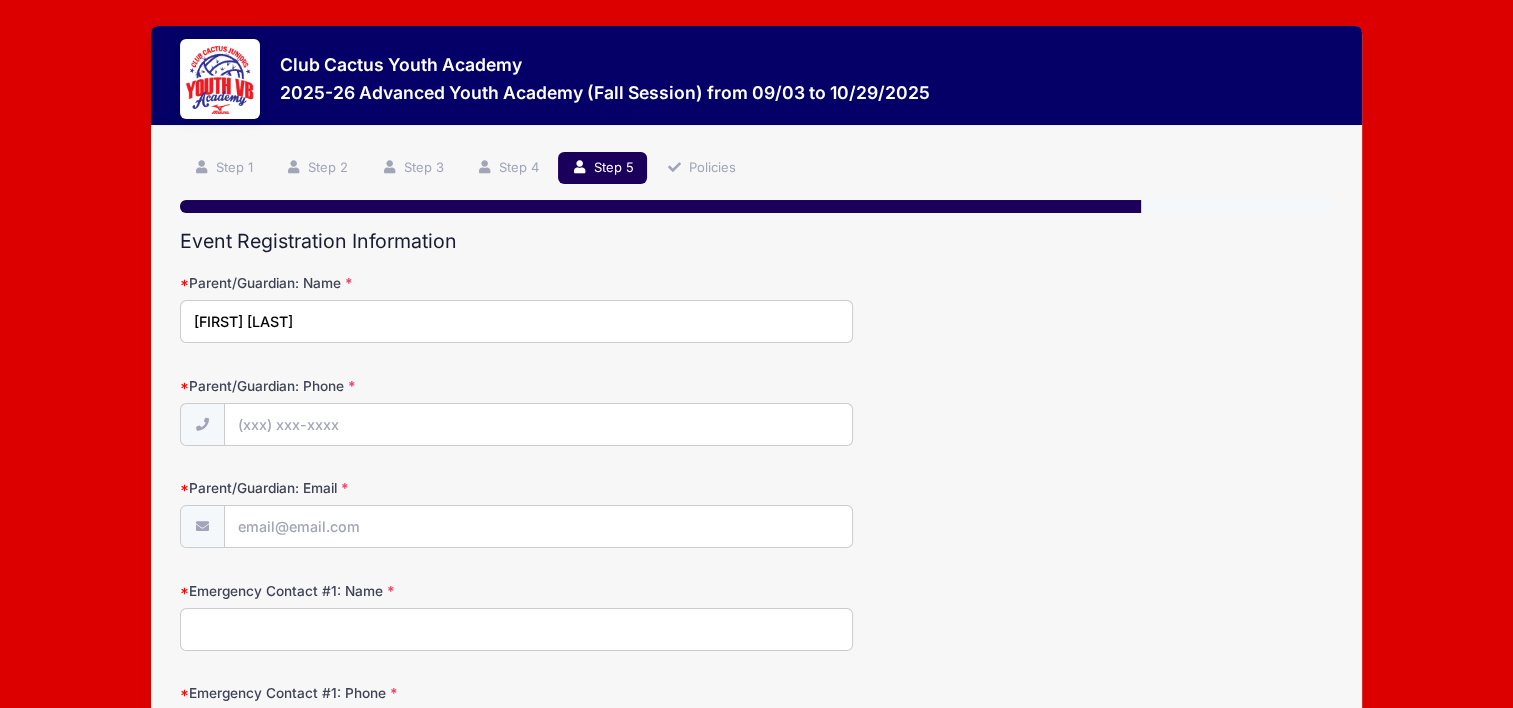 type on "[FIRST] [LAST]" 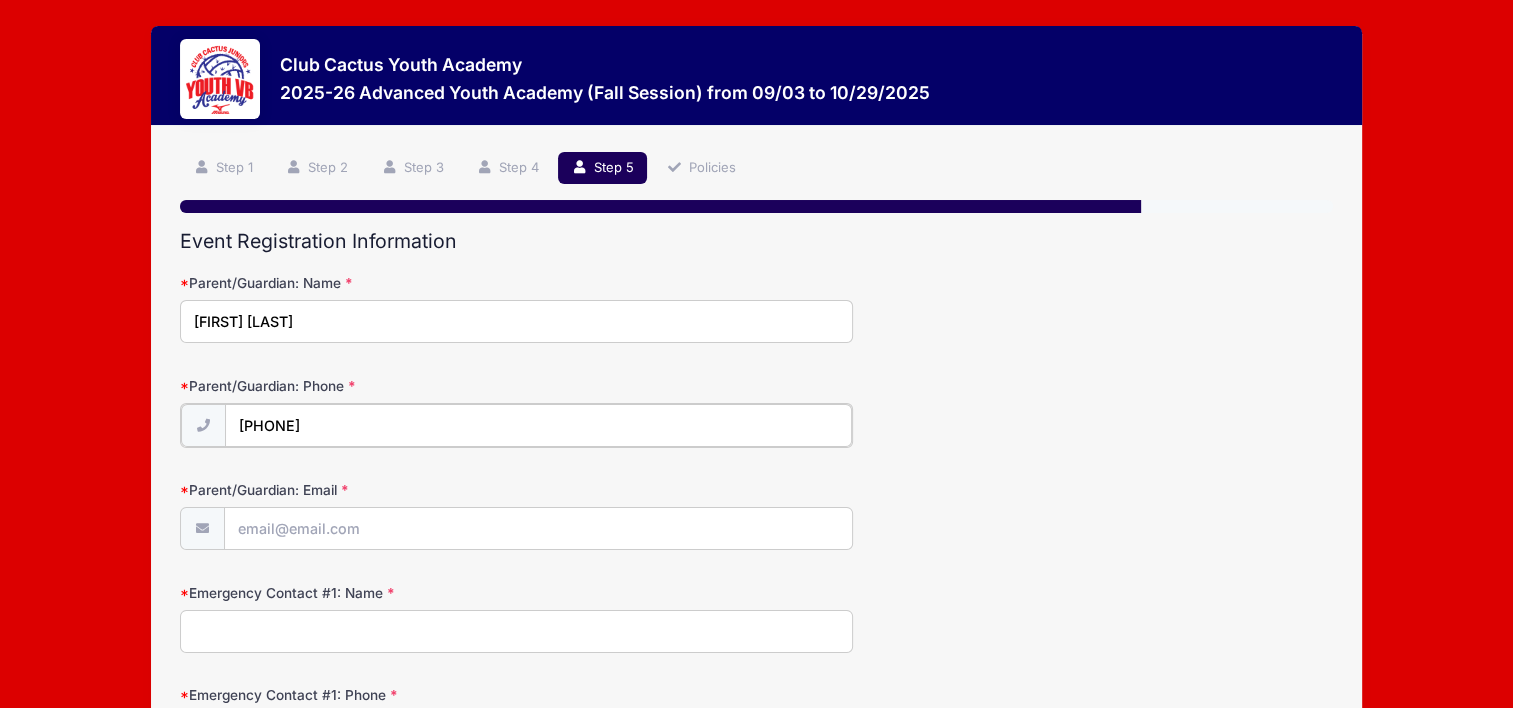 type on "[PHONE]" 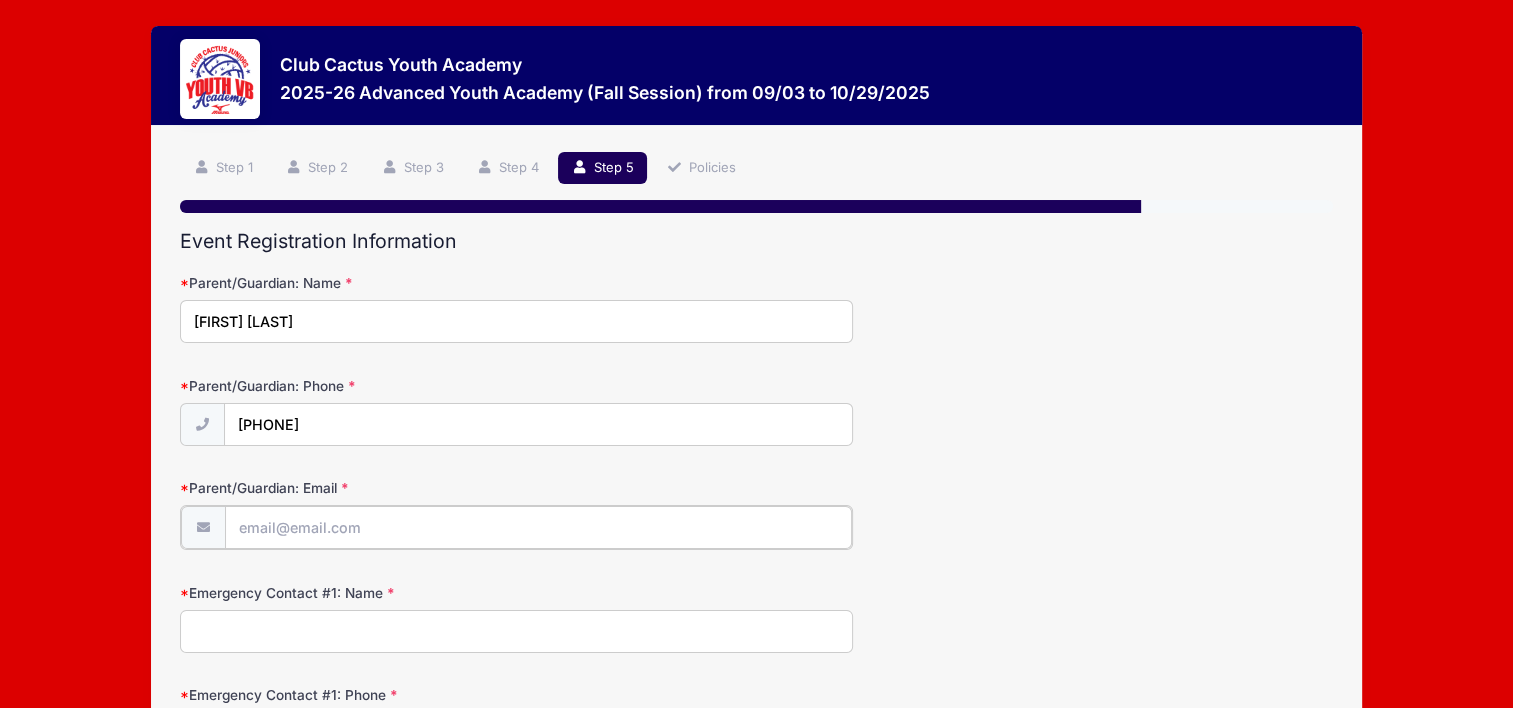 click on "Parent/Guardian: Email" at bounding box center [538, 527] 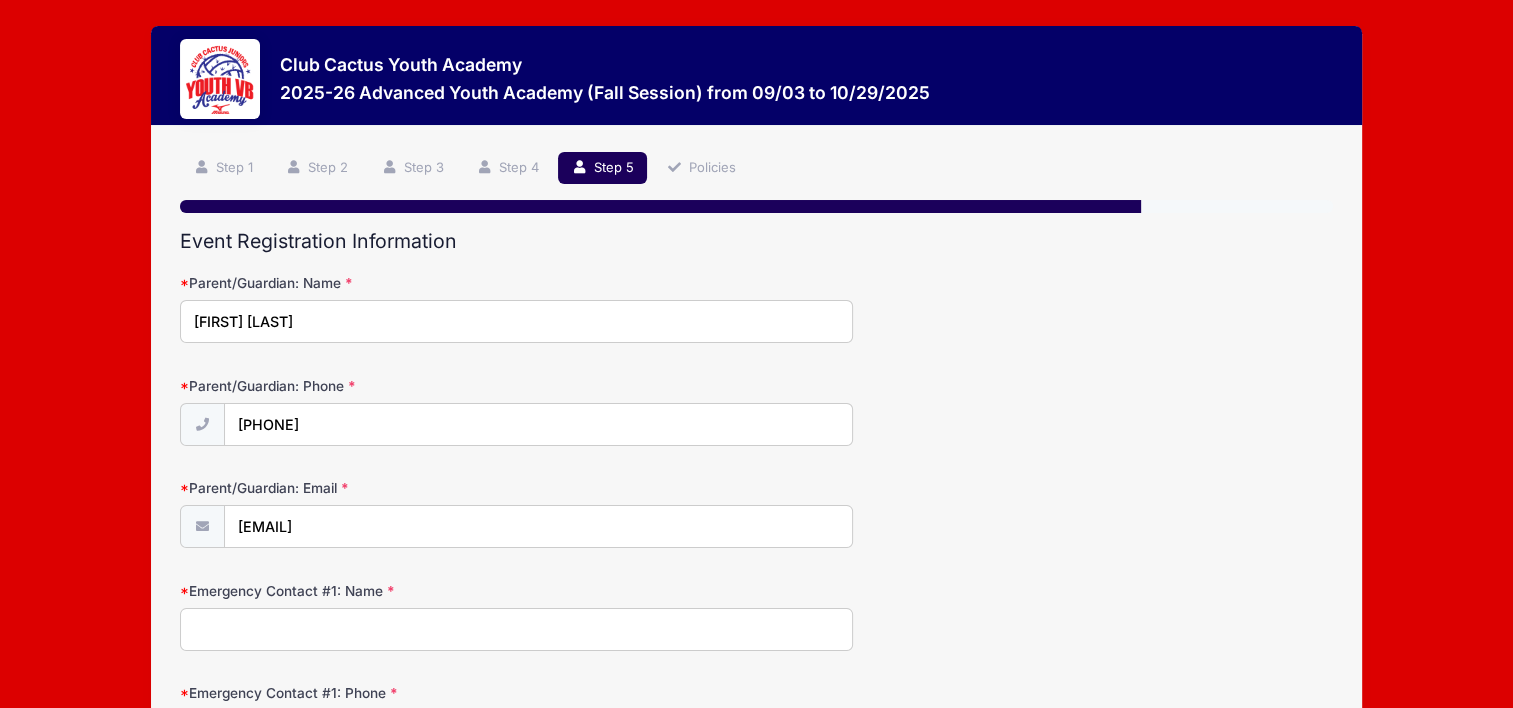 click on "Emergency Contact #1: Name" at bounding box center (516, 629) 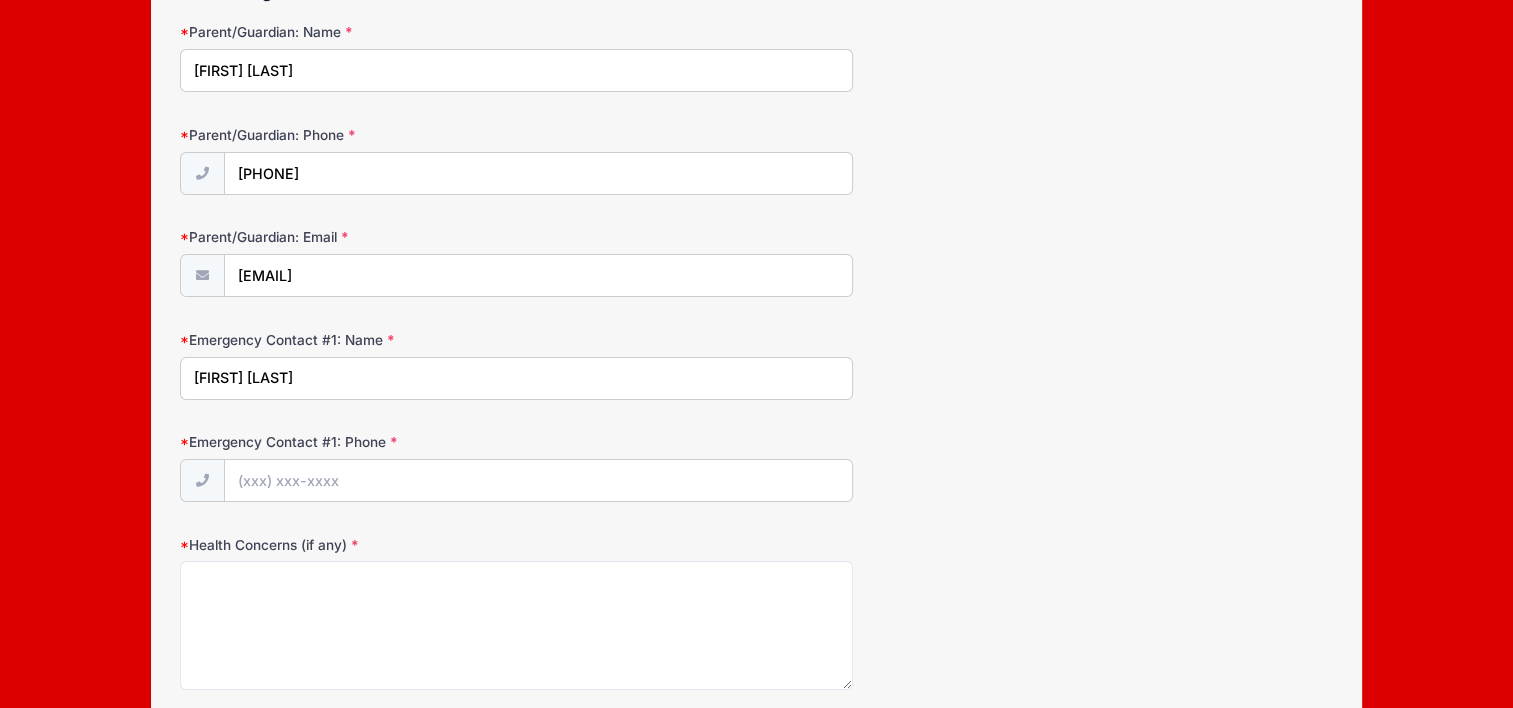scroll, scrollTop: 254, scrollLeft: 0, axis: vertical 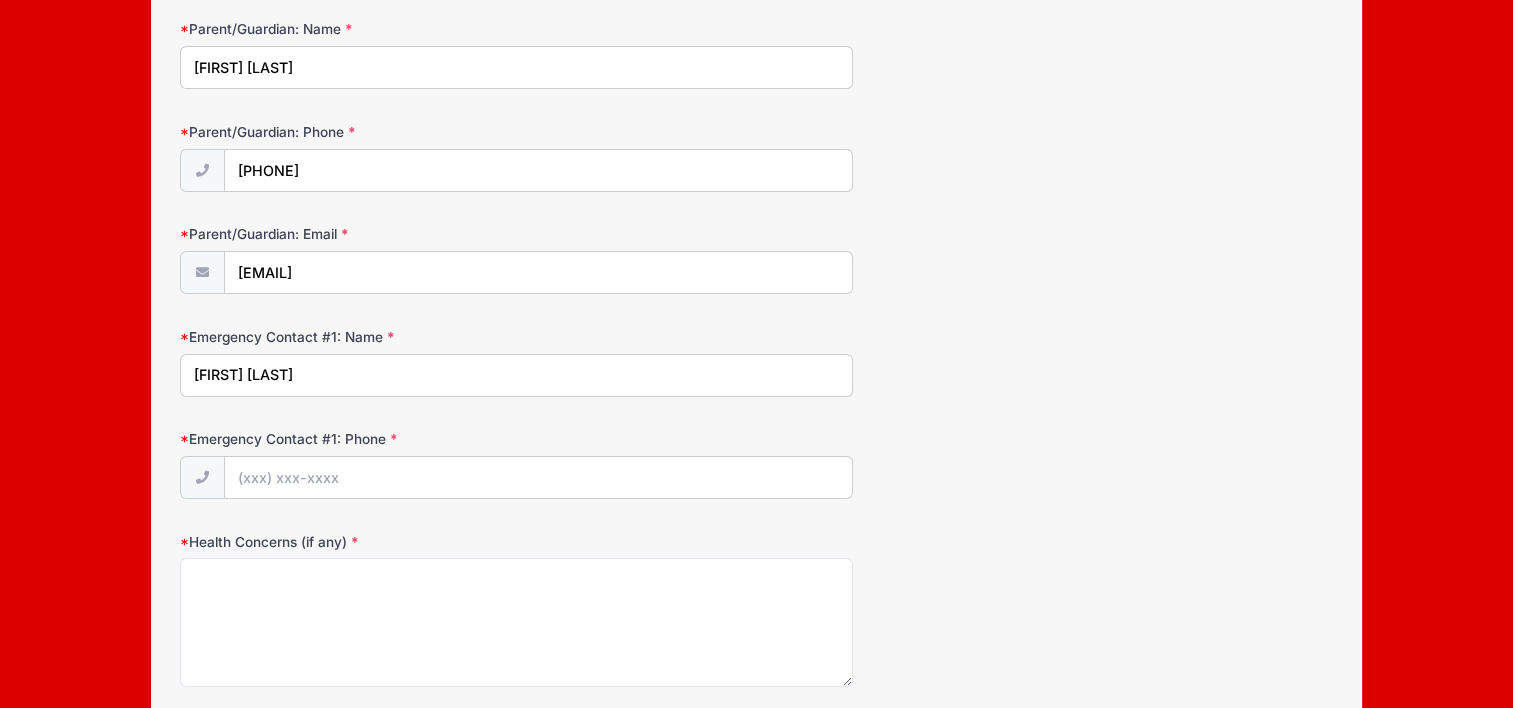 type on "[FIRST] [LAST]" 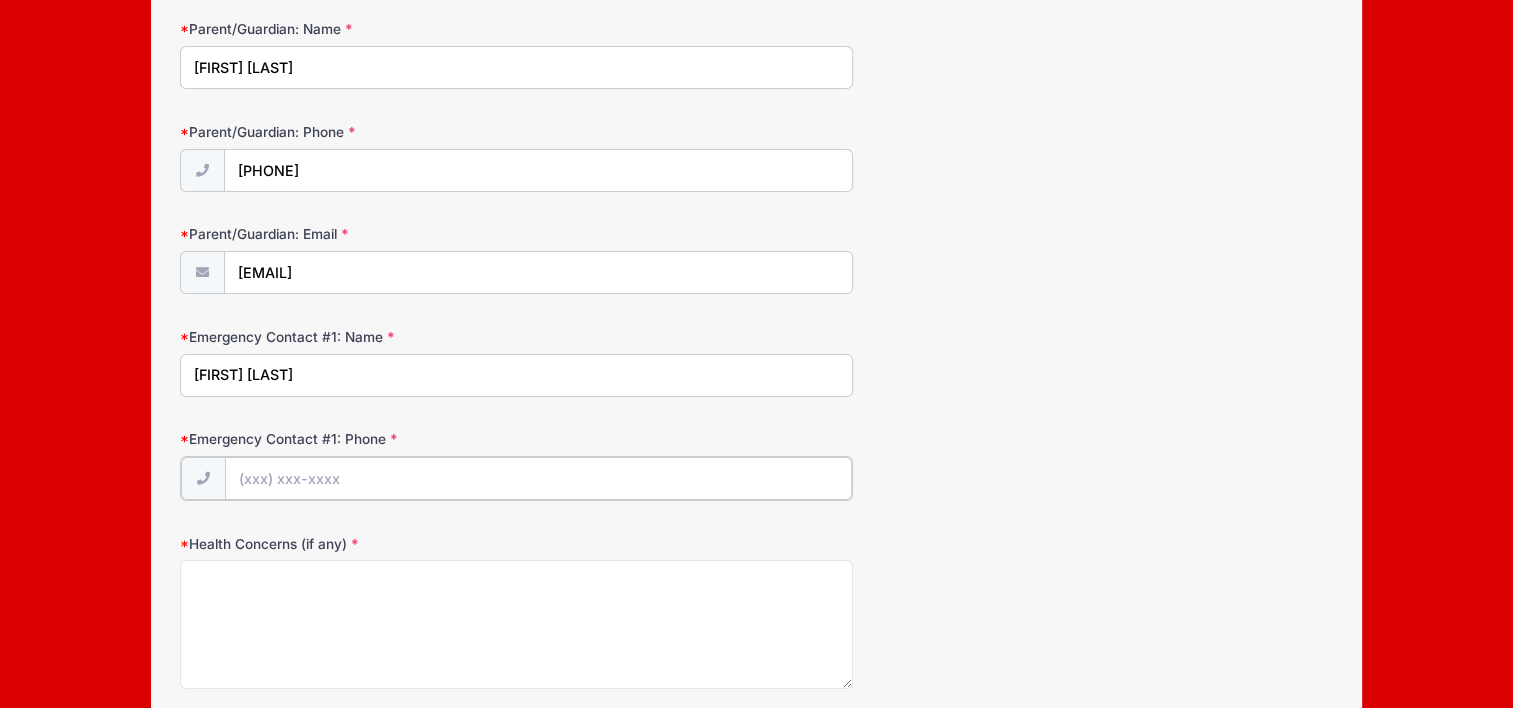 click on "Emergency Contact #1: Phone" at bounding box center [538, 478] 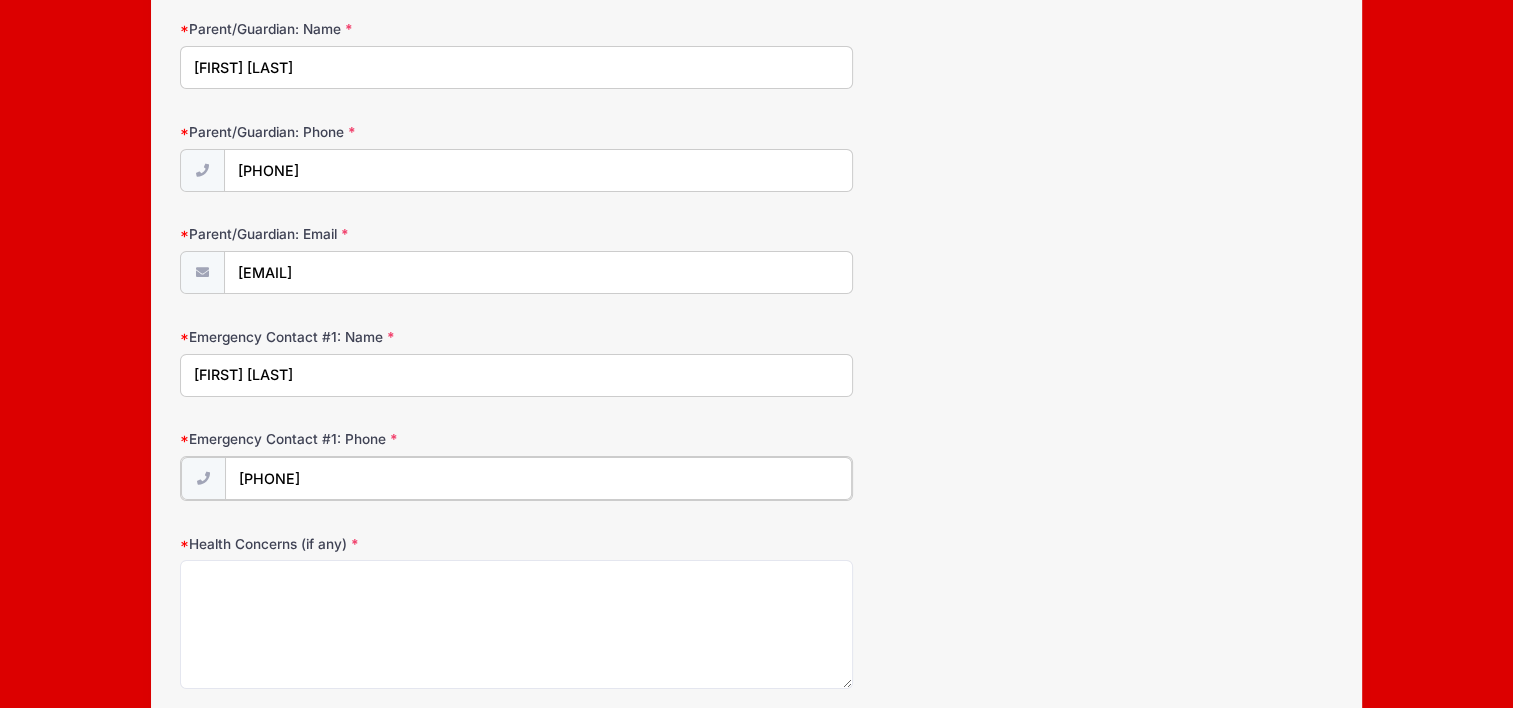 type on "(520) 591-3357" 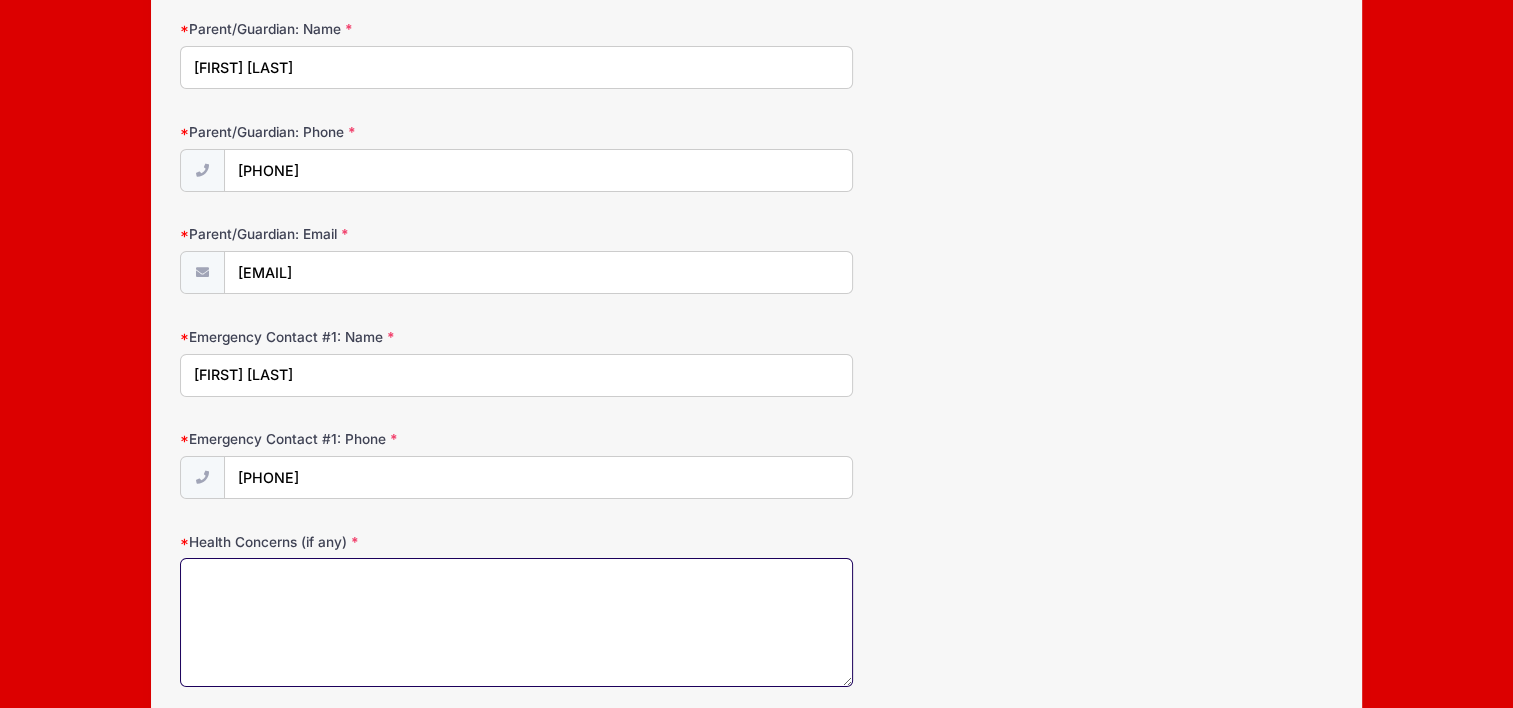 click on "Health Concerns (if any)" at bounding box center [516, 622] 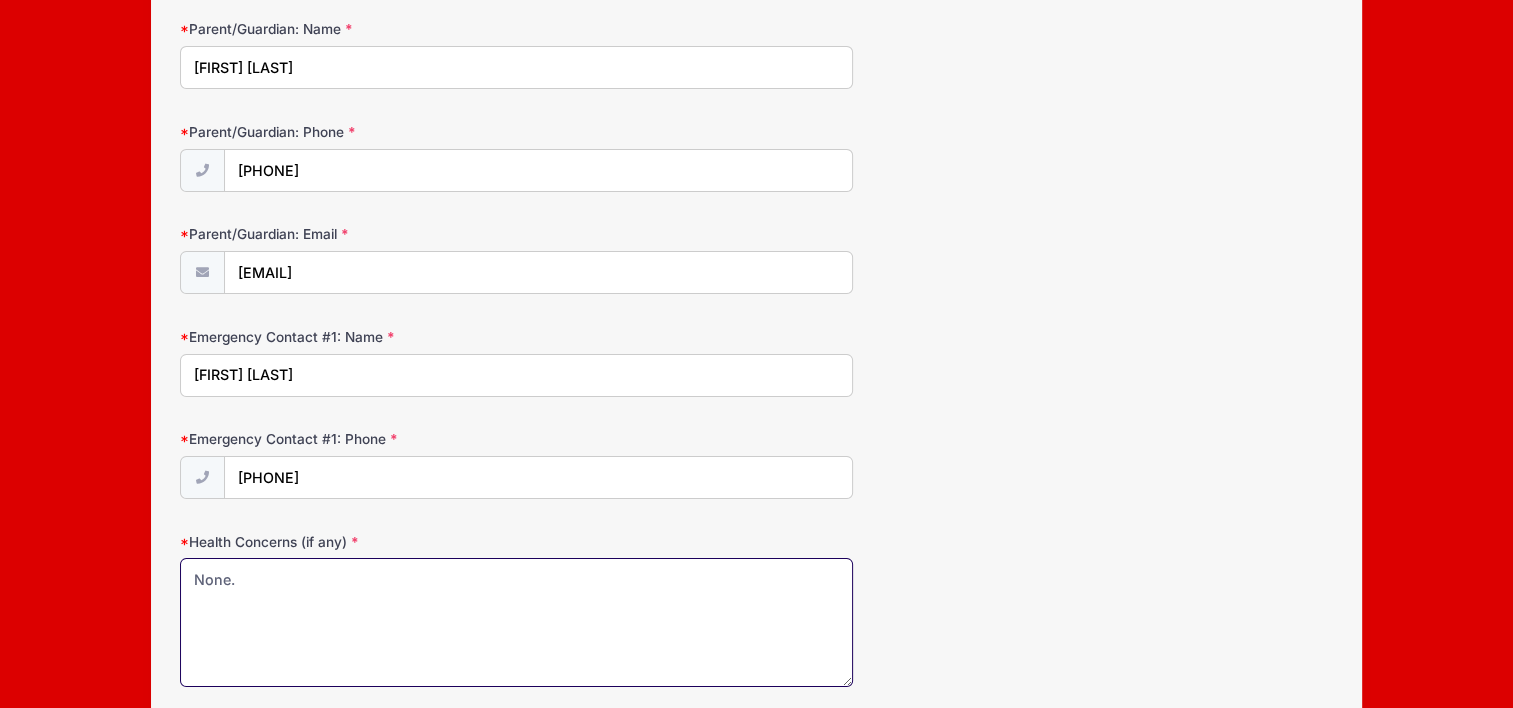 scroll, scrollTop: 413, scrollLeft: 0, axis: vertical 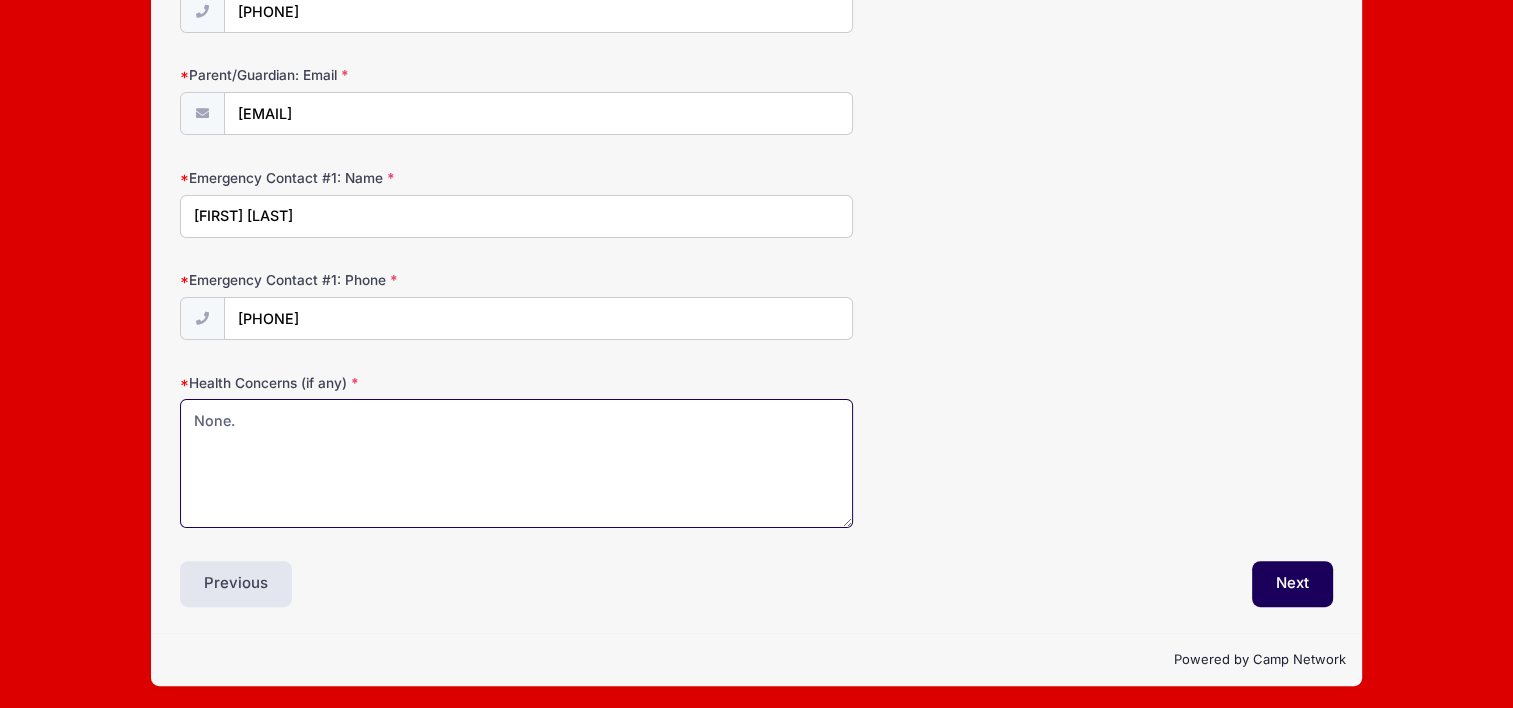 type on "None." 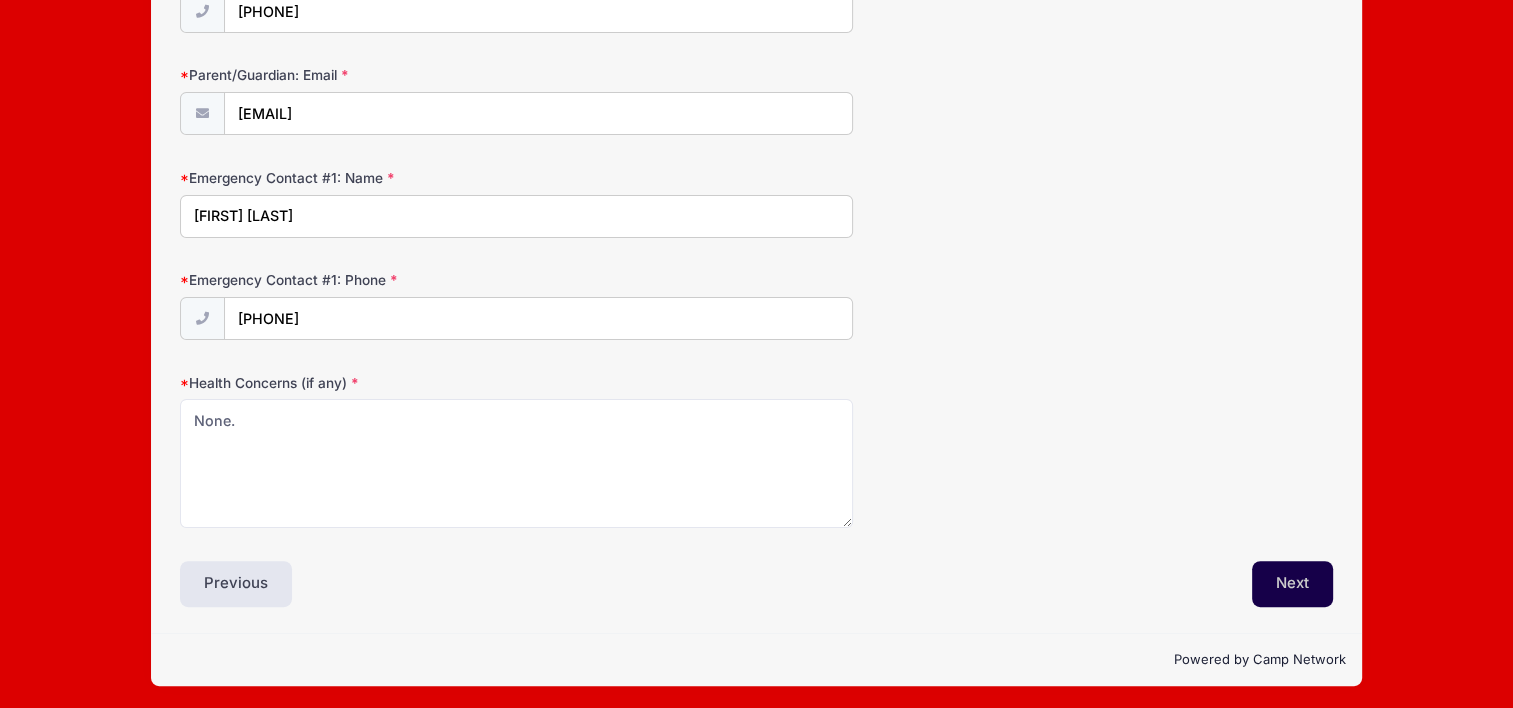 click on "Next" at bounding box center (1292, 584) 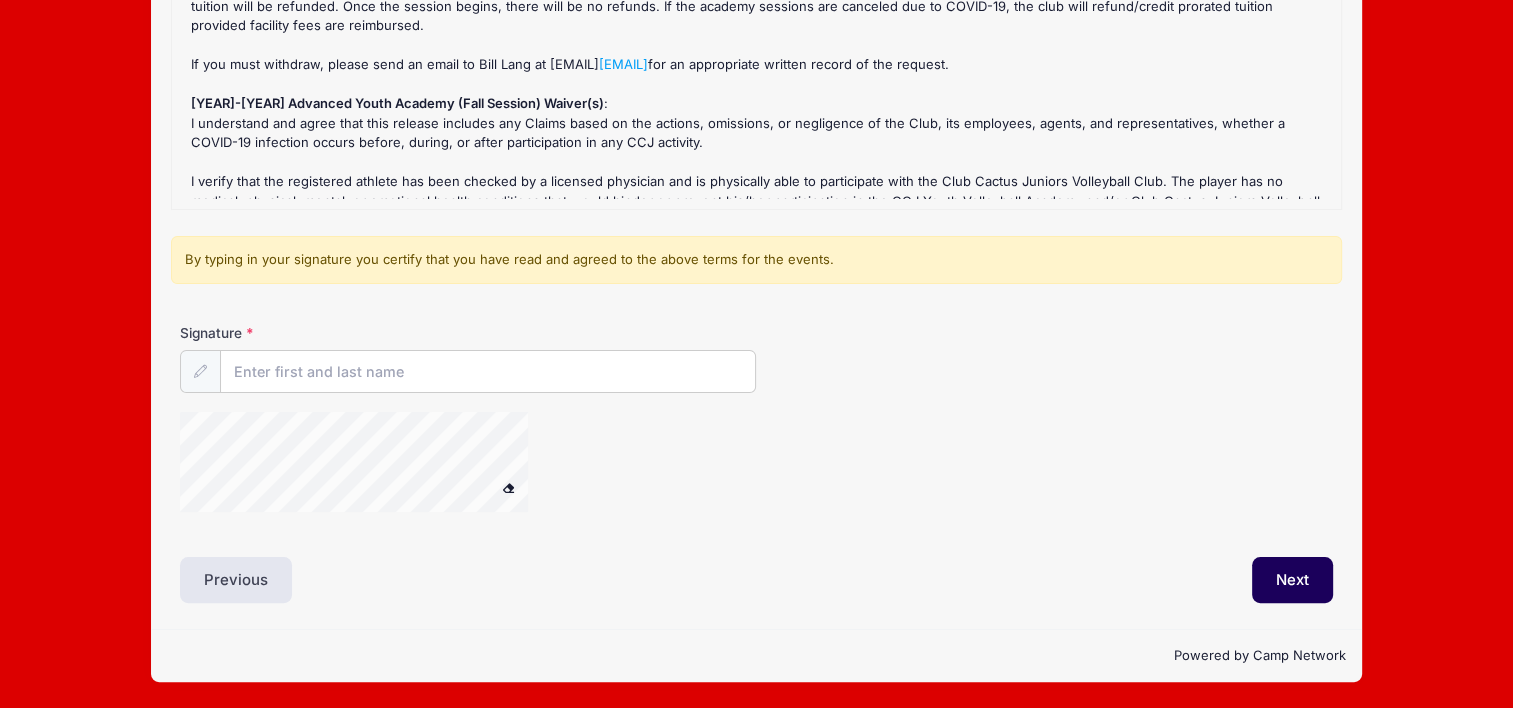 scroll, scrollTop: 26, scrollLeft: 0, axis: vertical 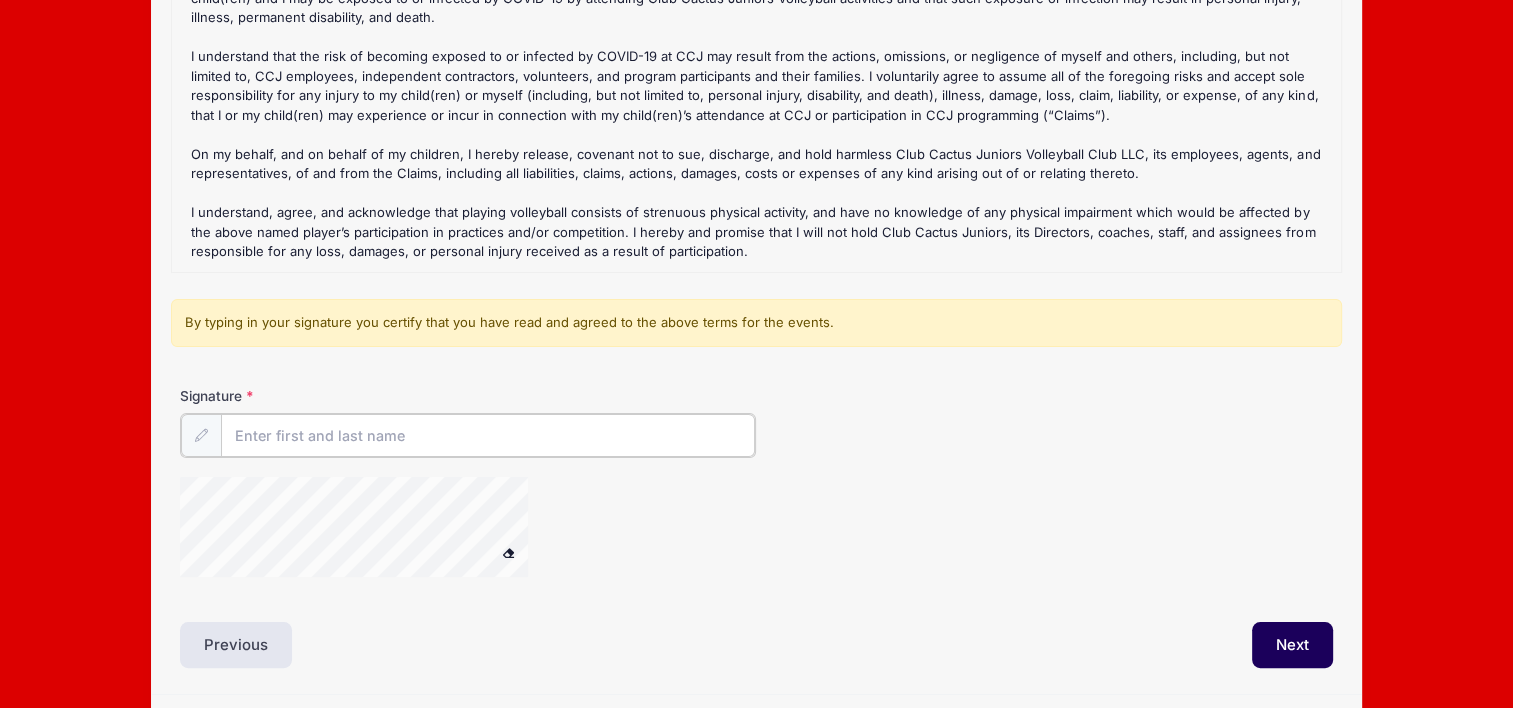 click on "Signature" at bounding box center (488, 435) 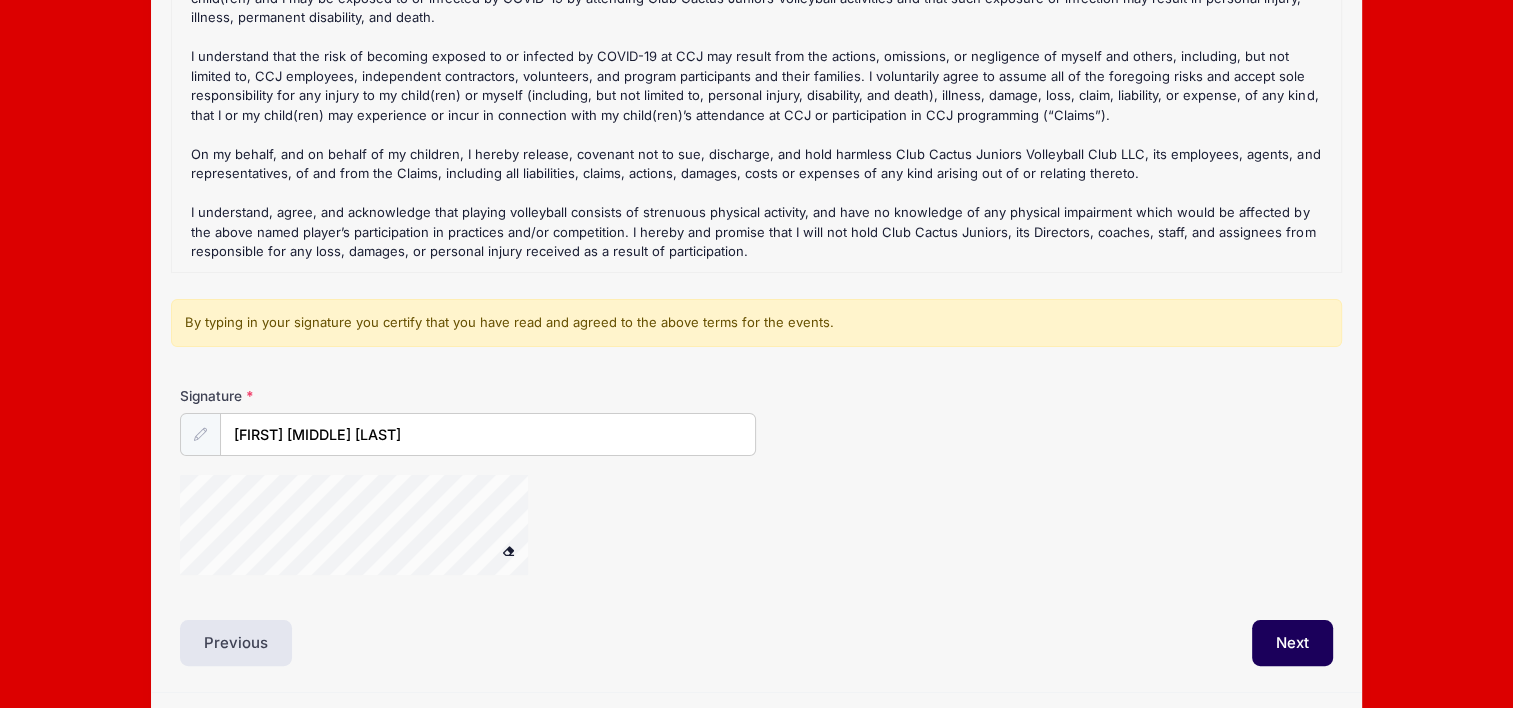 click at bounding box center (508, 550) 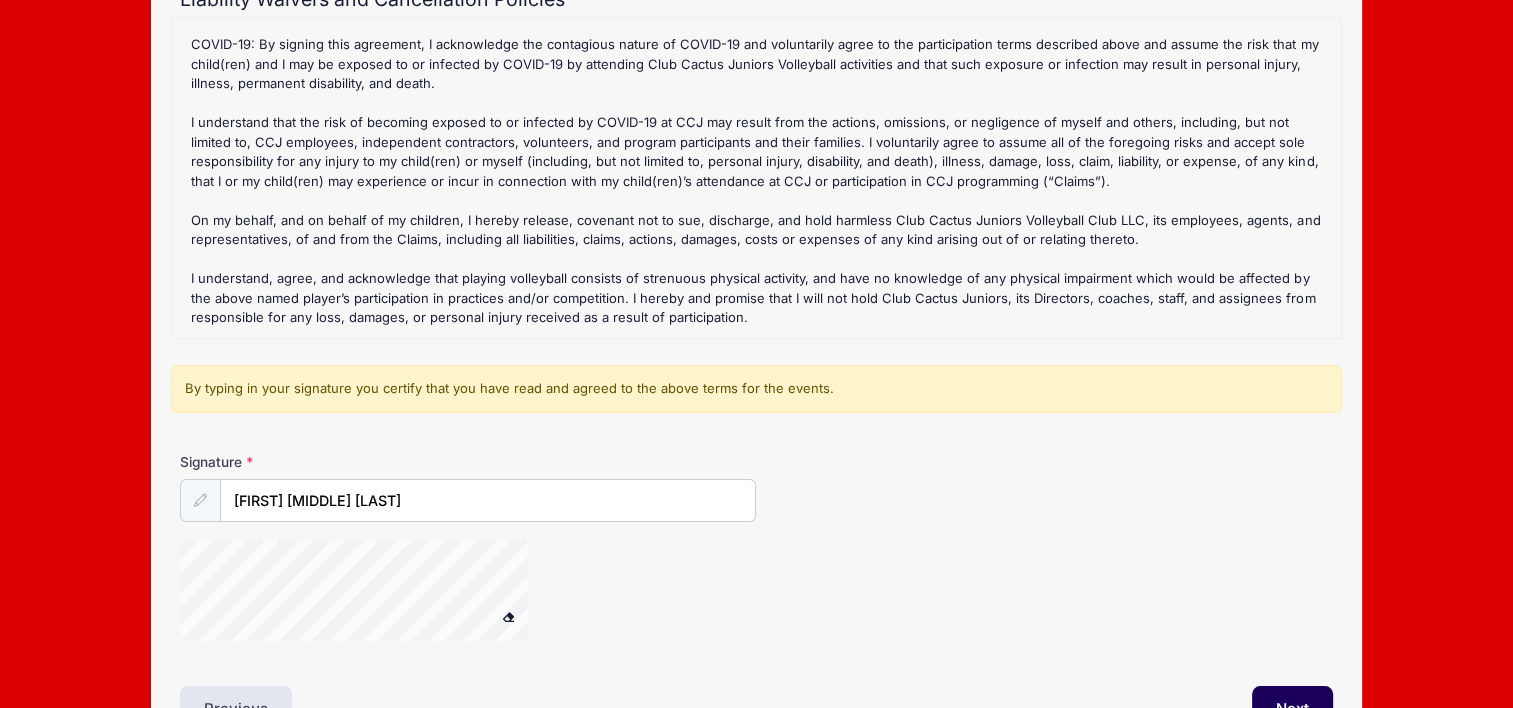 scroll, scrollTop: 368, scrollLeft: 0, axis: vertical 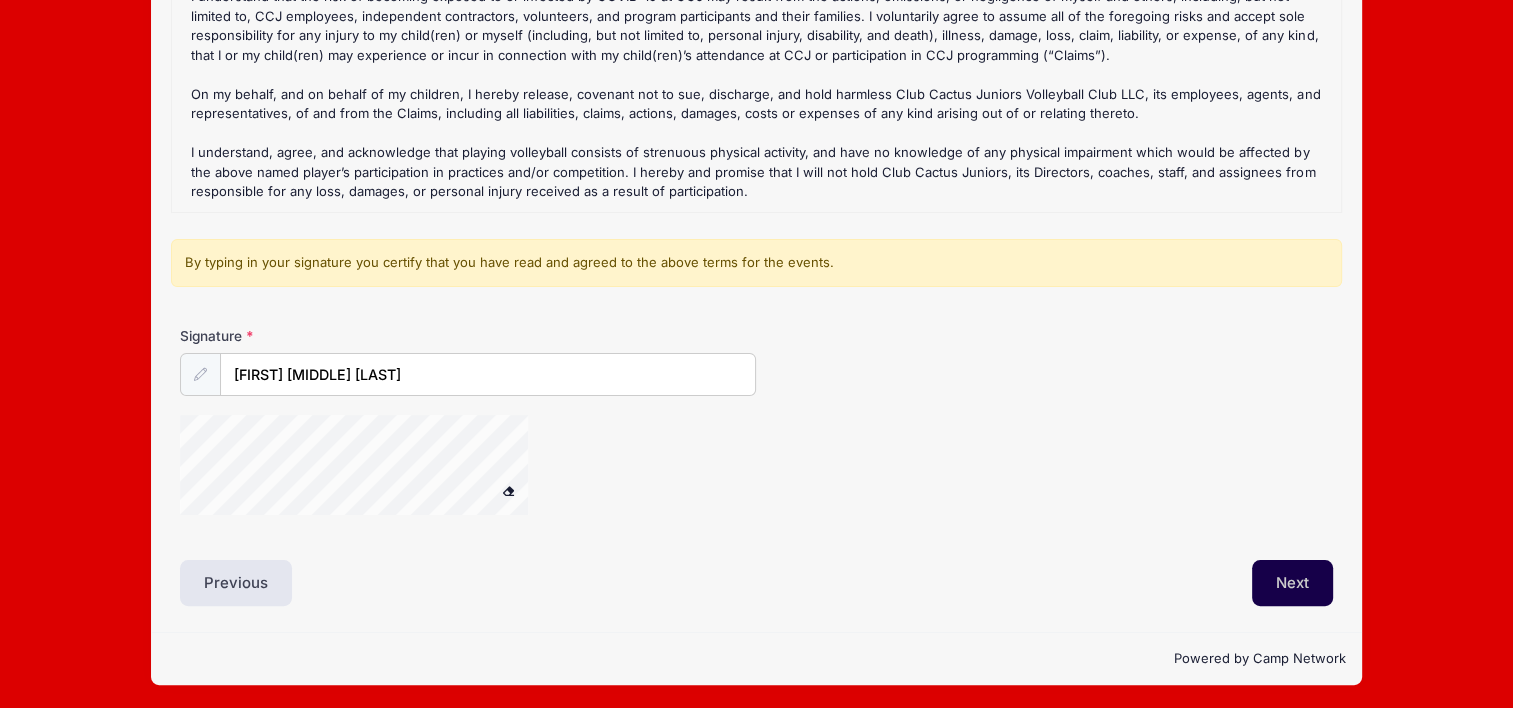 click on "Next" at bounding box center (1292, 583) 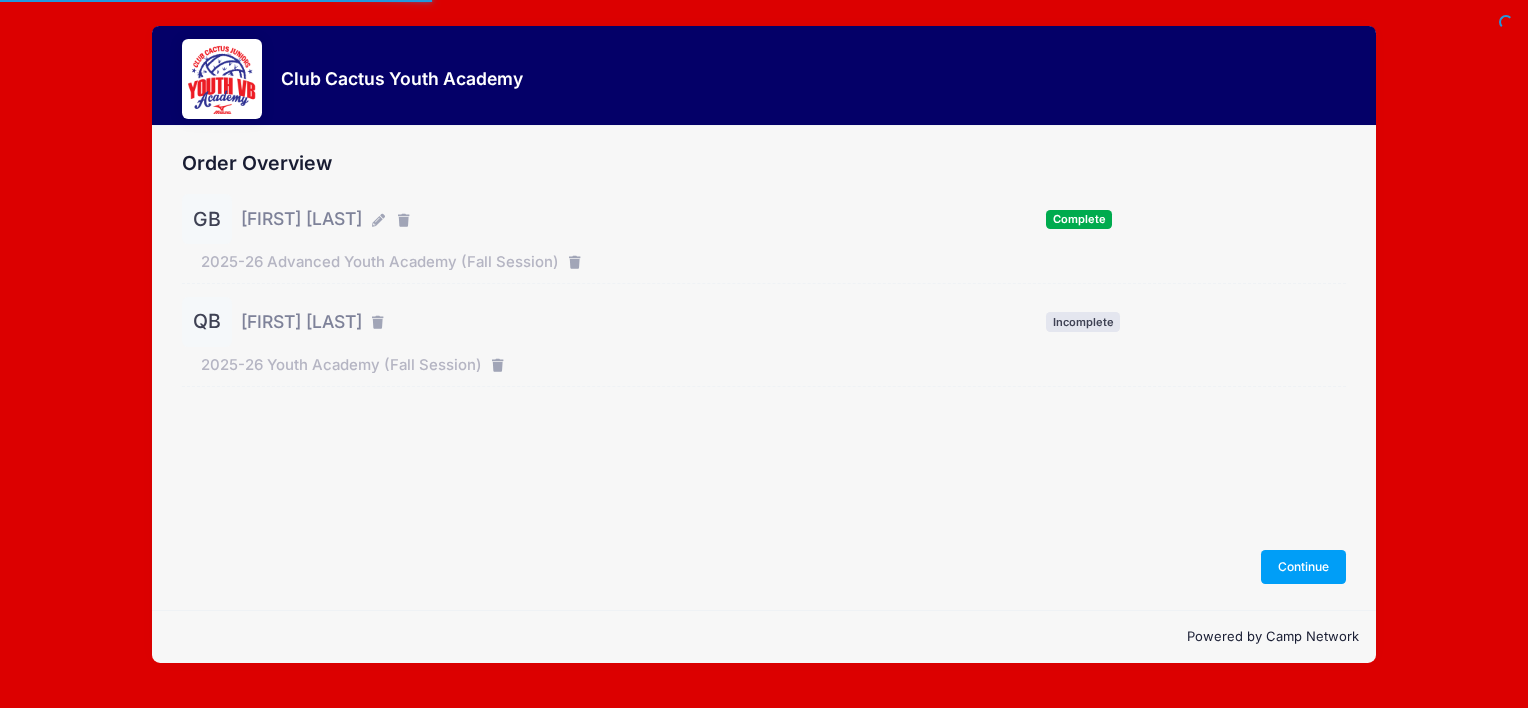 scroll, scrollTop: 0, scrollLeft: 0, axis: both 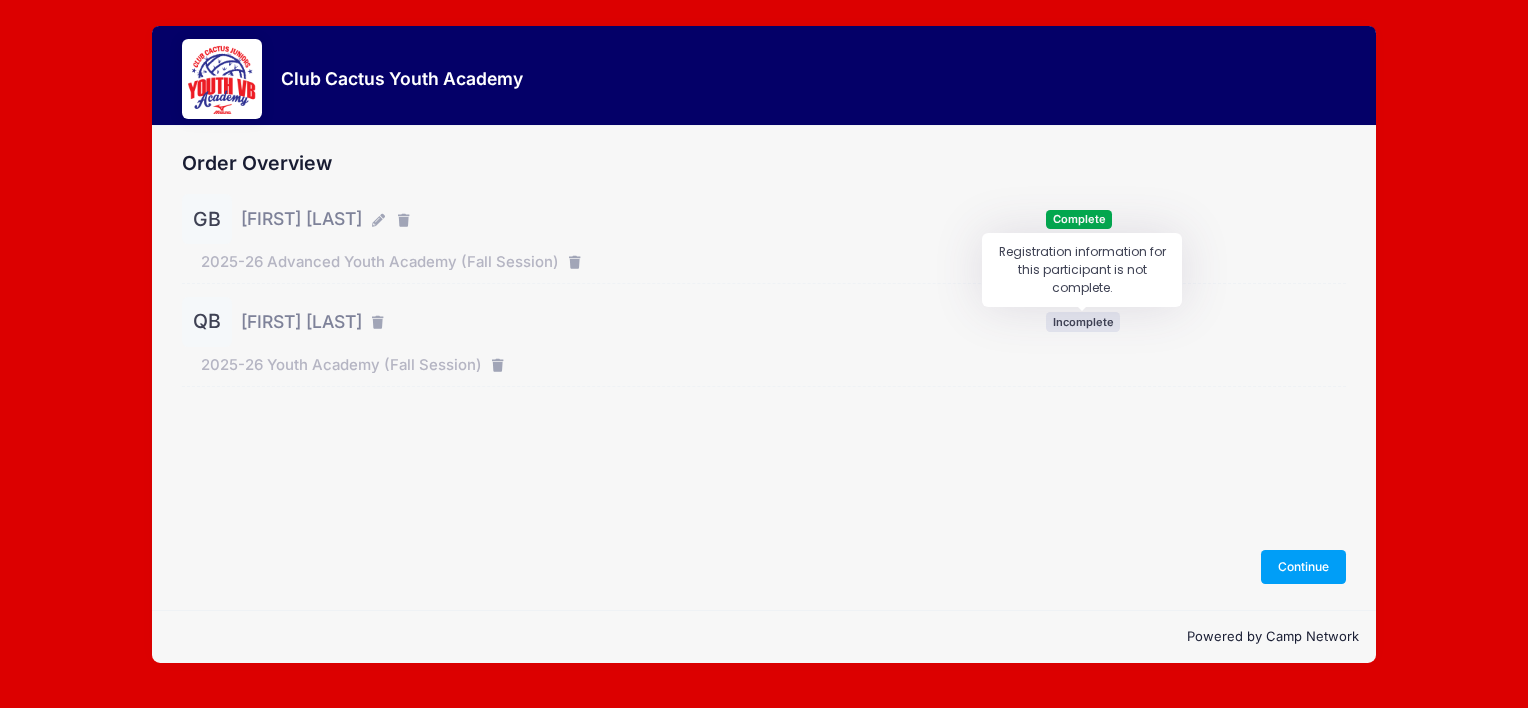 click on "Incomplete" at bounding box center (1083, 321) 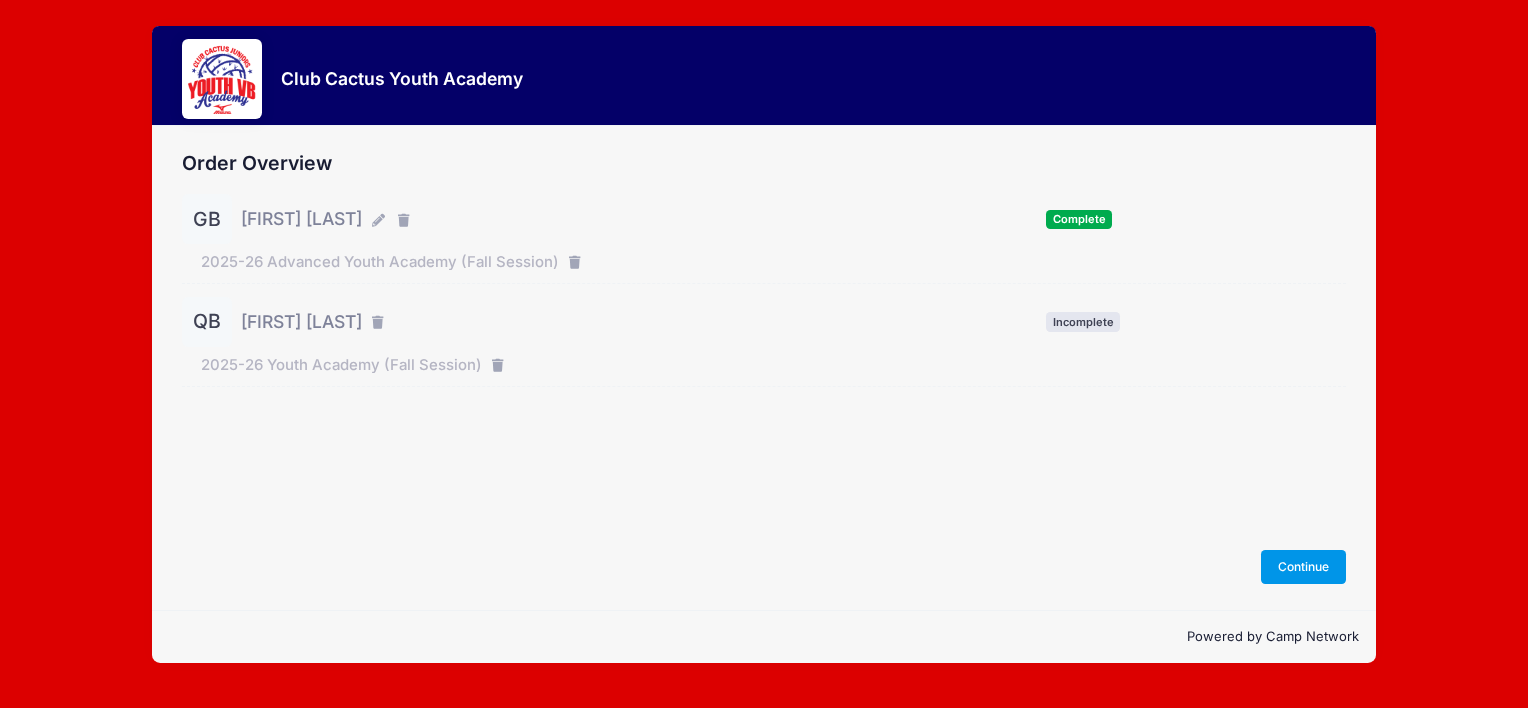 click on "Continue" at bounding box center [1304, 567] 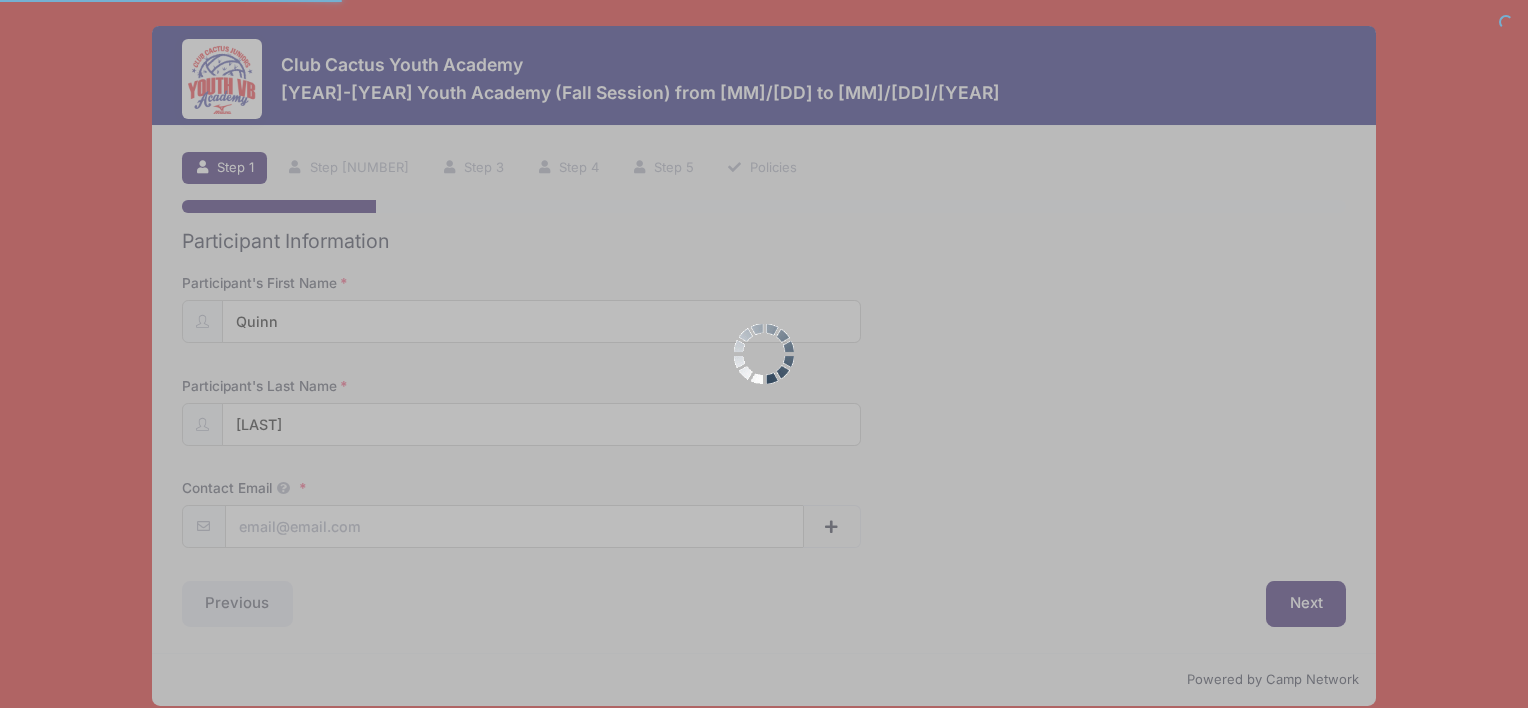scroll, scrollTop: 0, scrollLeft: 0, axis: both 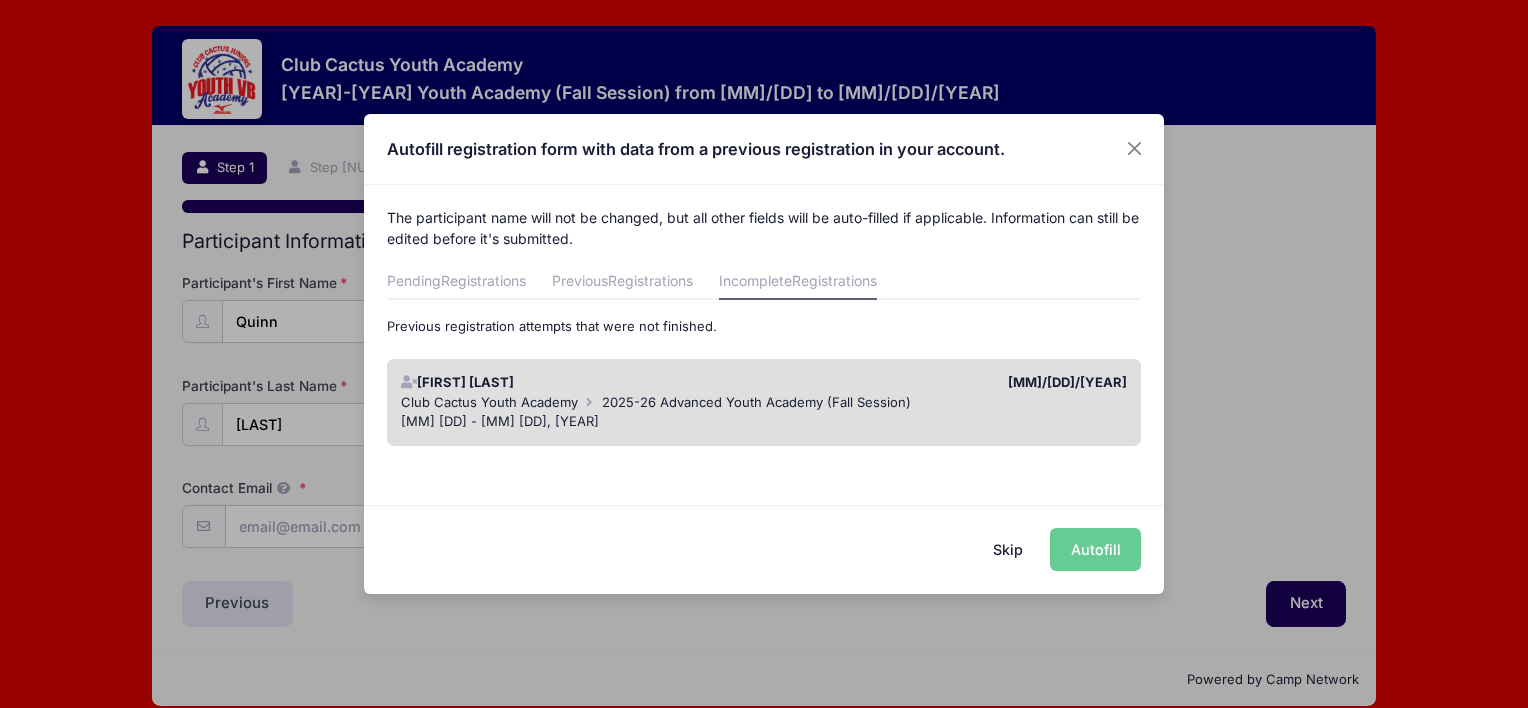 click on "Skip
Autofill" at bounding box center [764, 549] 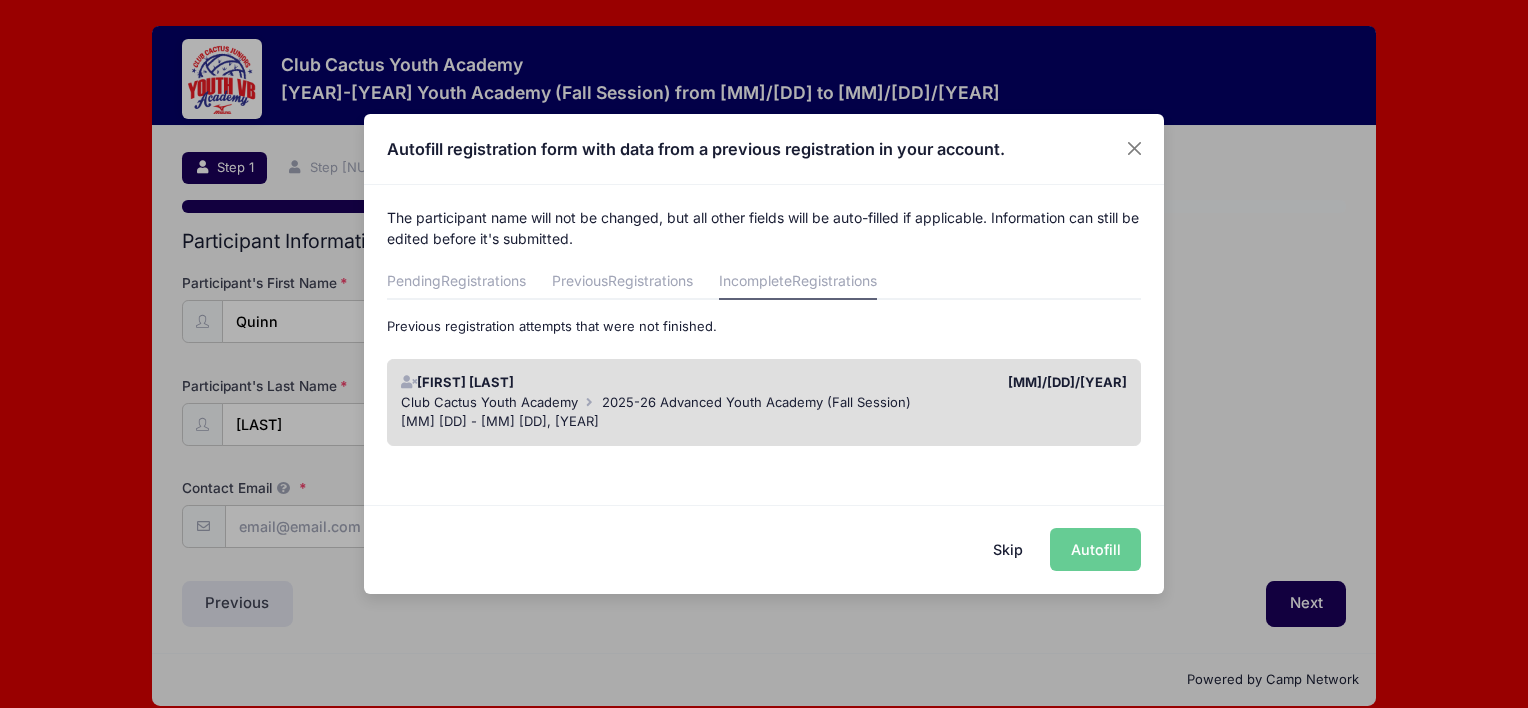 click on "Skip
Autofill" at bounding box center [764, 549] 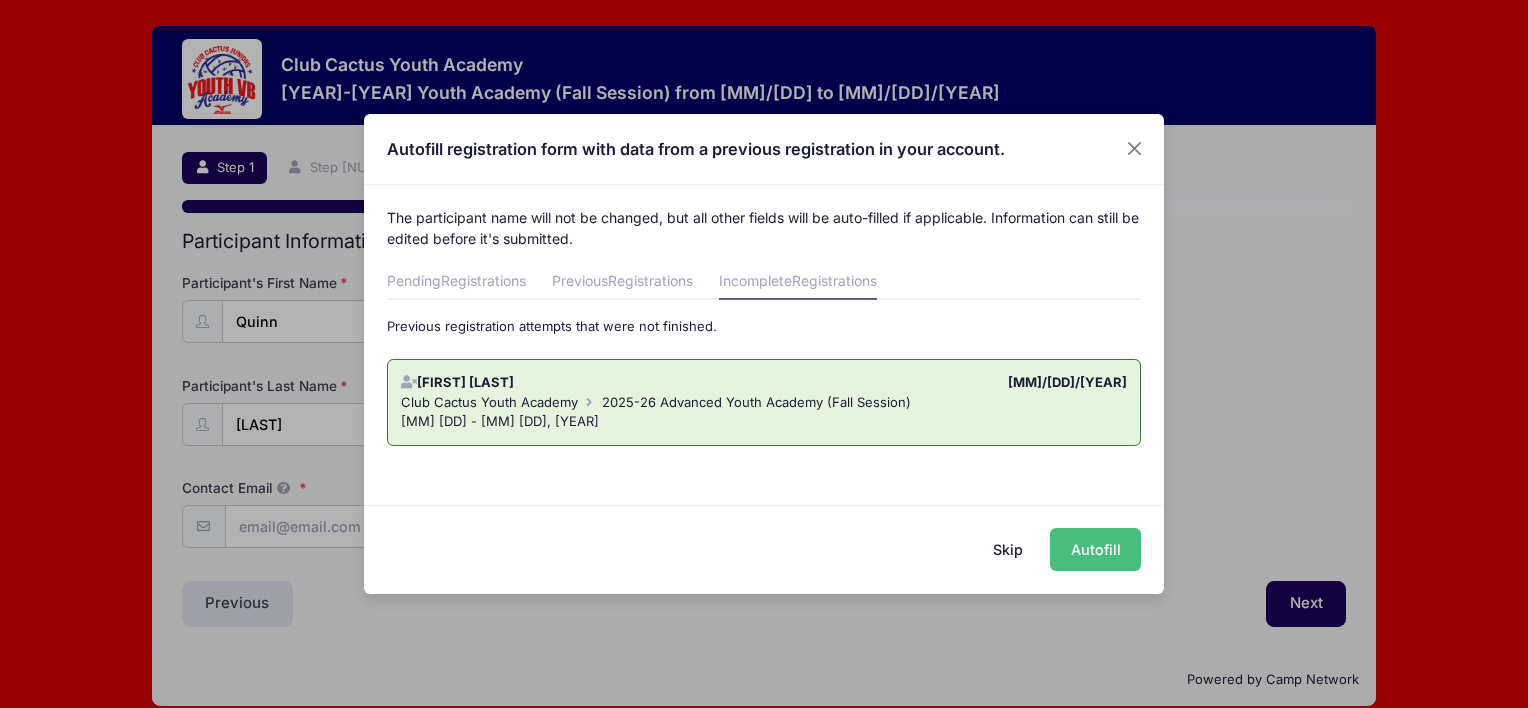 click on "Autofill" at bounding box center [1095, 549] 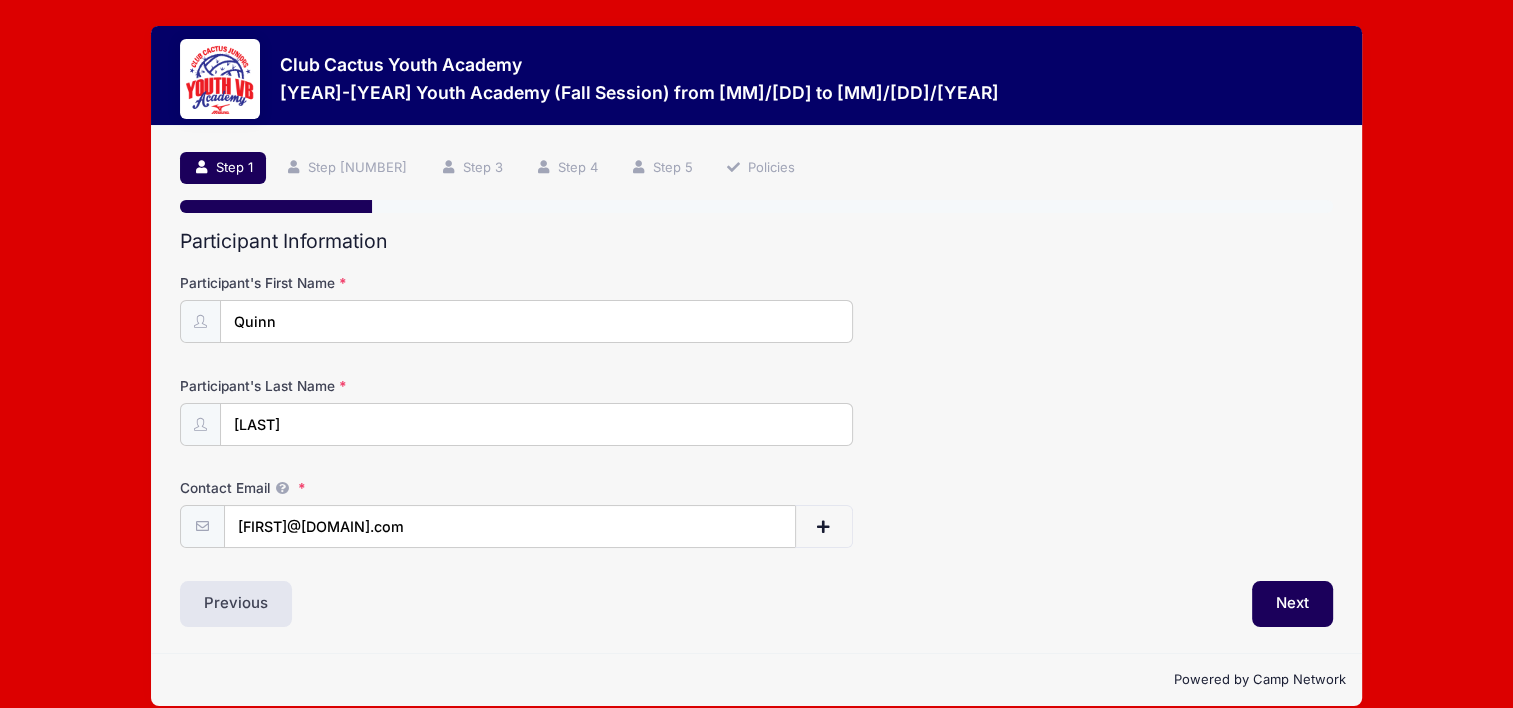click on "Next" at bounding box center [1049, 604] 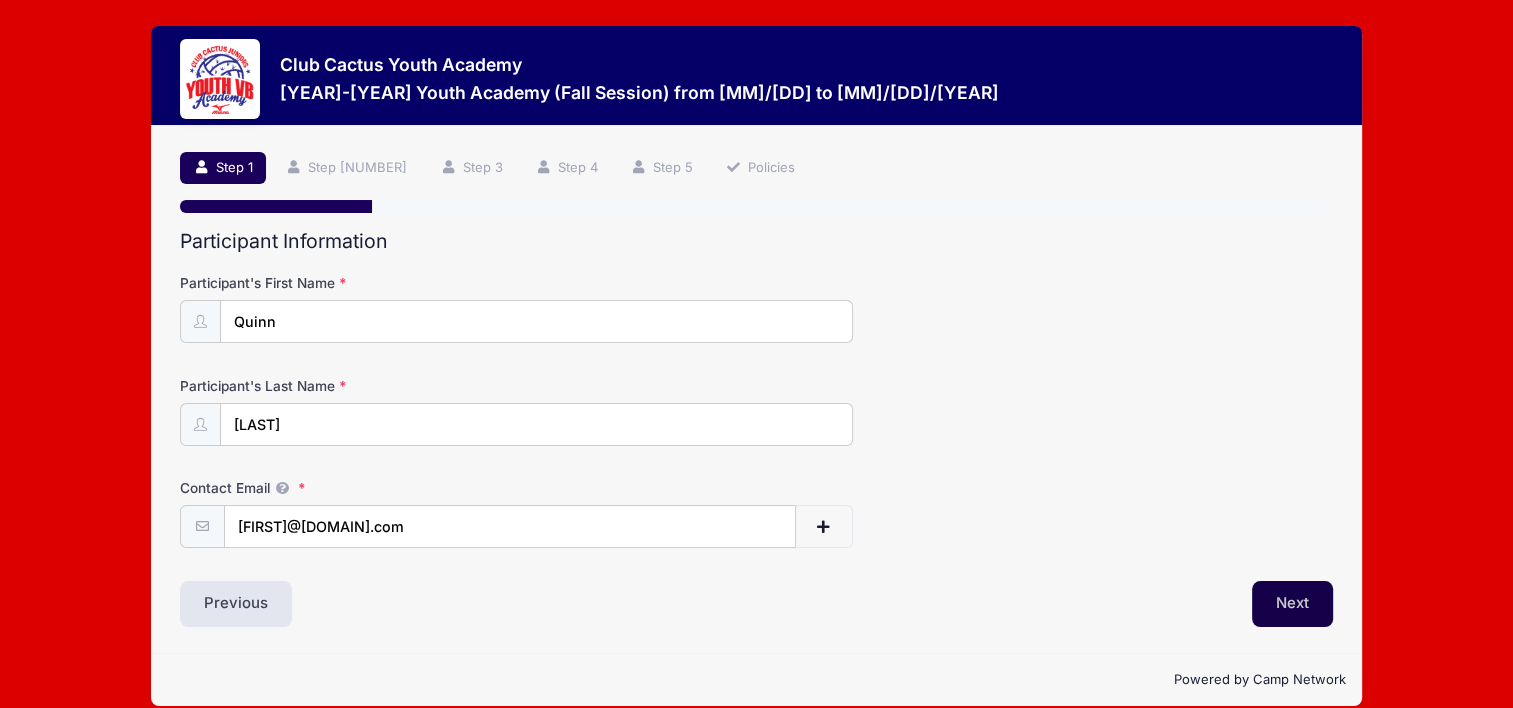 click on "Next" at bounding box center [1292, 604] 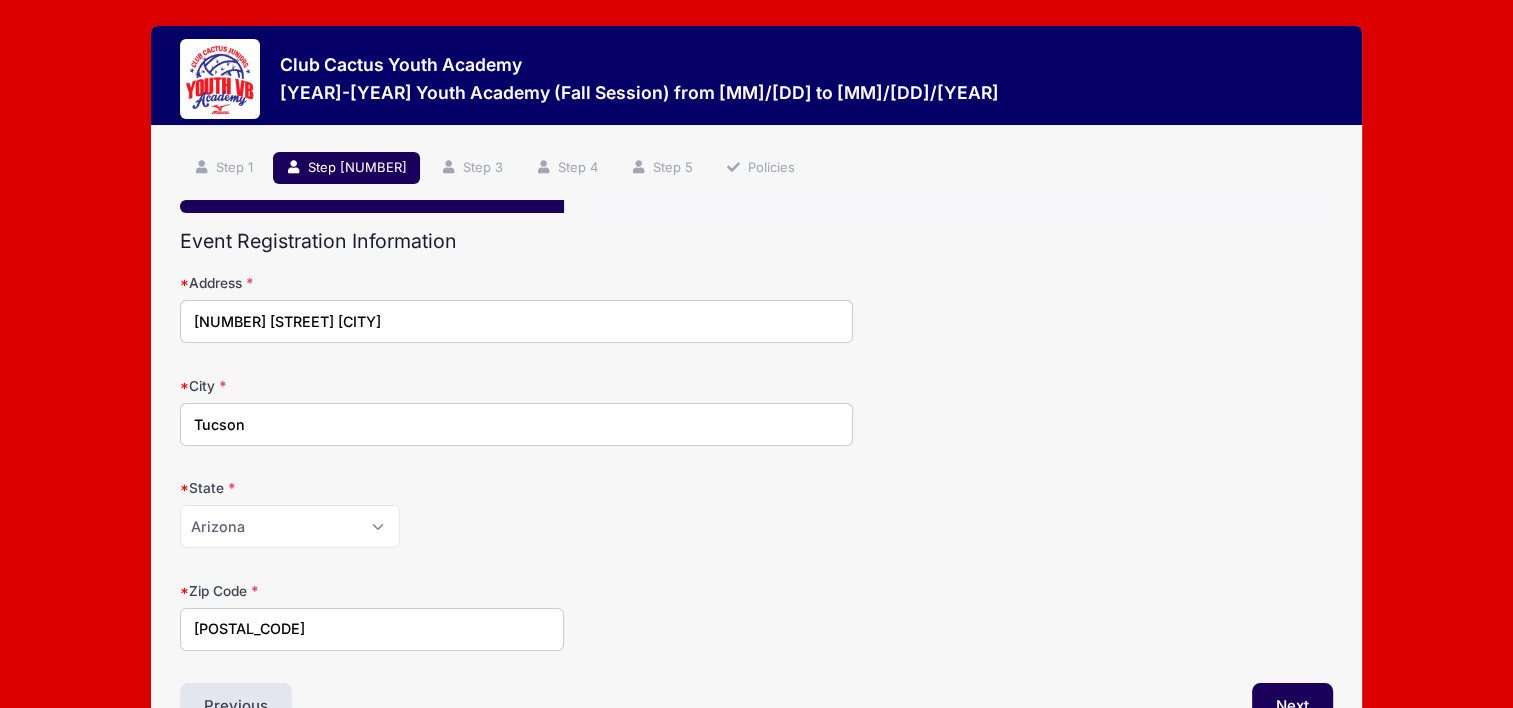 scroll, scrollTop: 123, scrollLeft: 0, axis: vertical 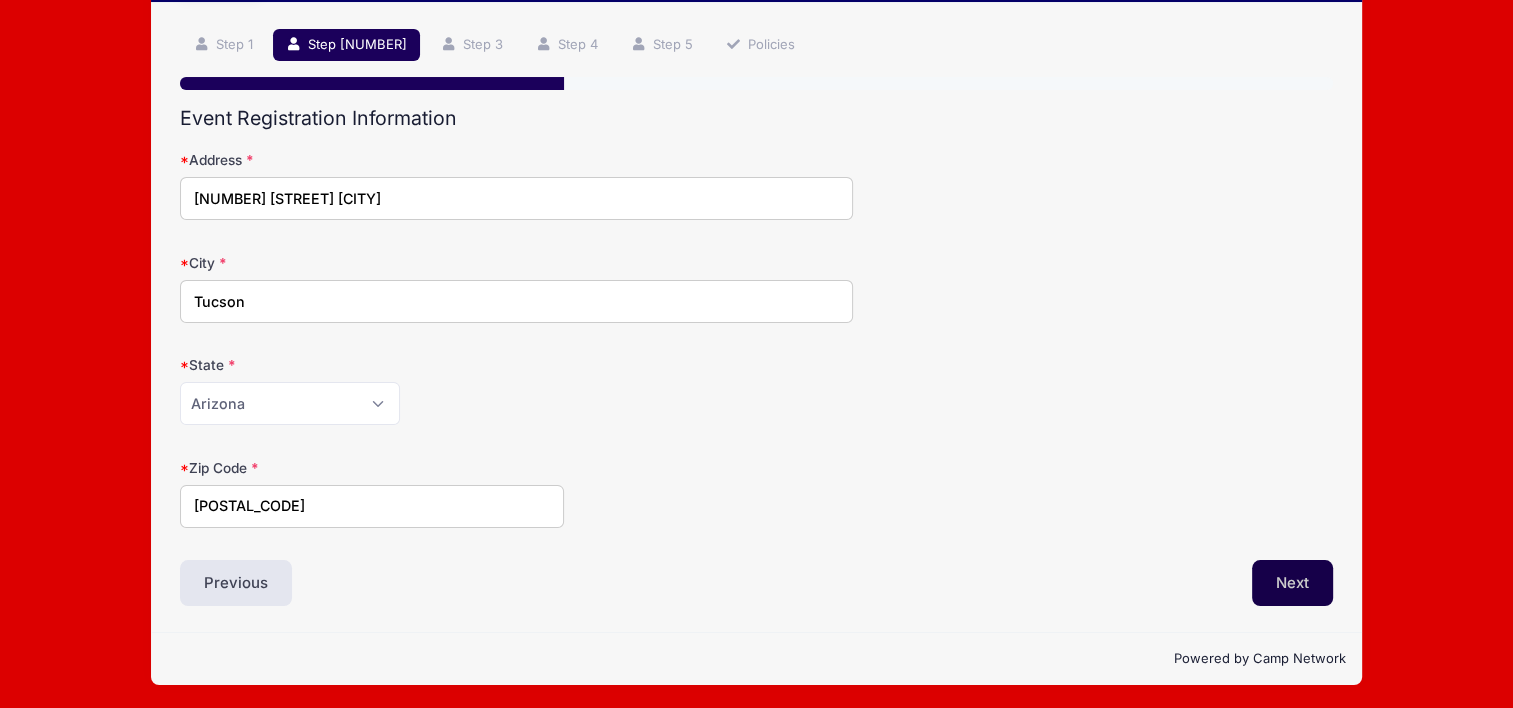 click on "Next" at bounding box center (1292, 583) 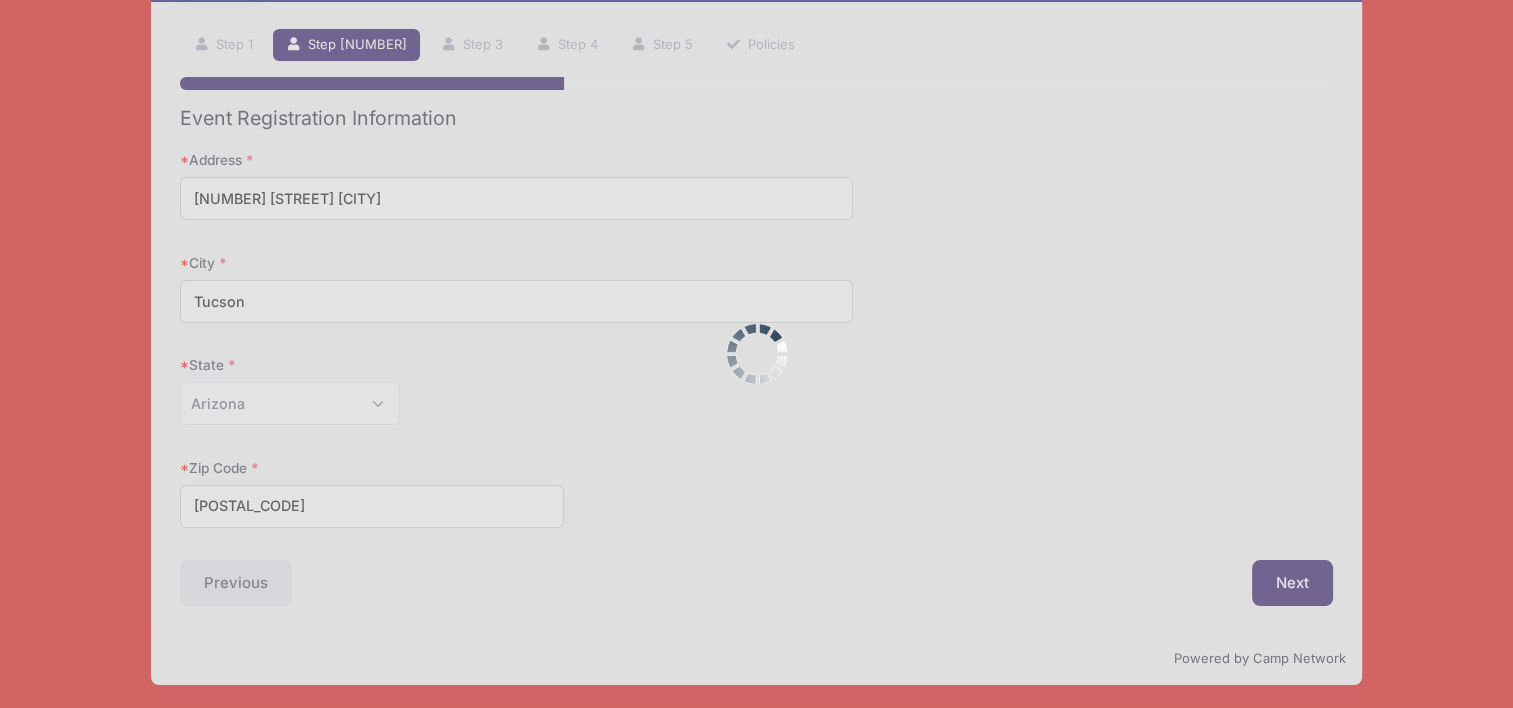scroll, scrollTop: 0, scrollLeft: 0, axis: both 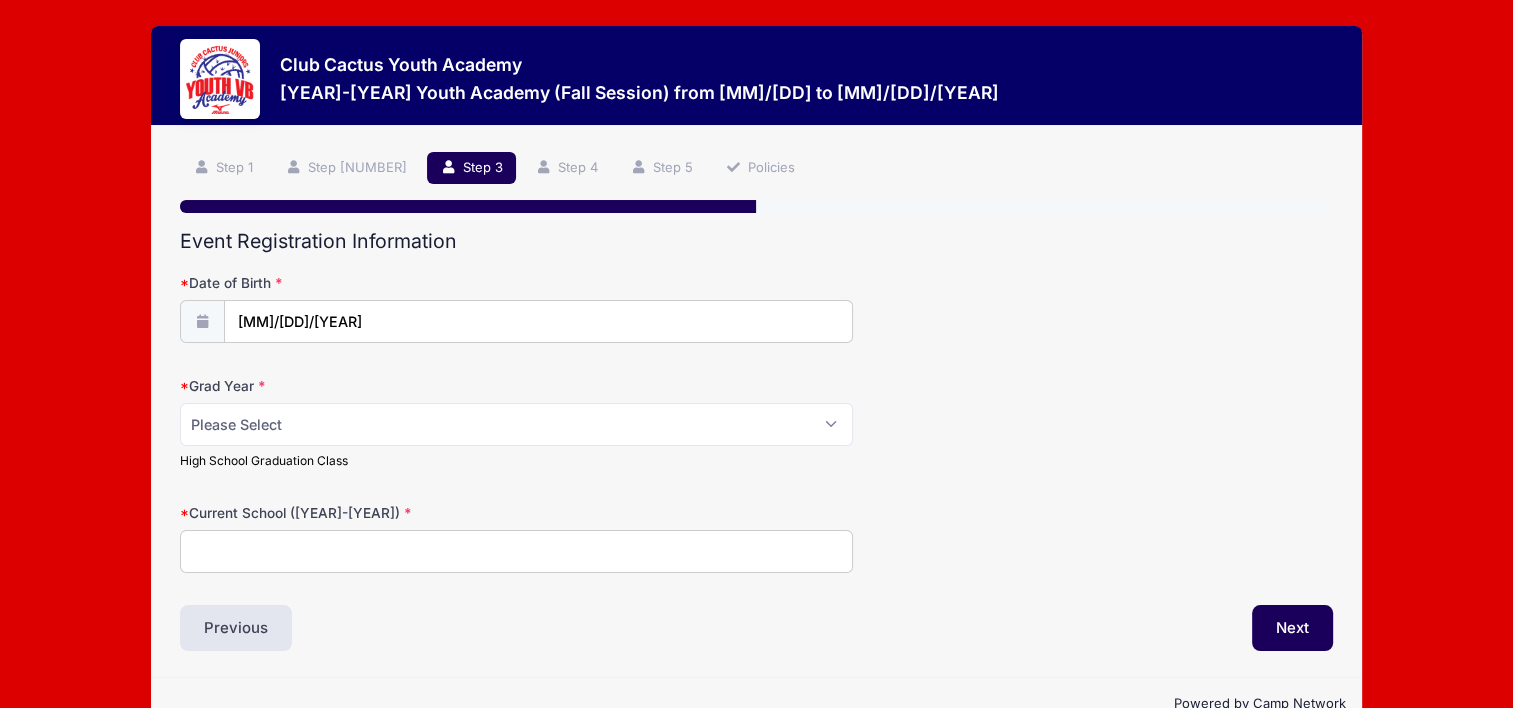 click at bounding box center [202, 321] 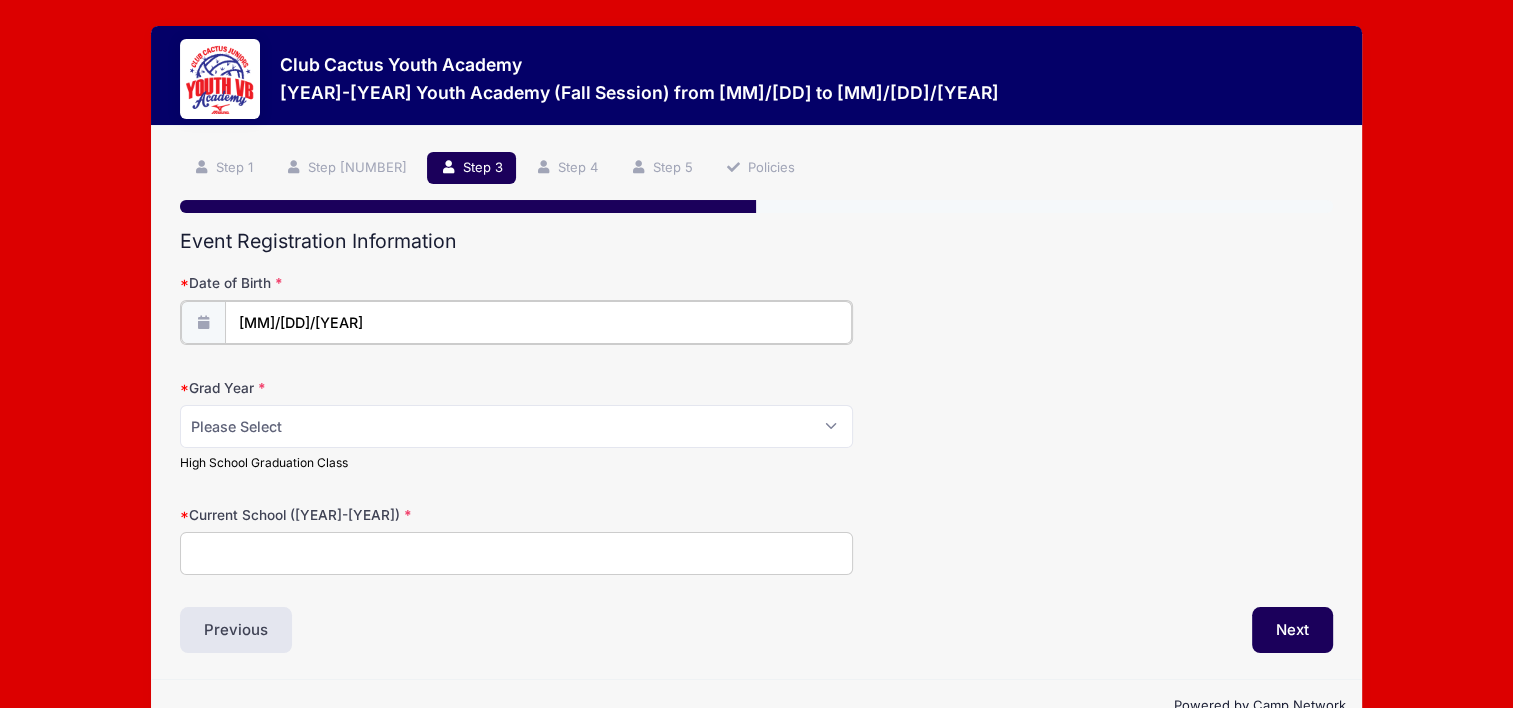 type on "2012" 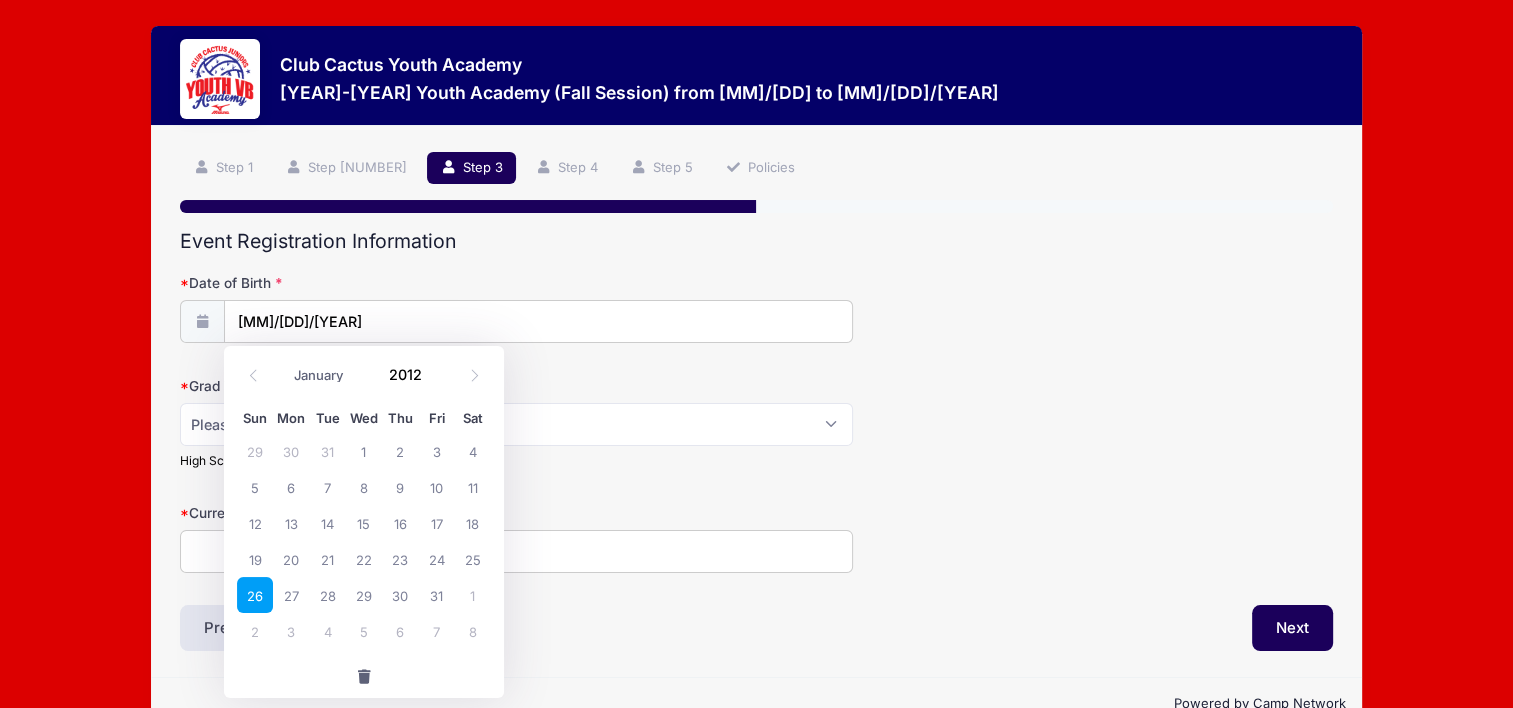 click 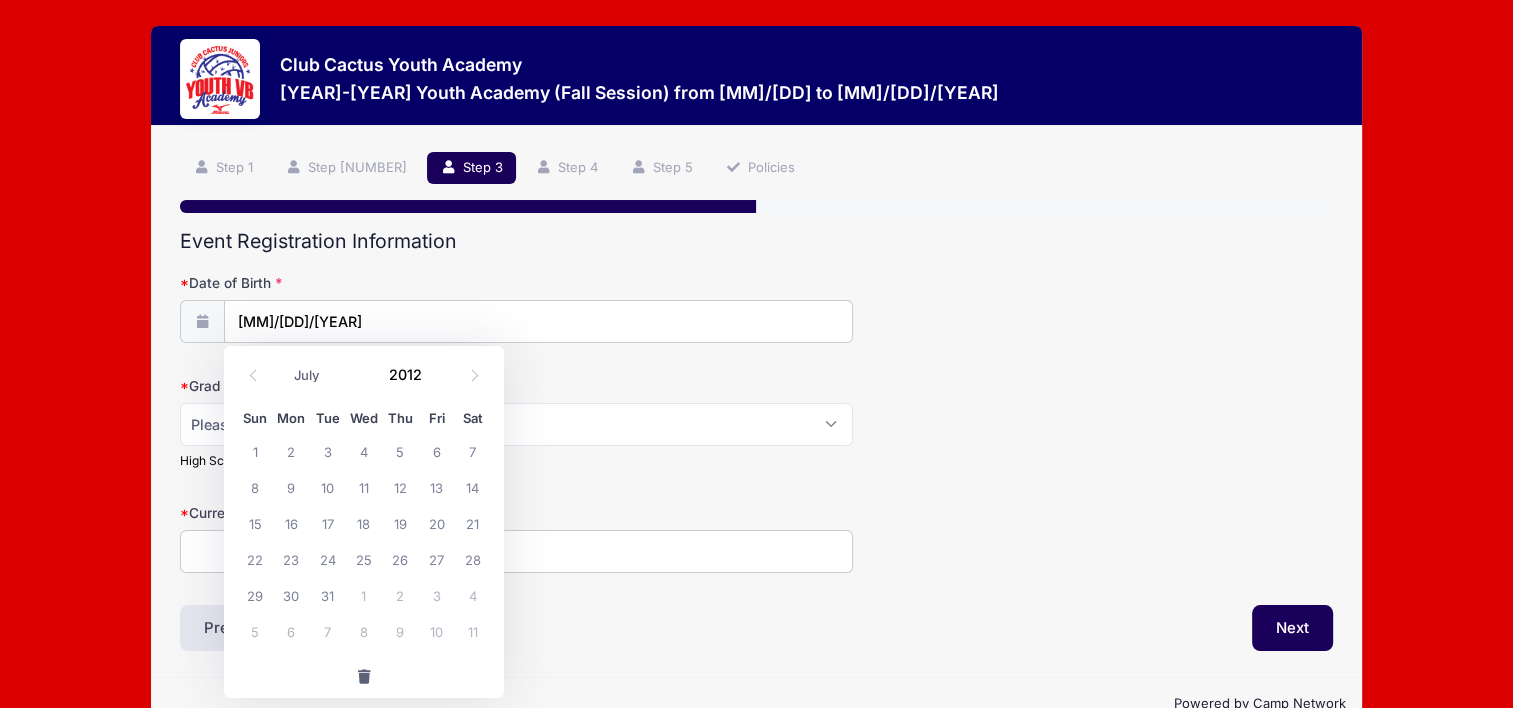click 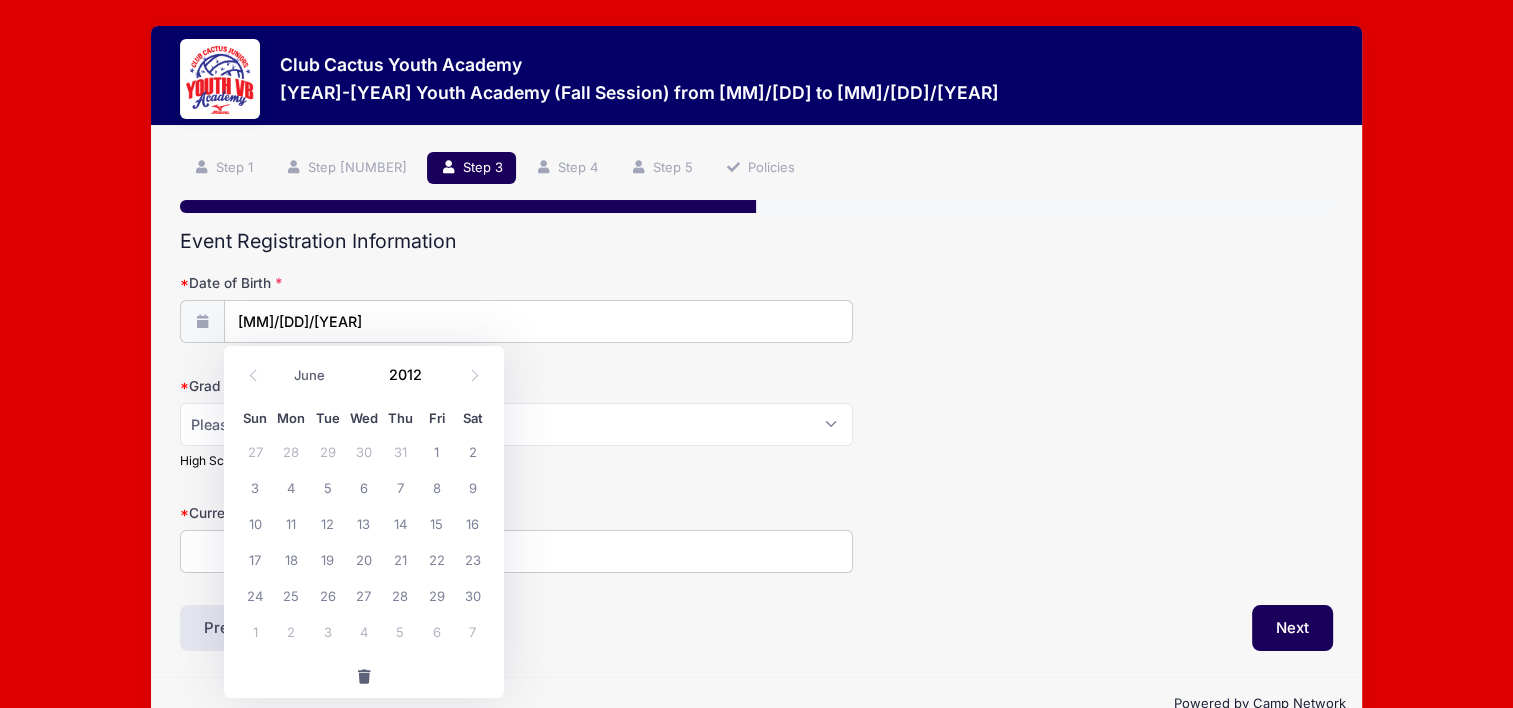 click 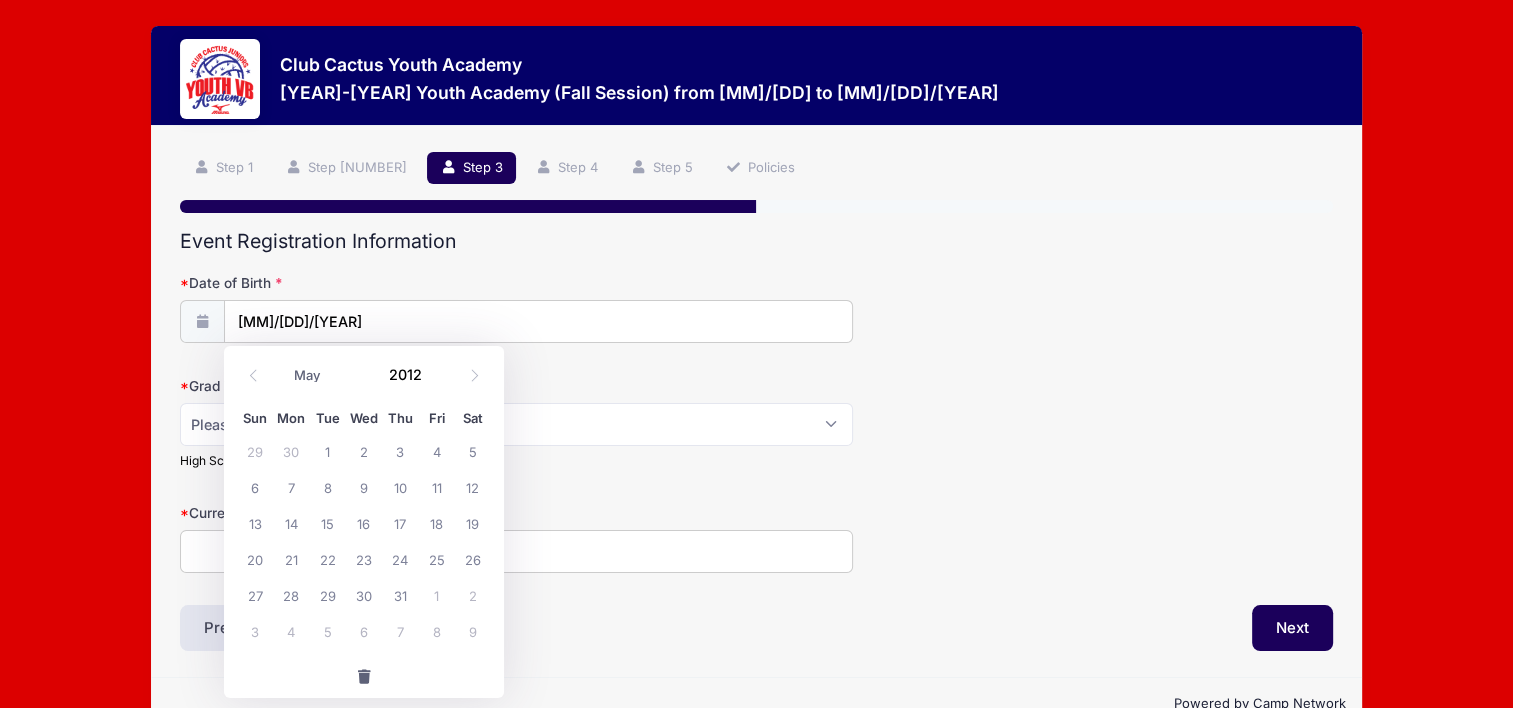 click at bounding box center [437, 367] 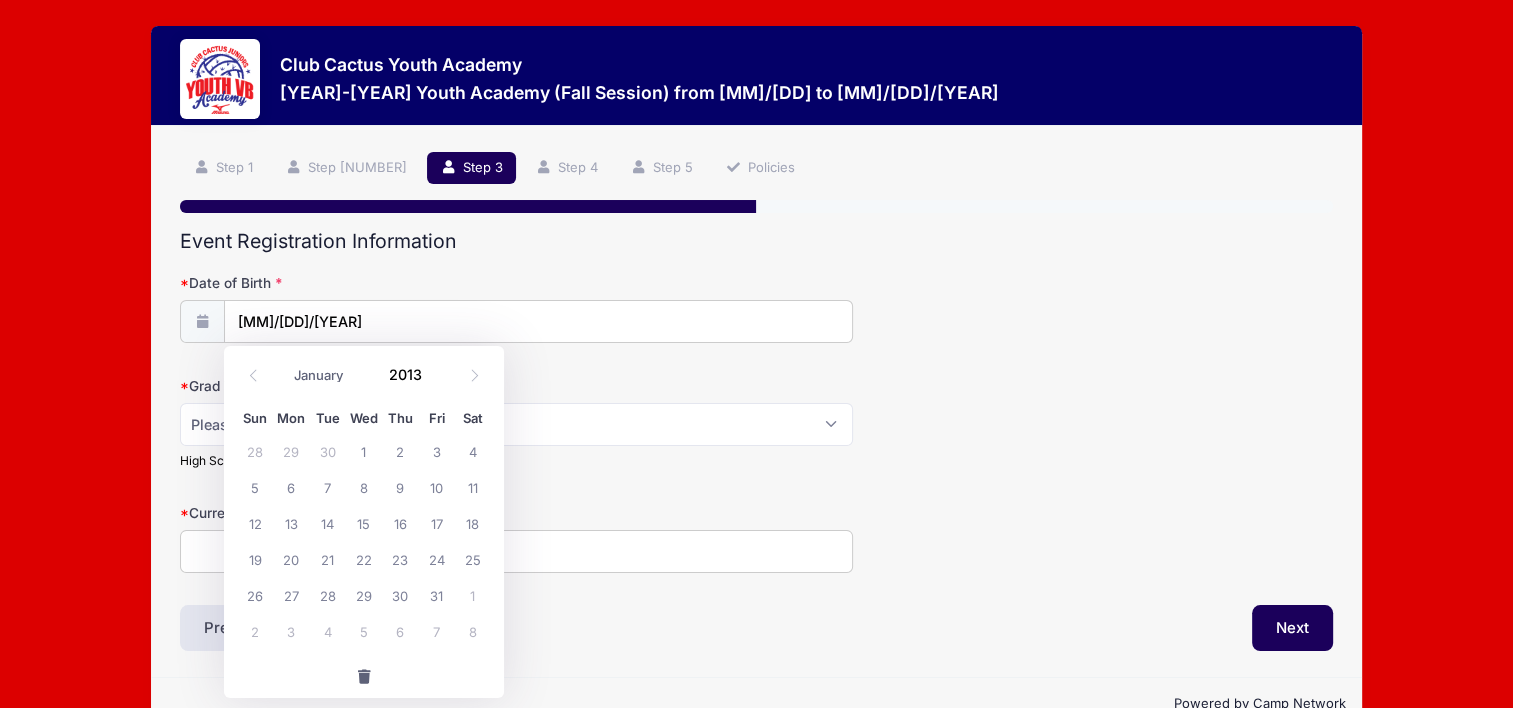 click at bounding box center [437, 367] 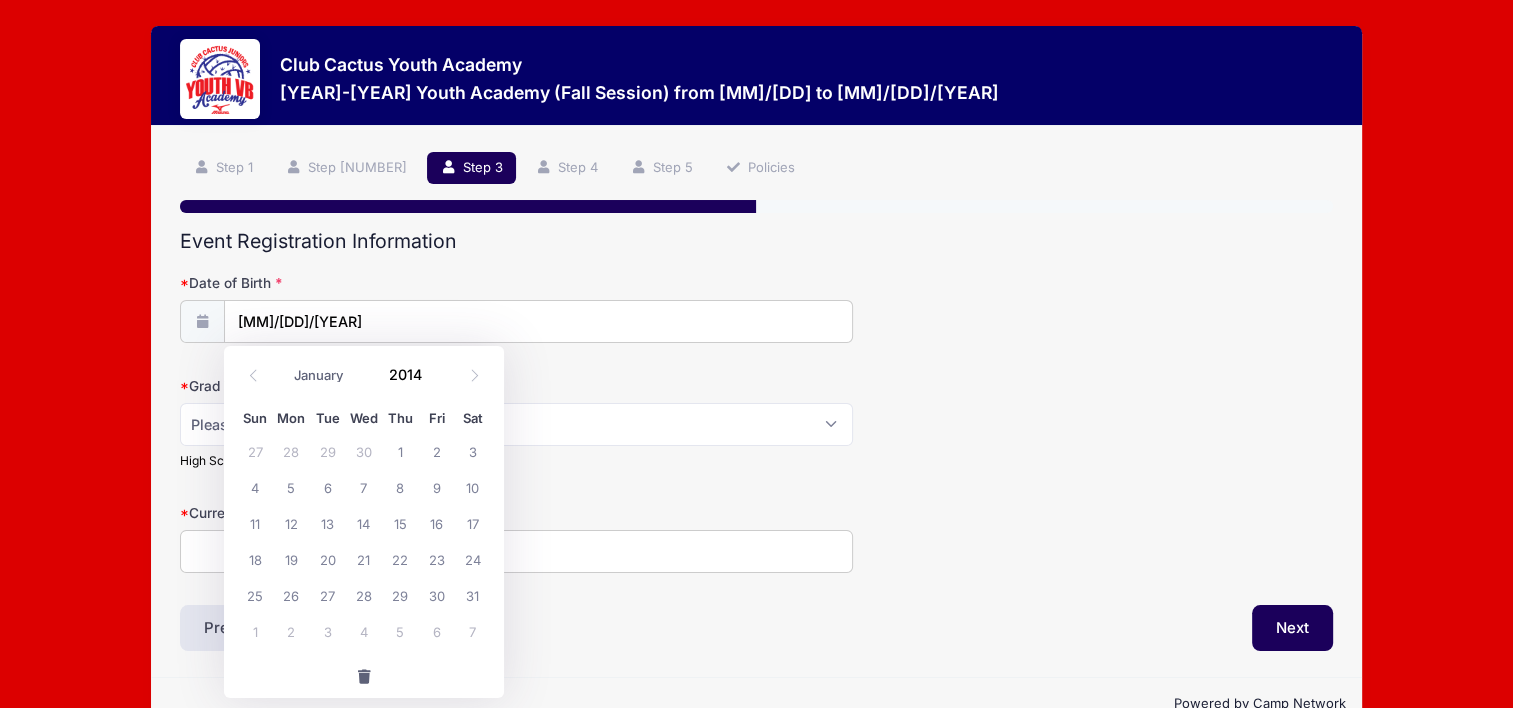 click at bounding box center [437, 367] 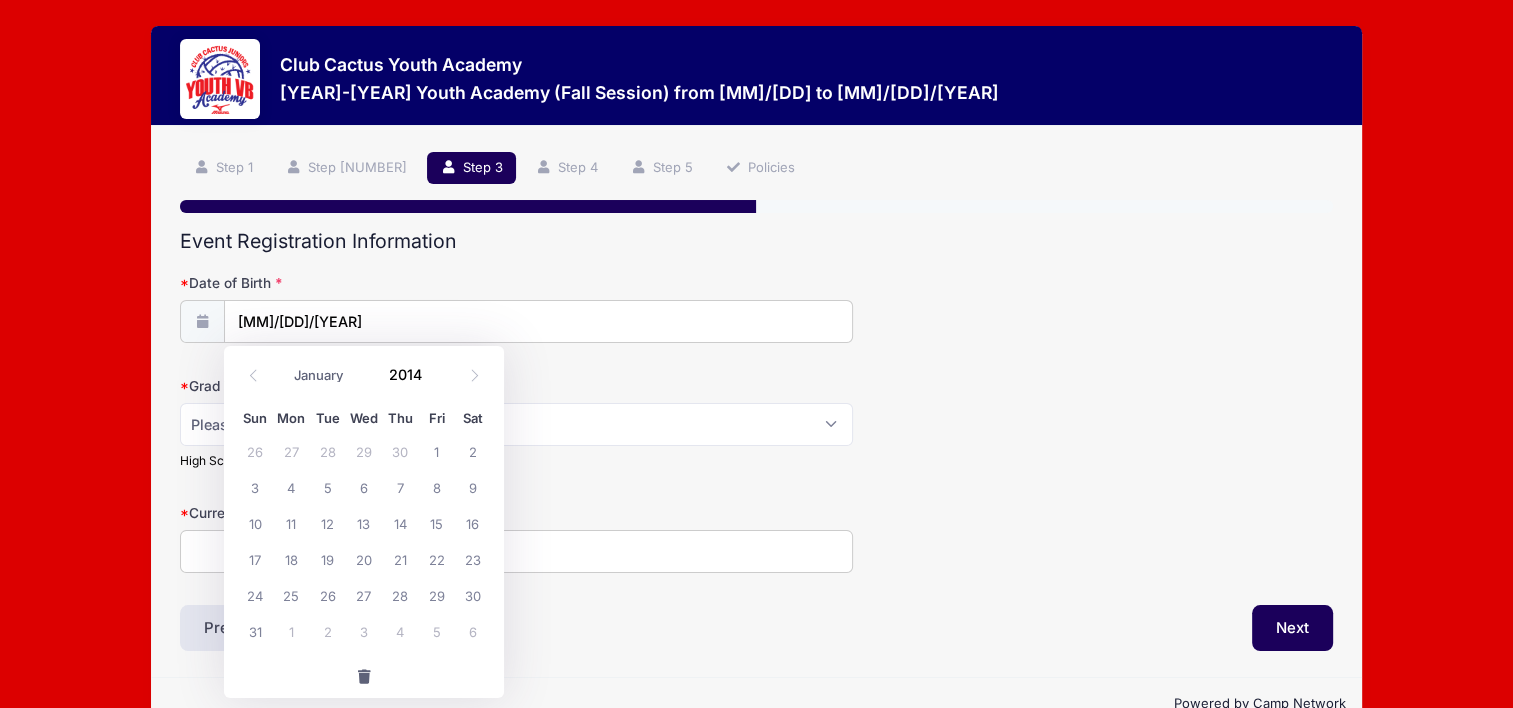 type on "2015" 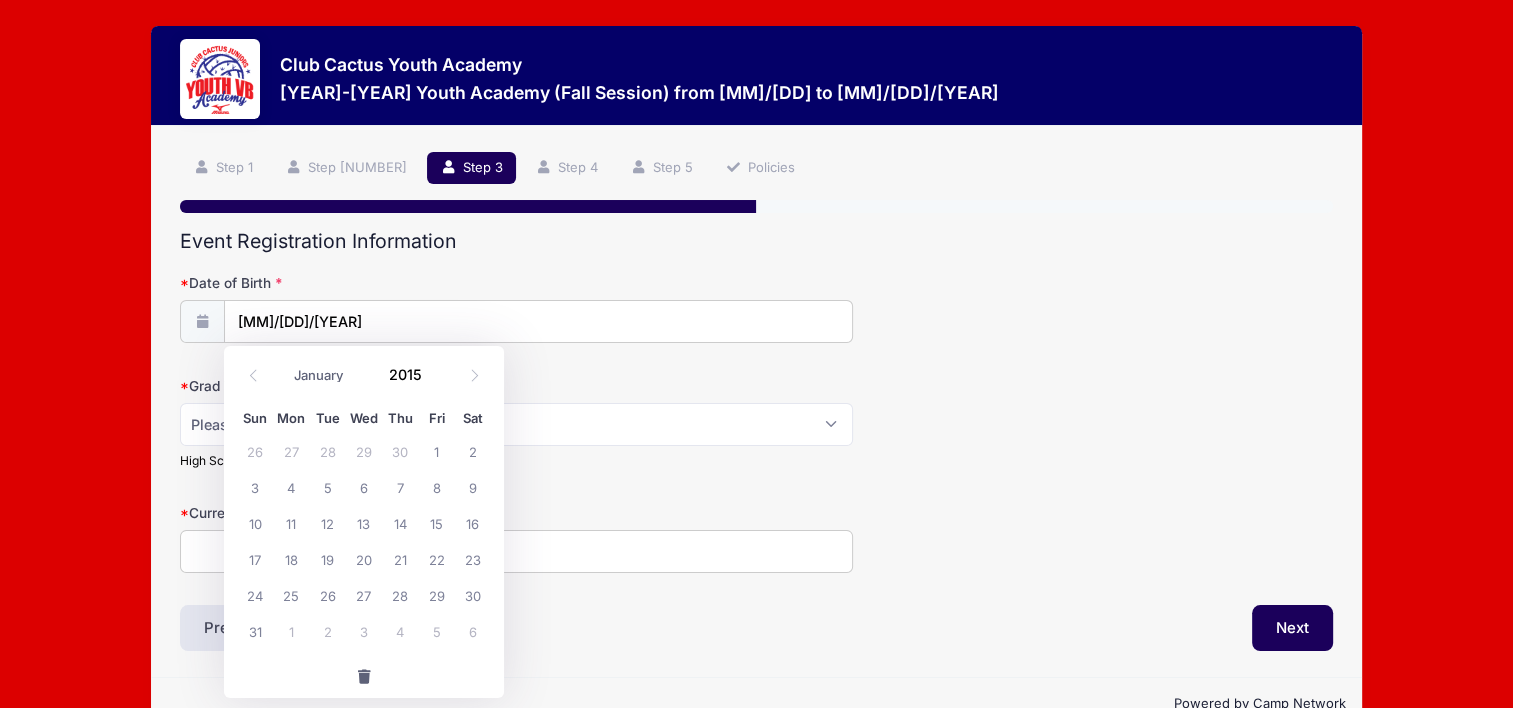 click on "January February March April May June July August September October November December" at bounding box center [328, 376] 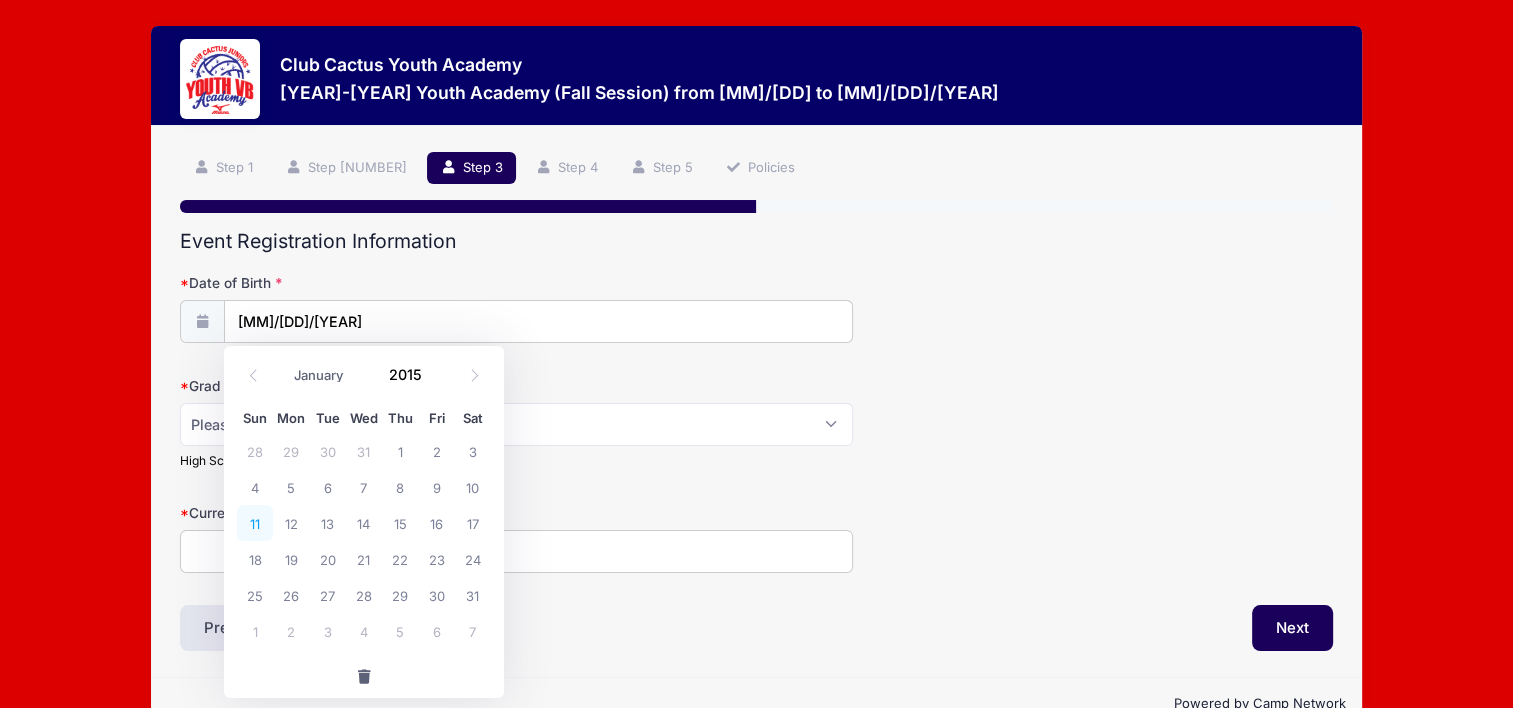 click on "11" at bounding box center [255, 523] 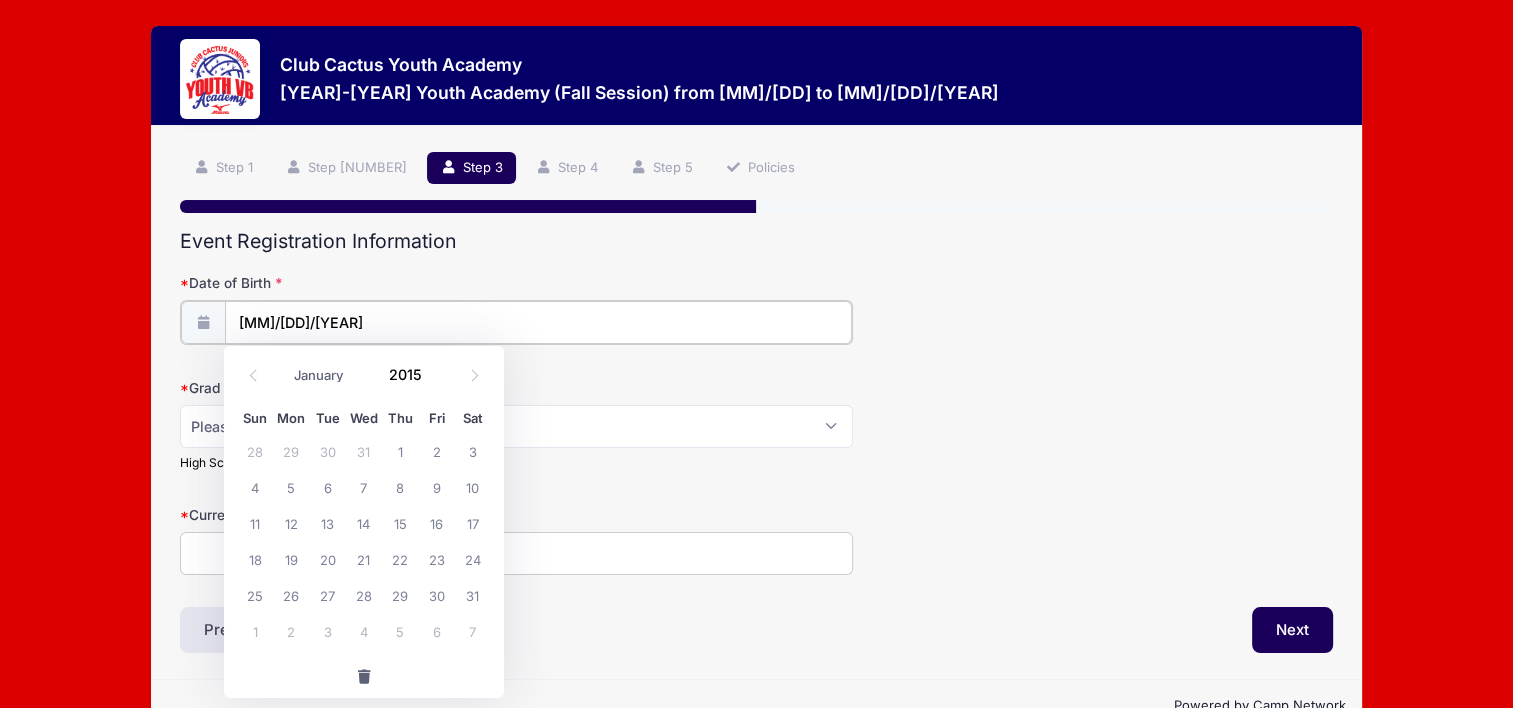 type on "01/11/2015" 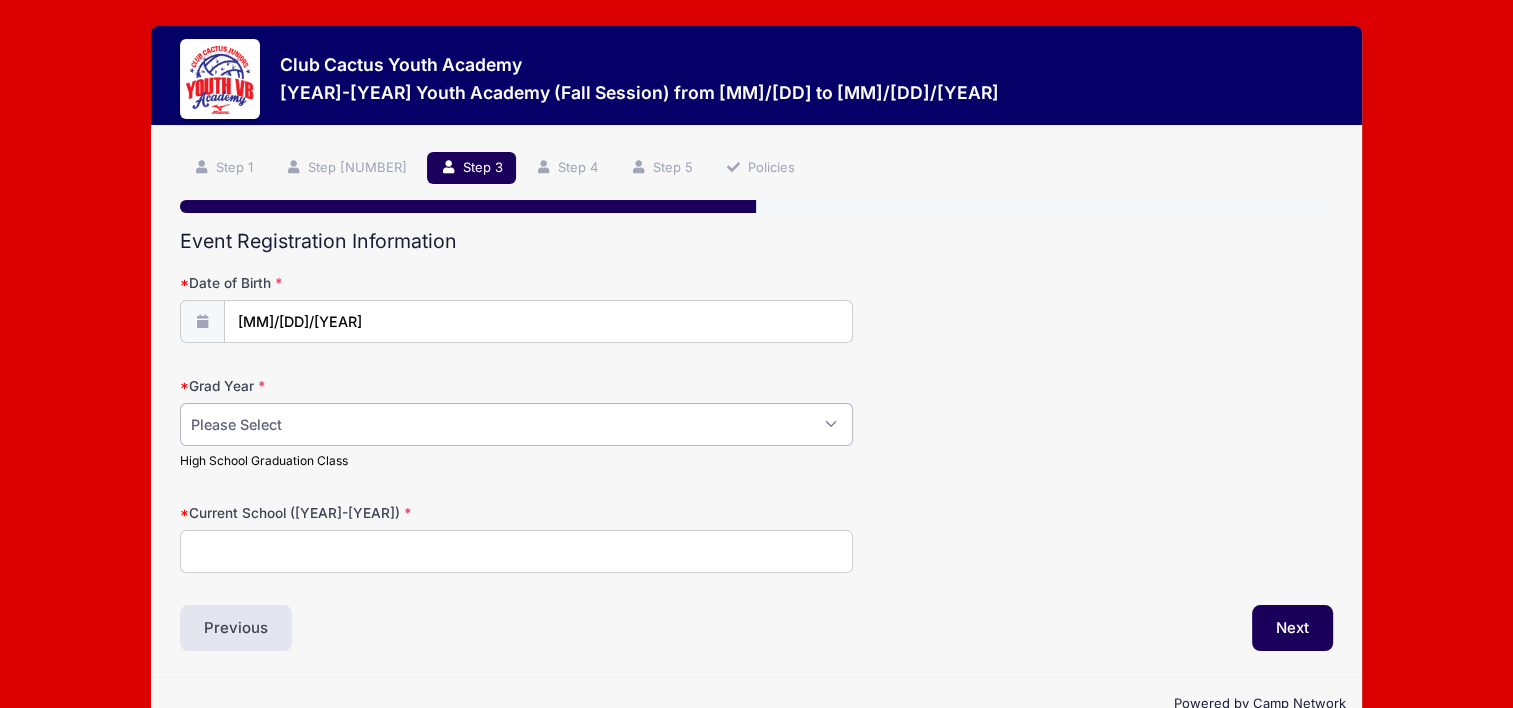 click on "Please Select 2029
2030
2031
2032
2033
2034
2035
2036
2037
2038
2039
2040" at bounding box center [516, 424] 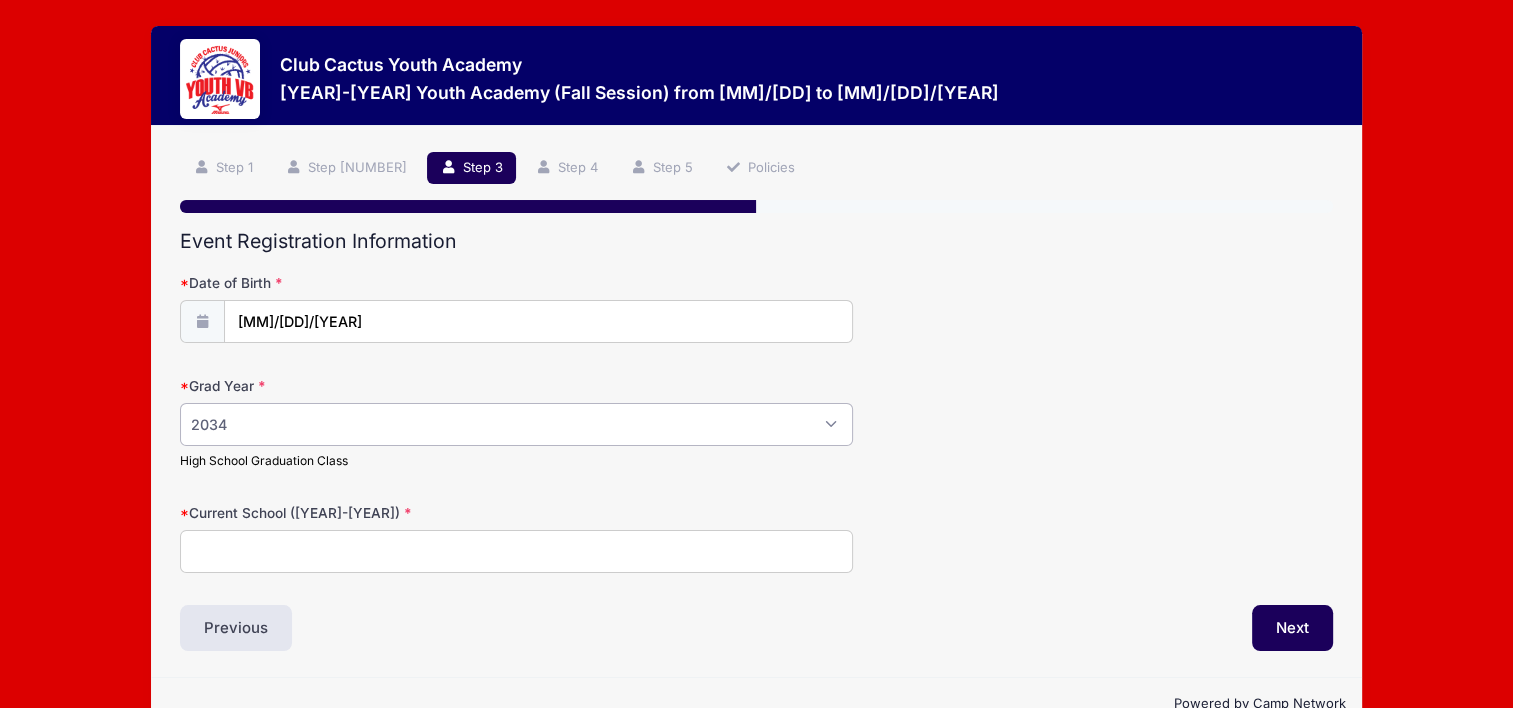 click on "Please Select 2029
2030
2031
2032
2033
2034
2035
2036
2037
2038
2039
2040" at bounding box center (516, 424) 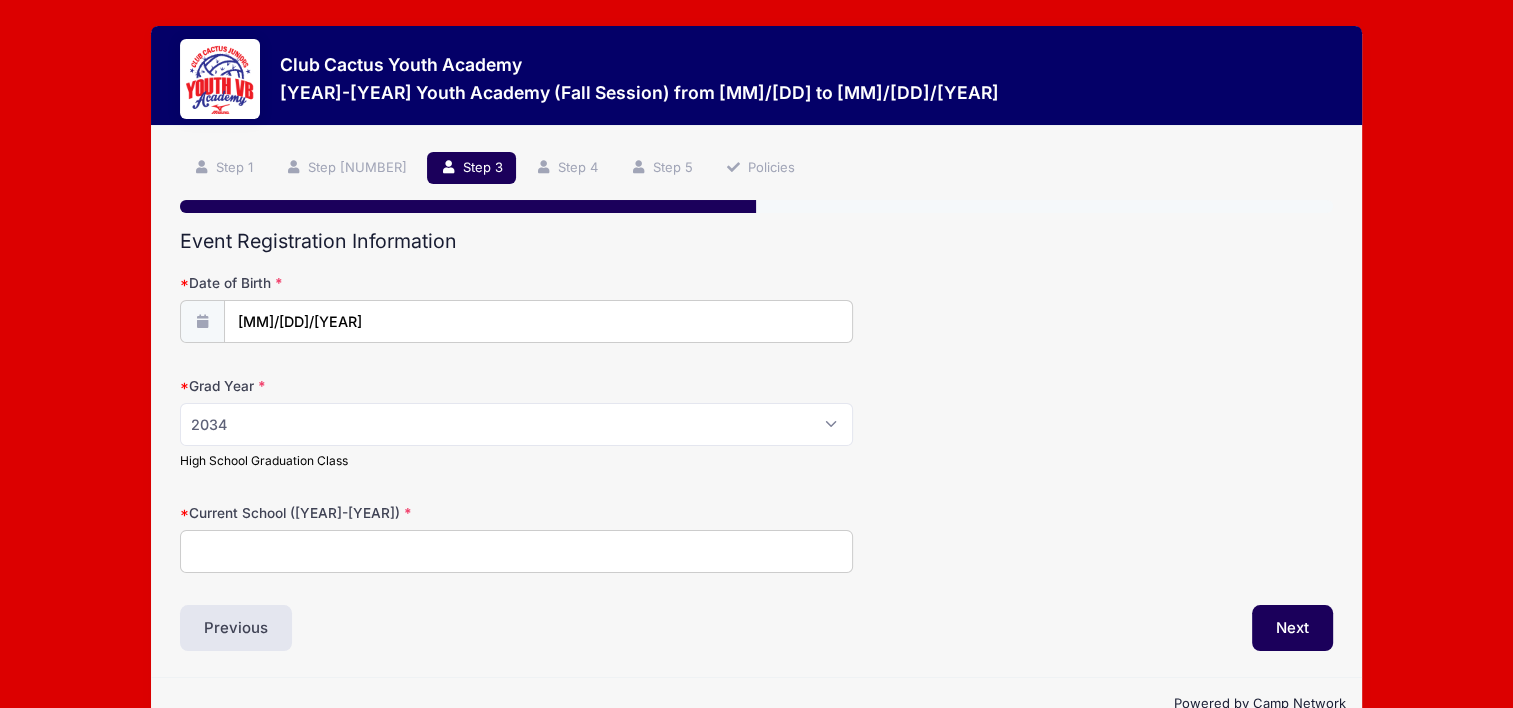 click on "Current School (2025-26)" at bounding box center [516, 551] 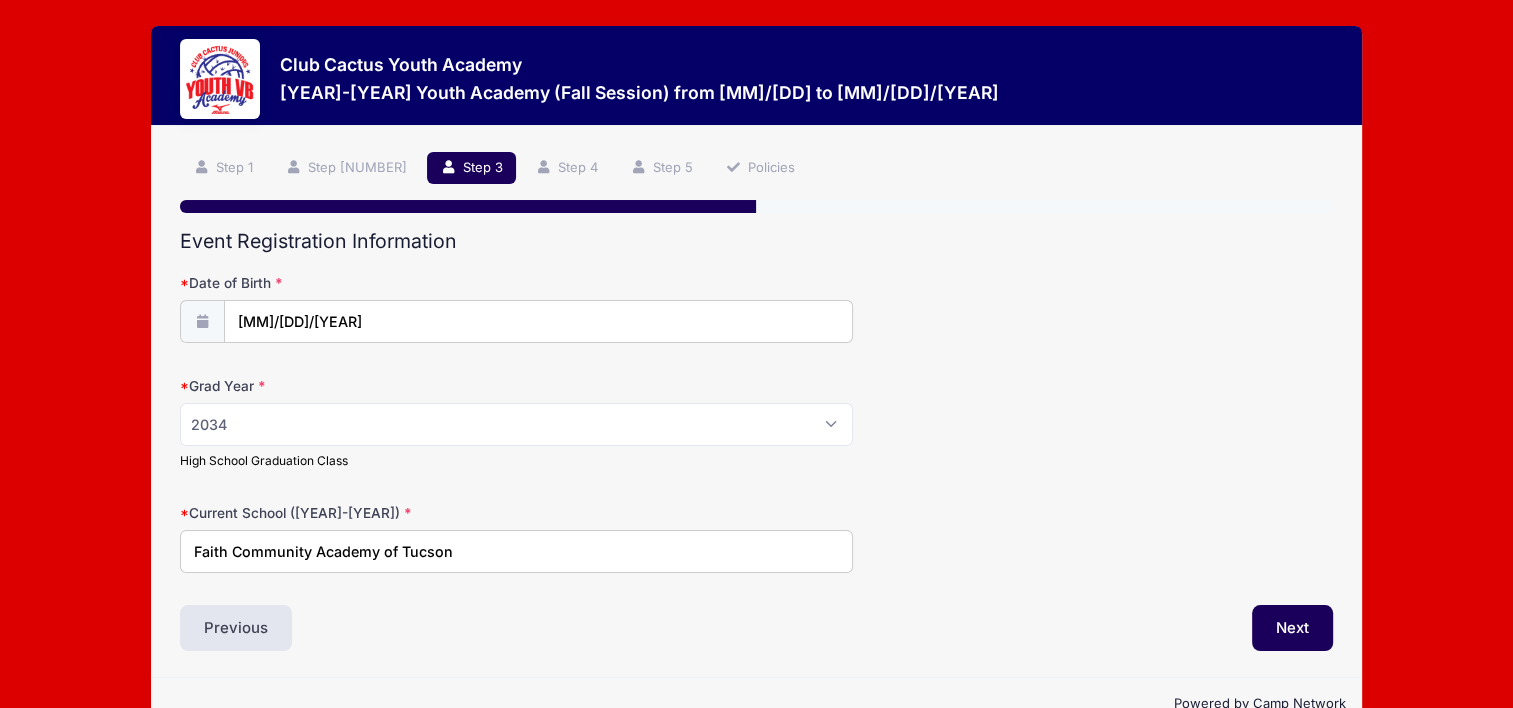 type on "Faith Community Academy of Tucson" 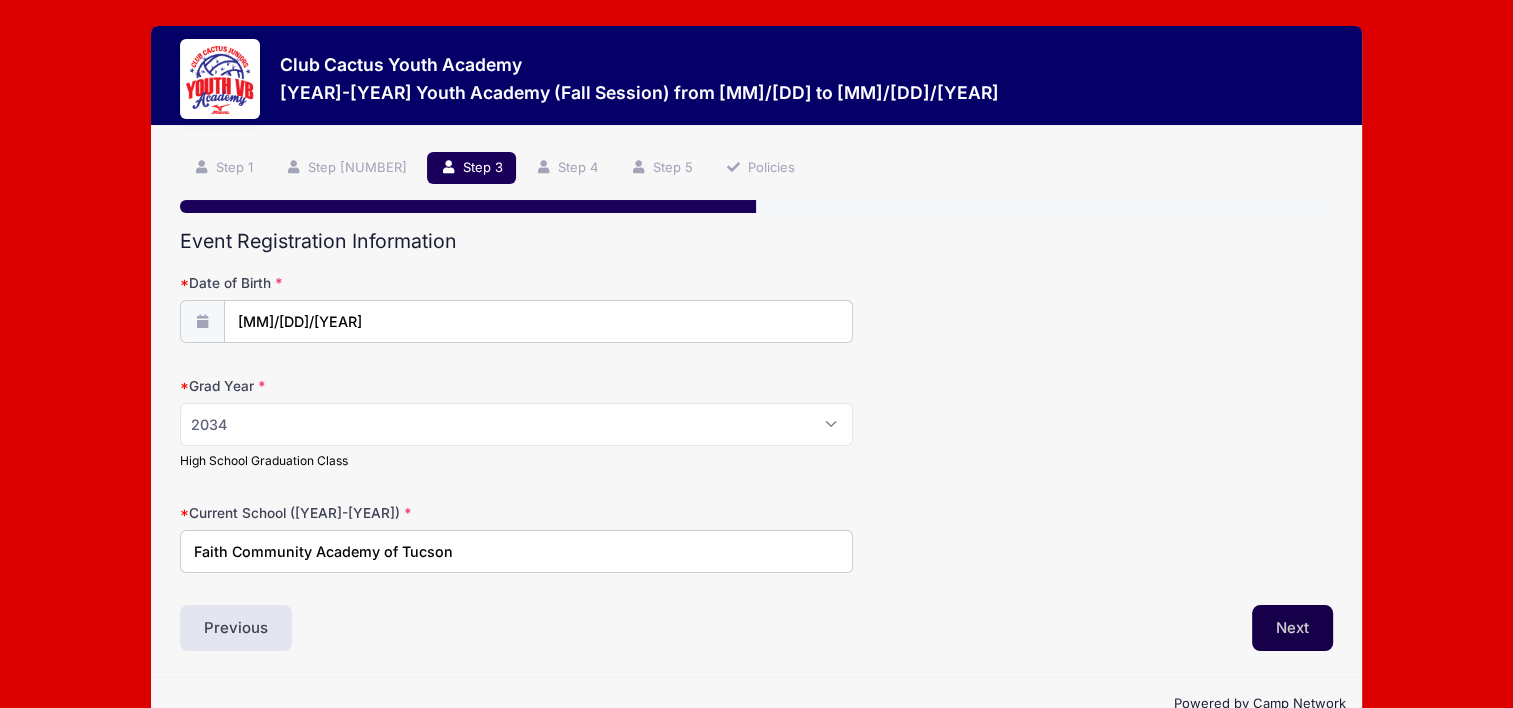 click on "Next" at bounding box center (1292, 628) 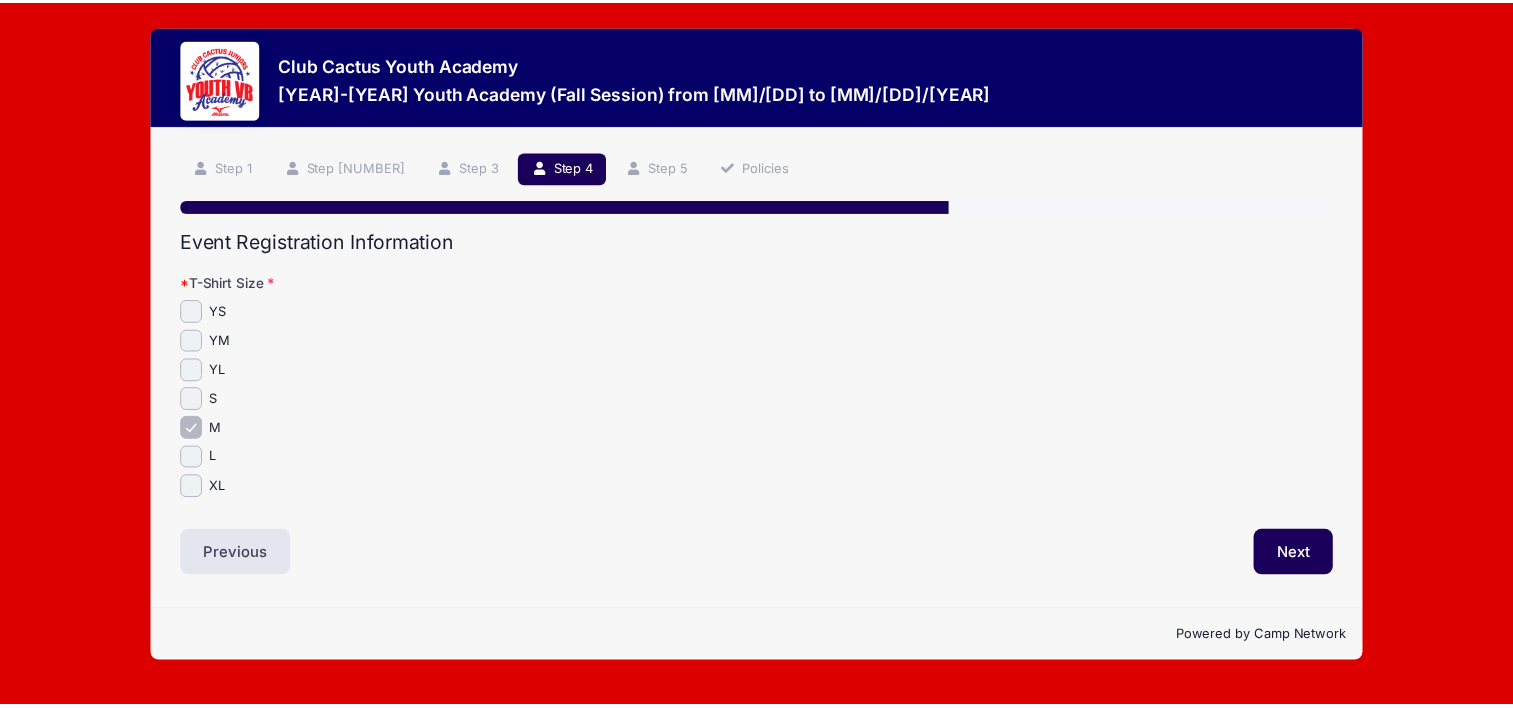 scroll, scrollTop: 0, scrollLeft: 0, axis: both 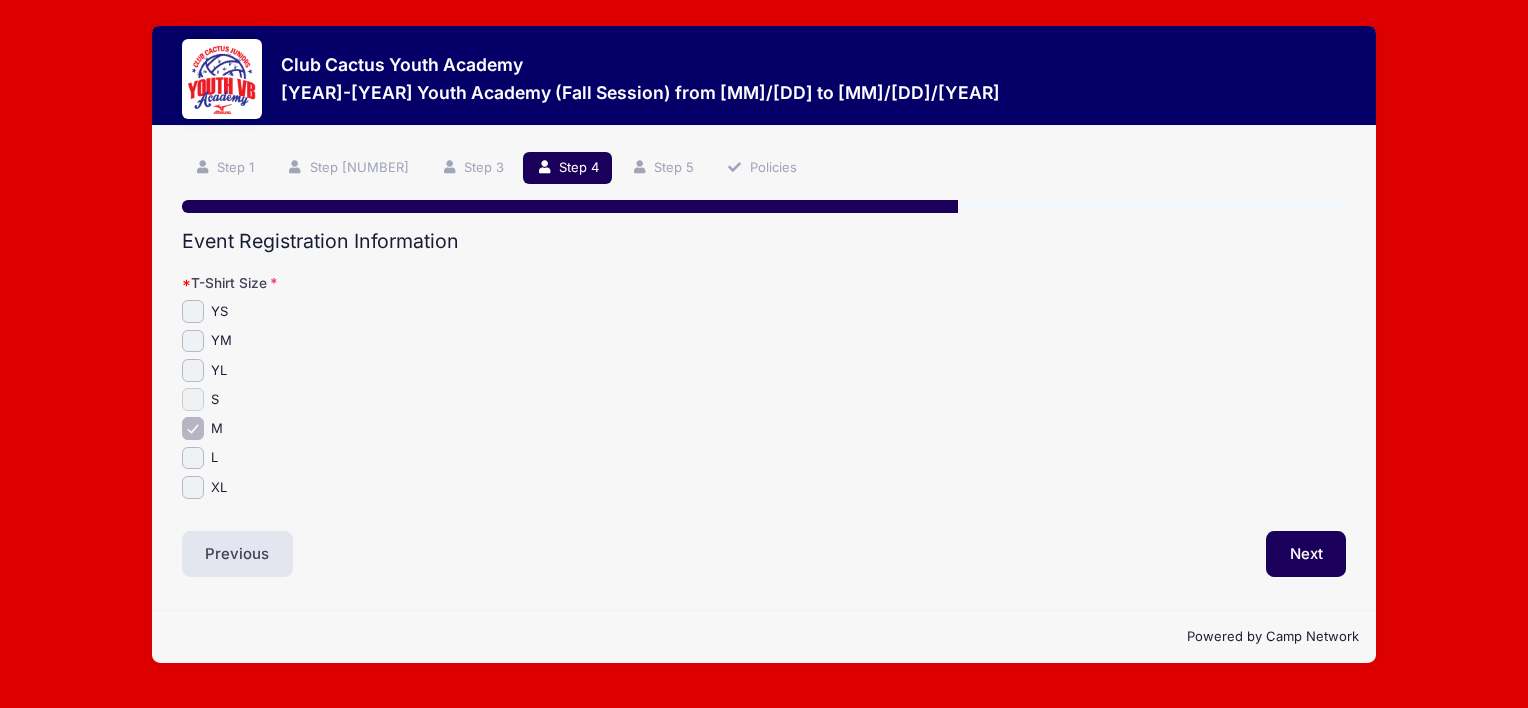 click on "S" at bounding box center [193, 399] 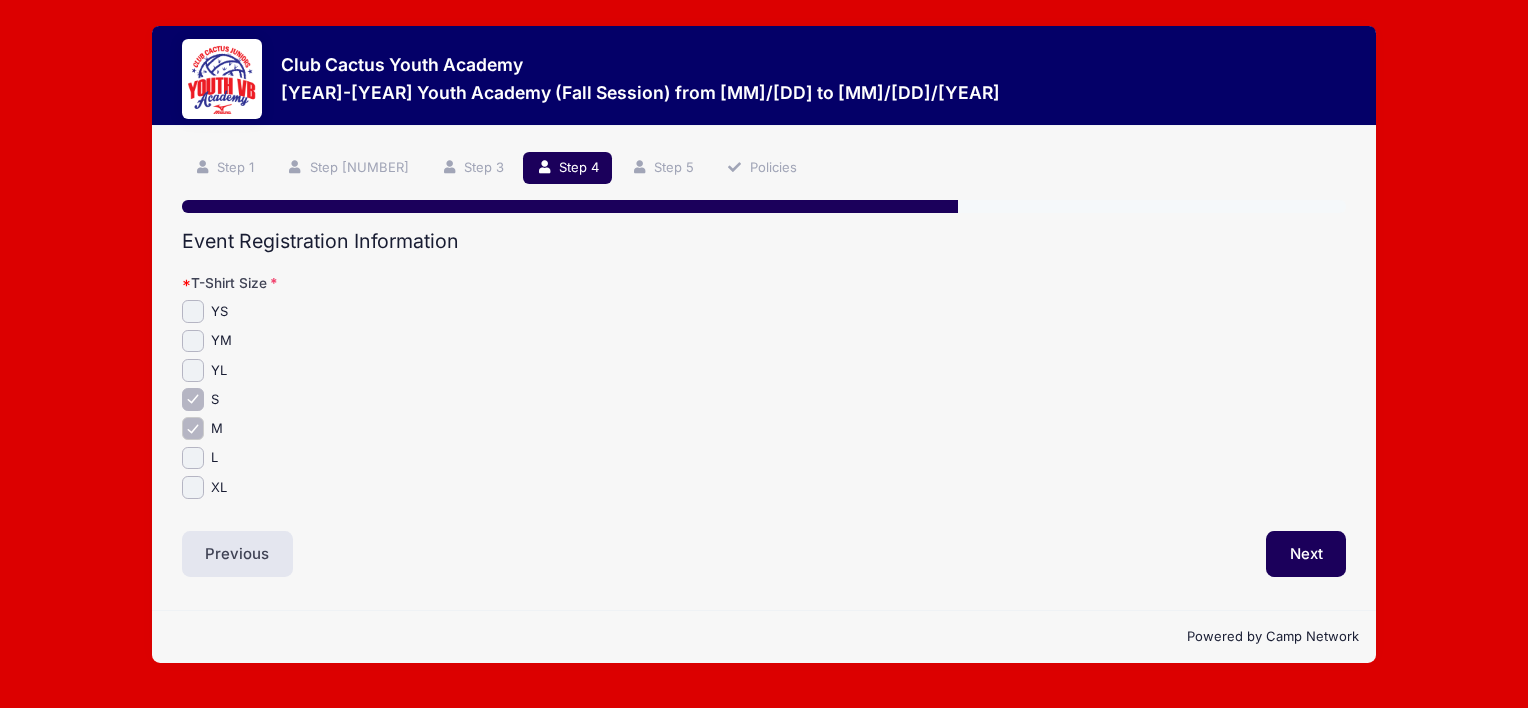 click on "M" at bounding box center [193, 428] 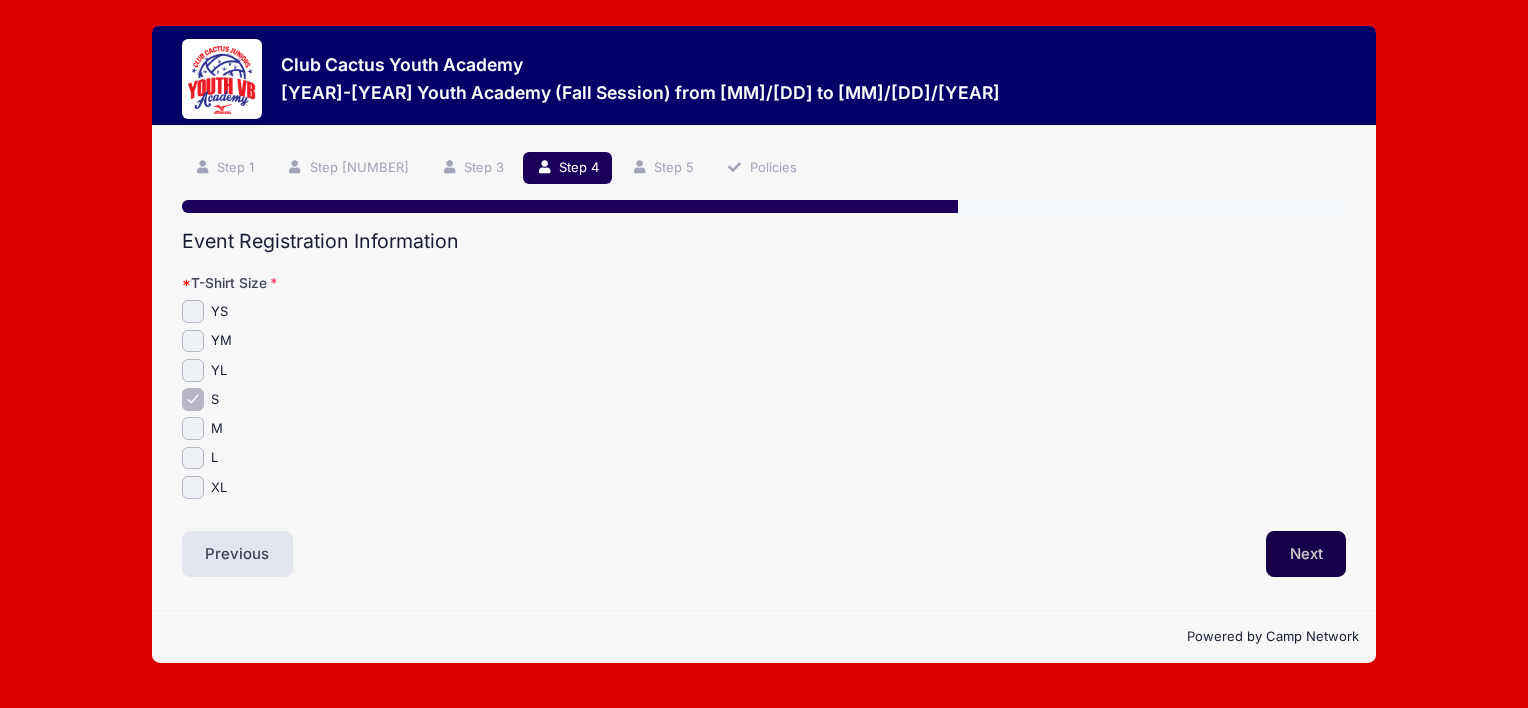 click on "Next" at bounding box center [1306, 554] 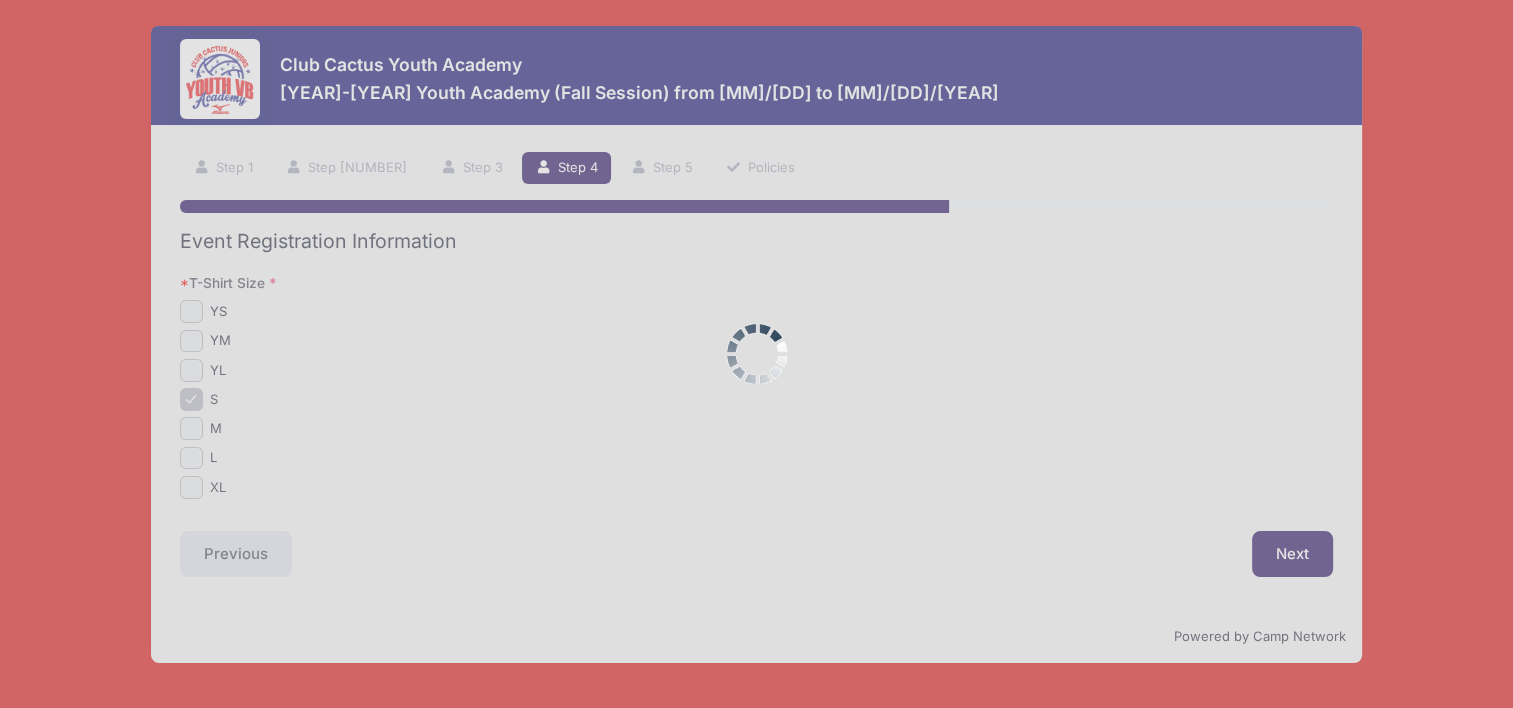 scroll, scrollTop: 0, scrollLeft: 0, axis: both 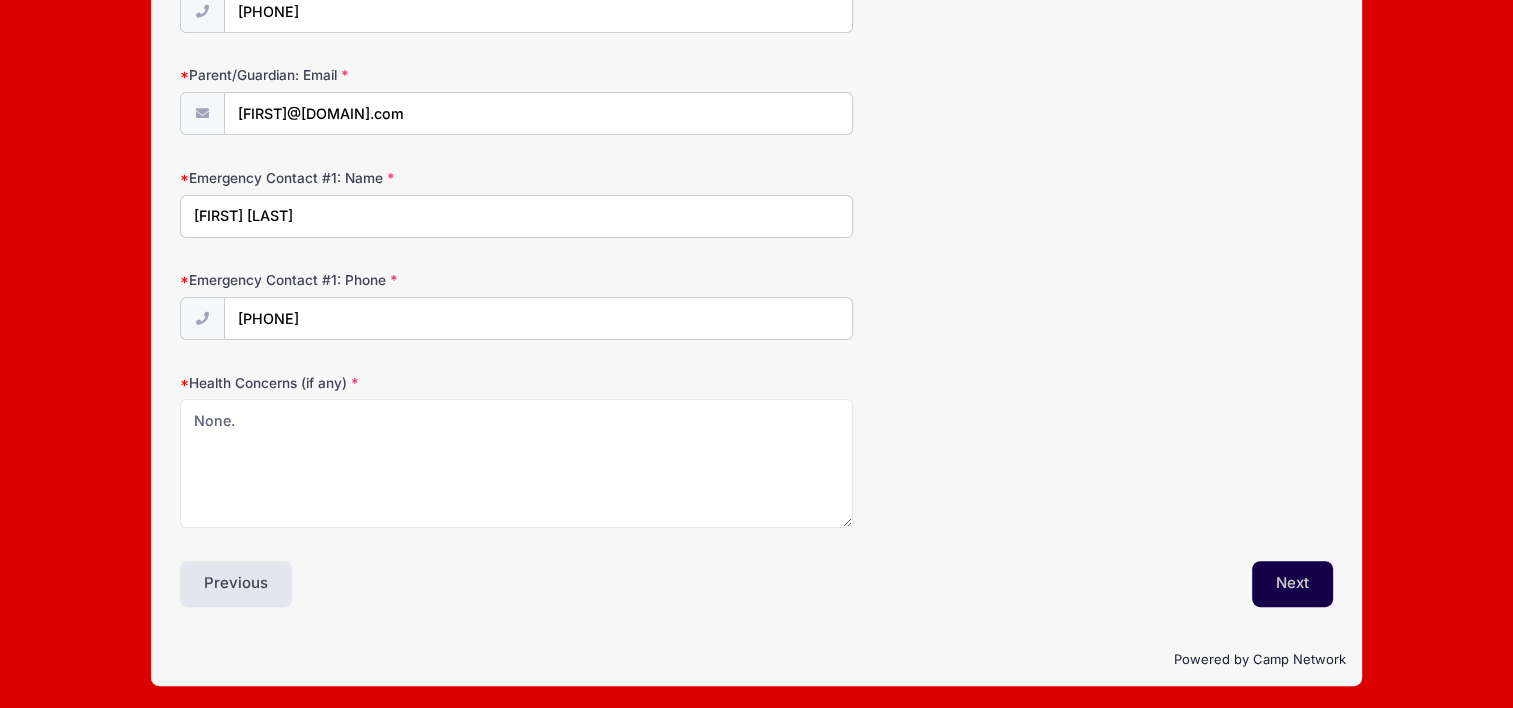 click on "Next" at bounding box center (1292, 584) 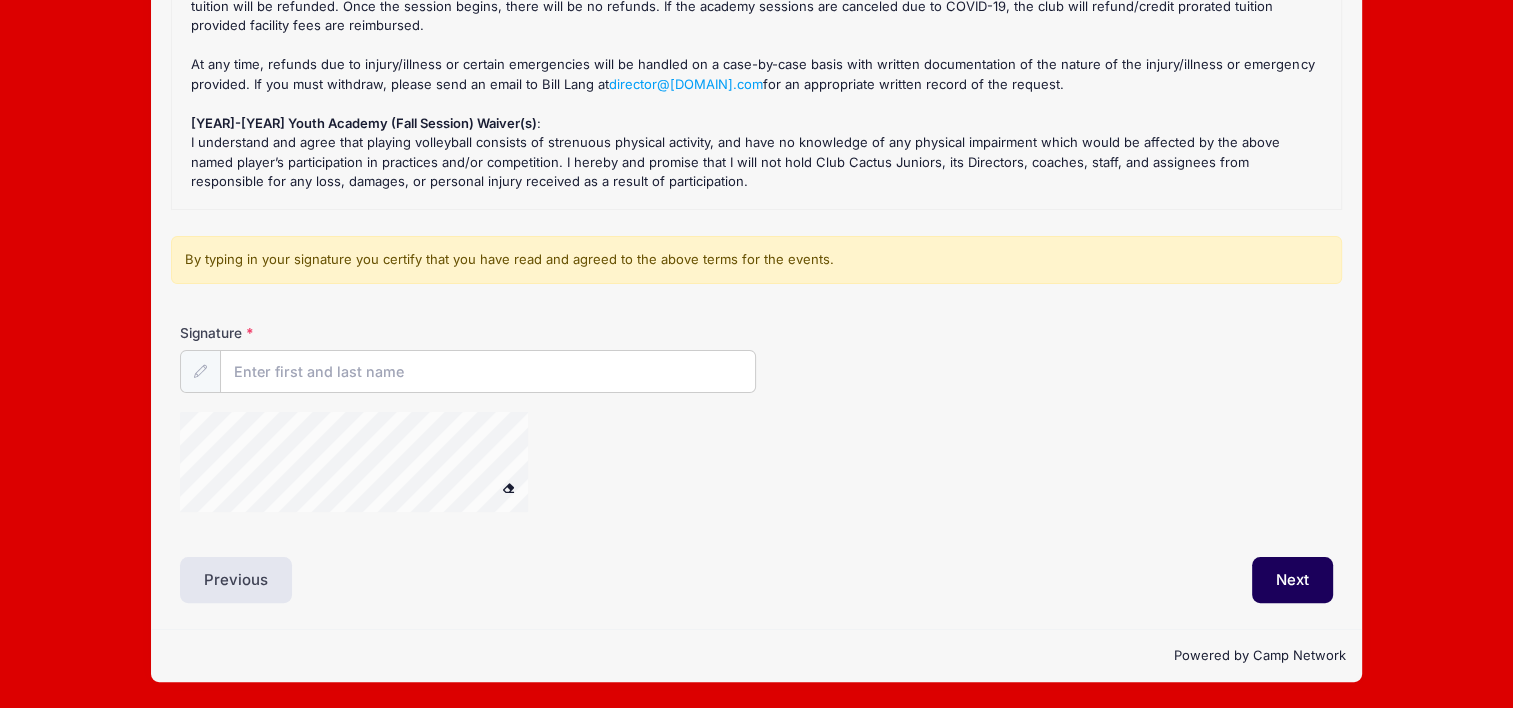scroll, scrollTop: 1, scrollLeft: 0, axis: vertical 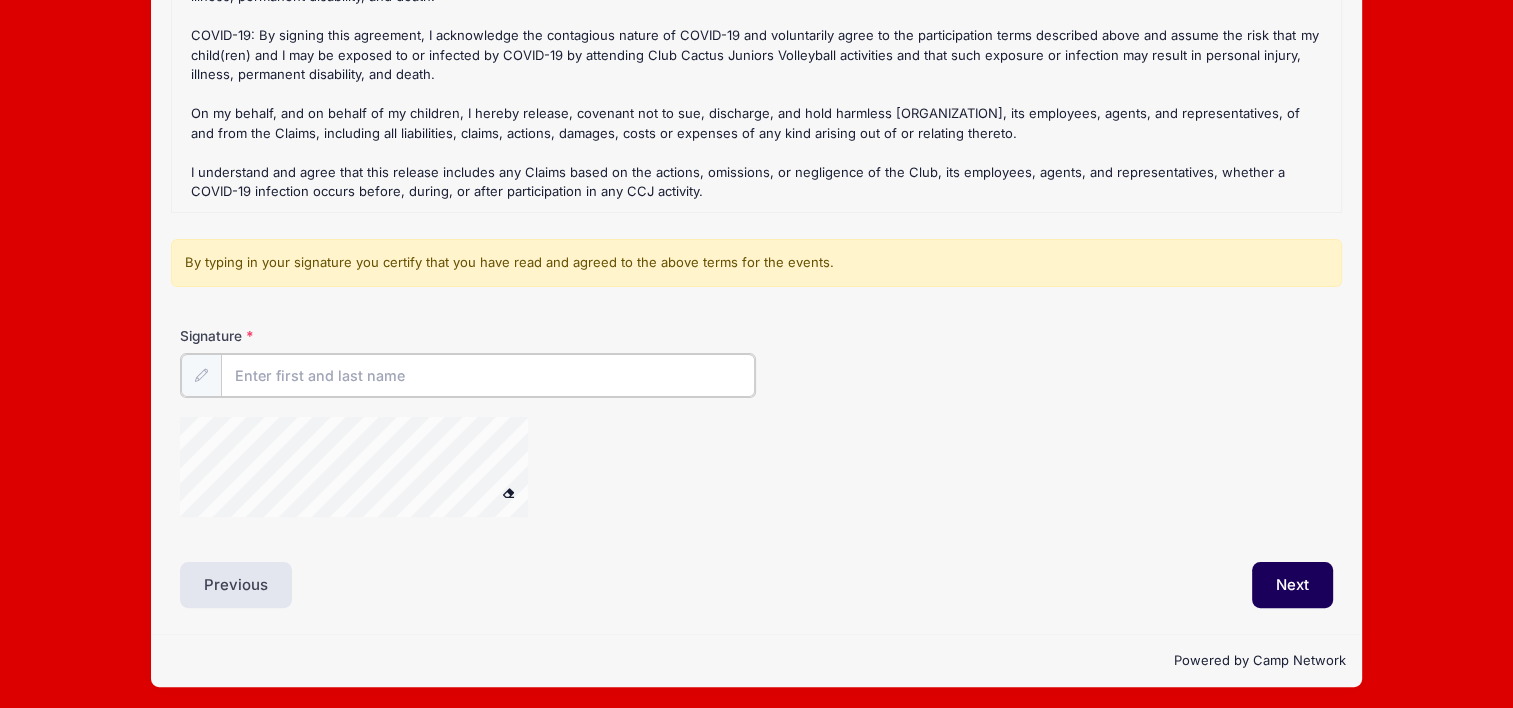 click on "Signature" at bounding box center (488, 375) 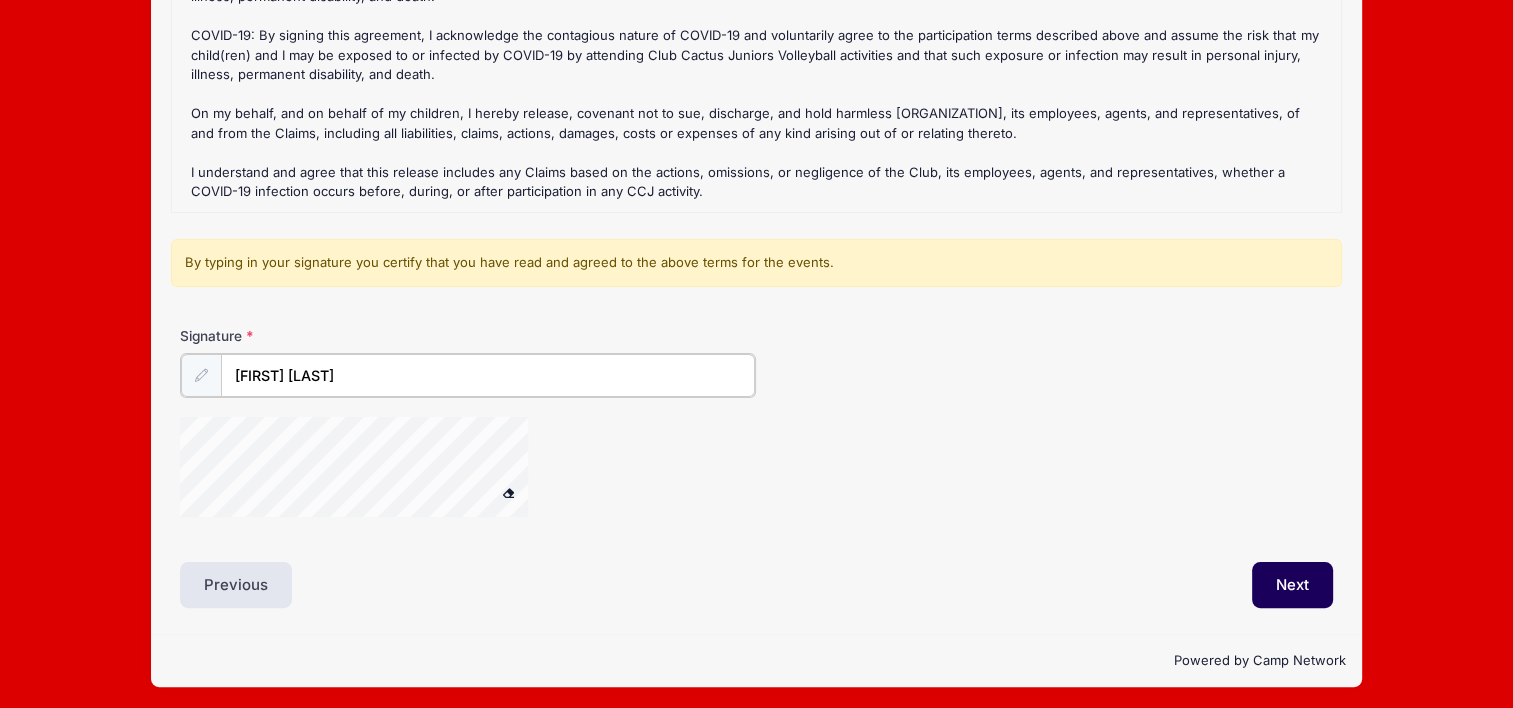 scroll, scrollTop: 323, scrollLeft: 0, axis: vertical 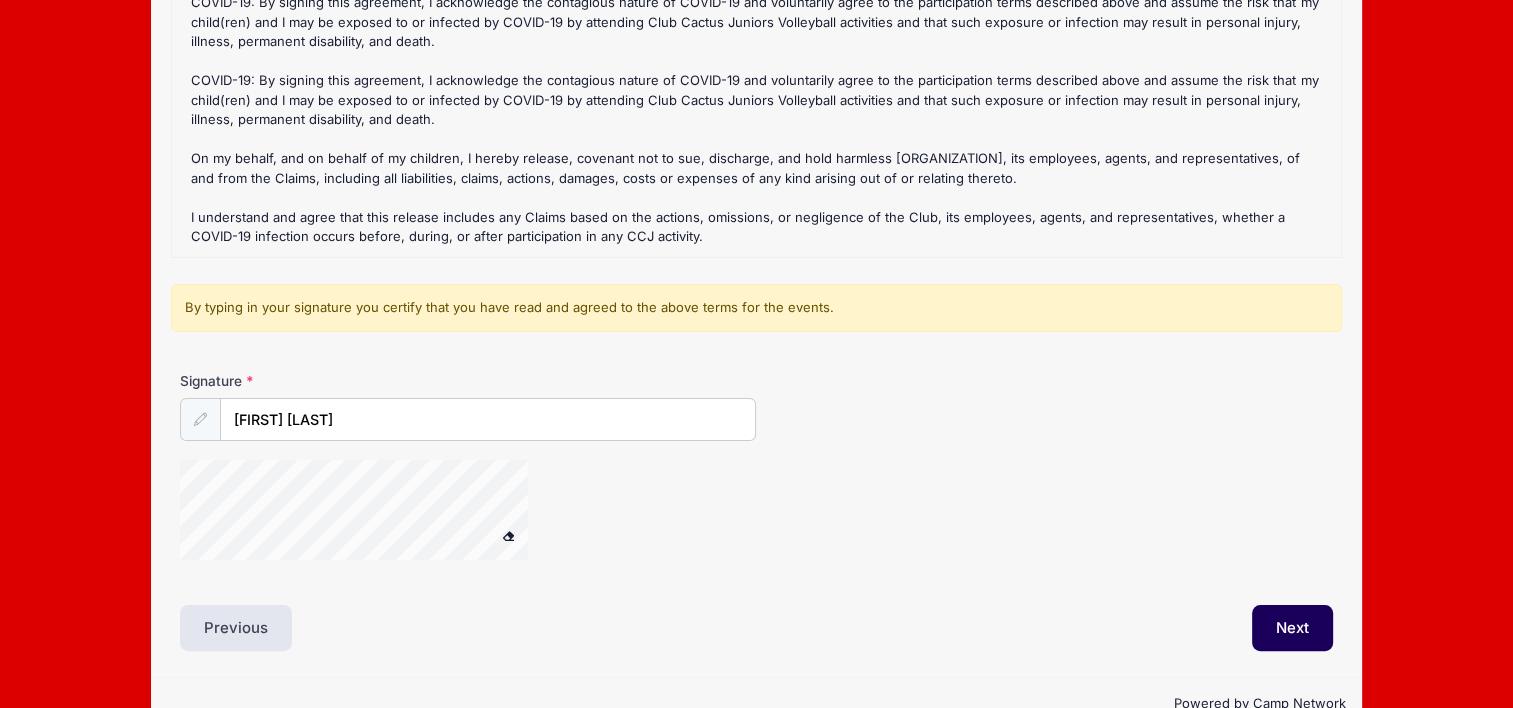 click at bounding box center (508, 536) 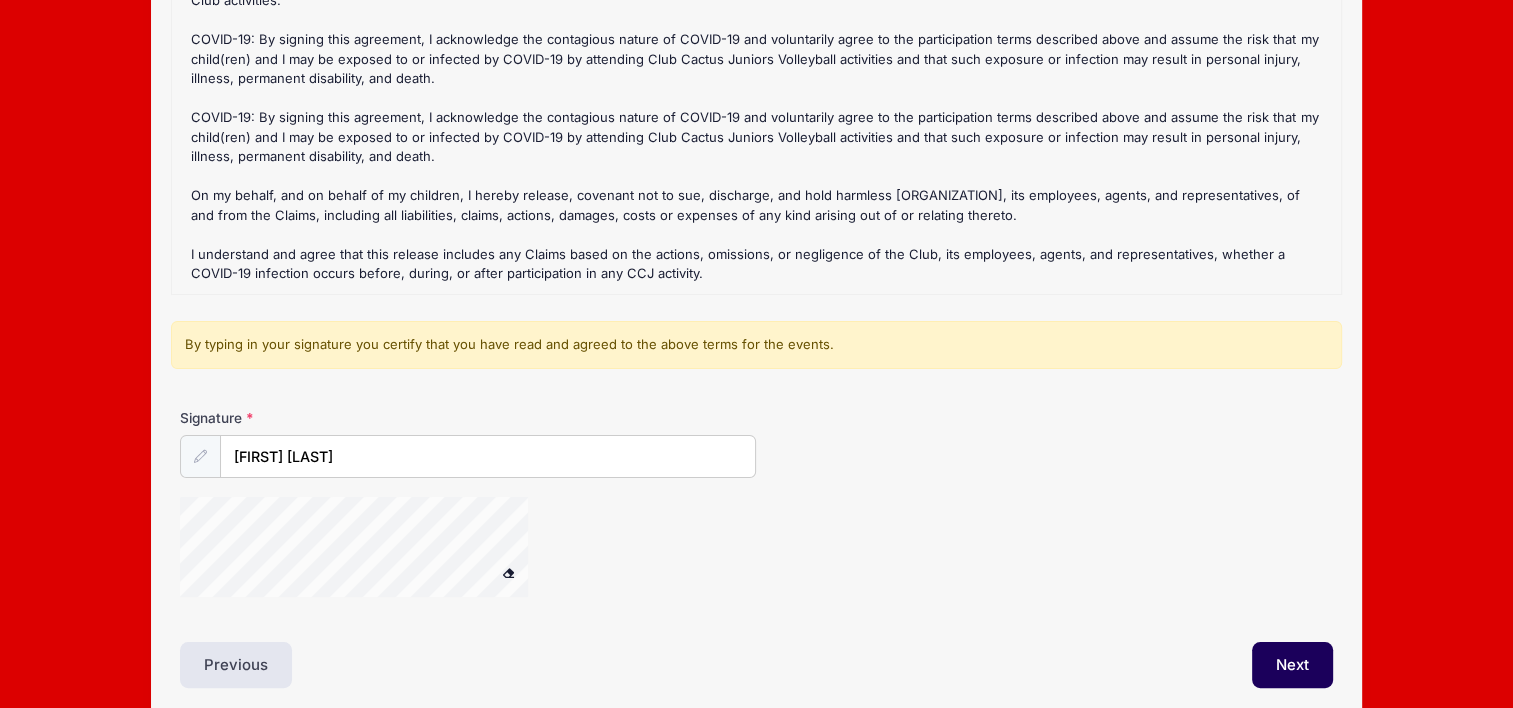 scroll, scrollTop: 279, scrollLeft: 0, axis: vertical 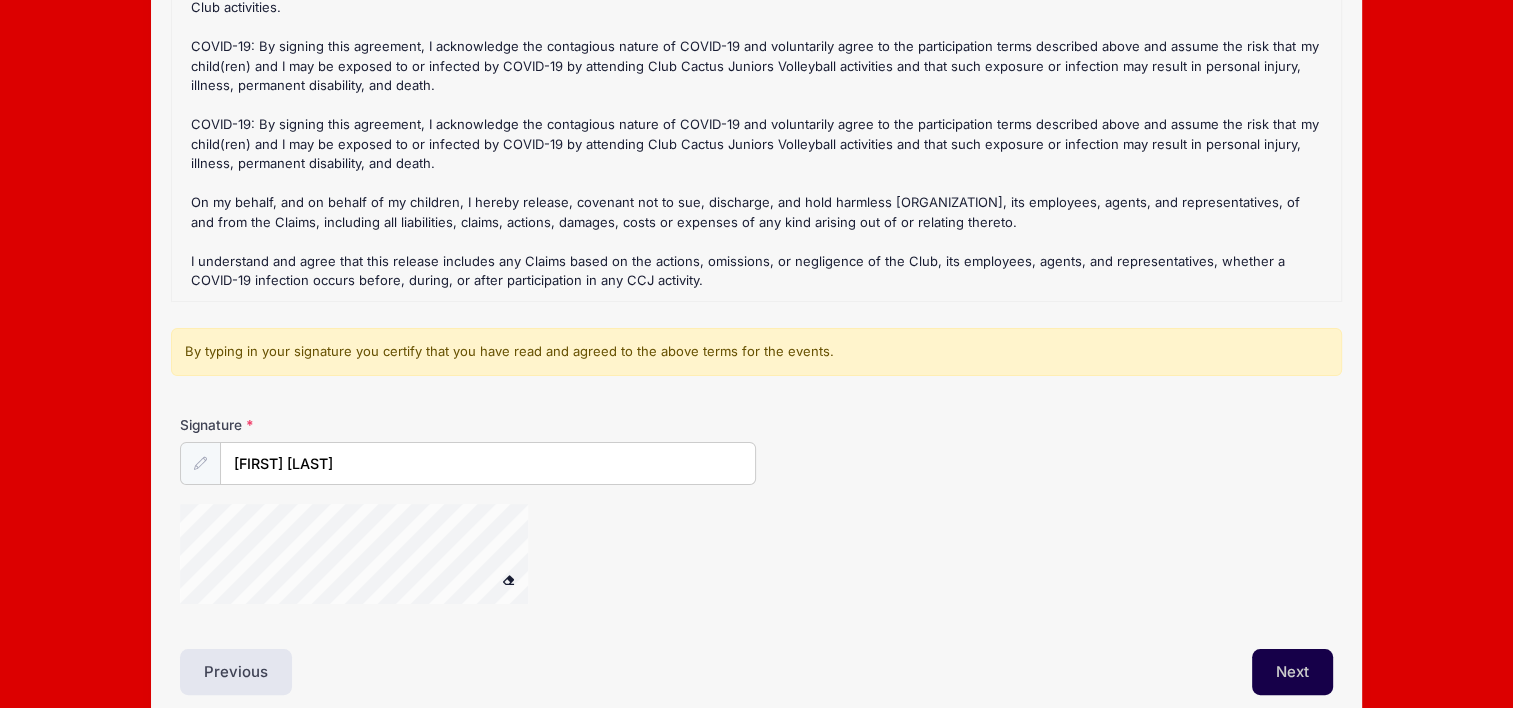 click on "Next" at bounding box center [1292, 672] 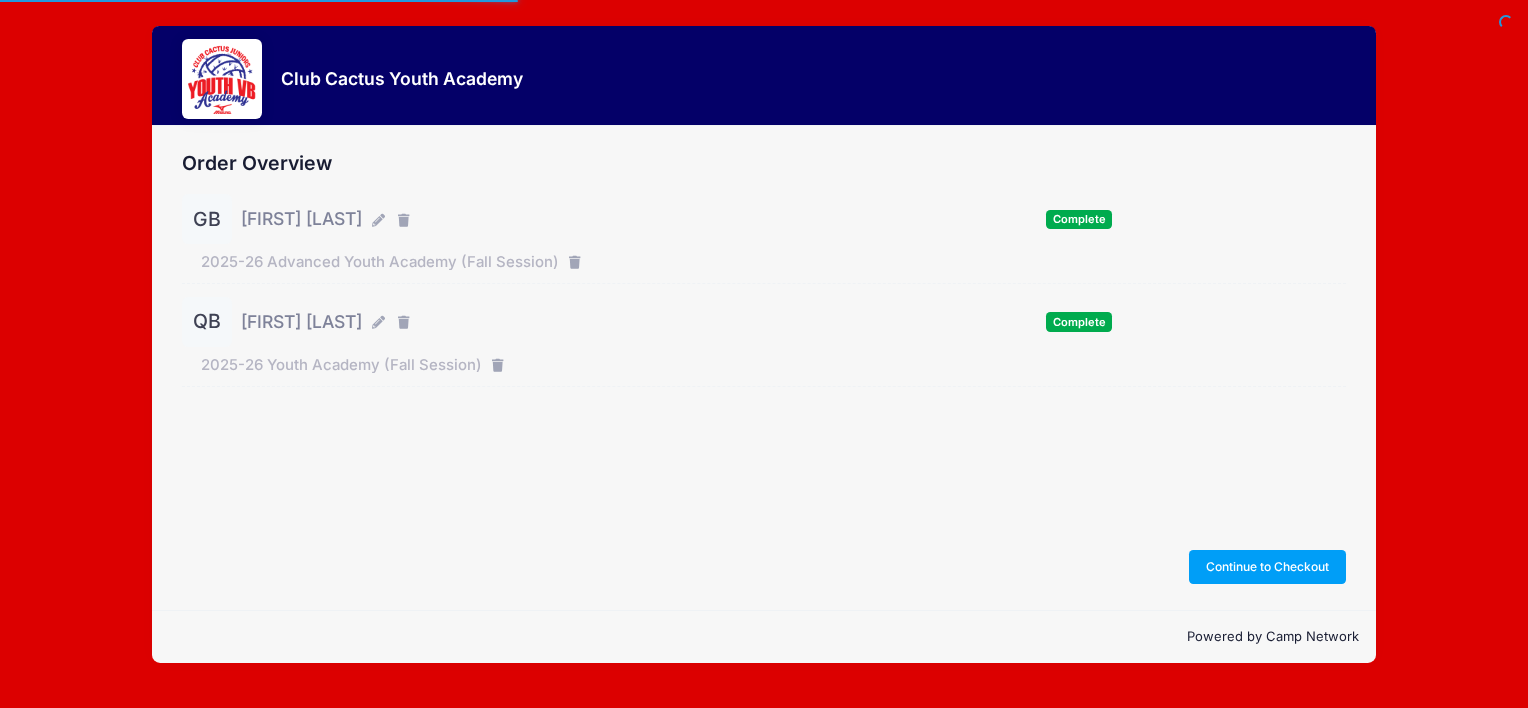 scroll, scrollTop: 0, scrollLeft: 0, axis: both 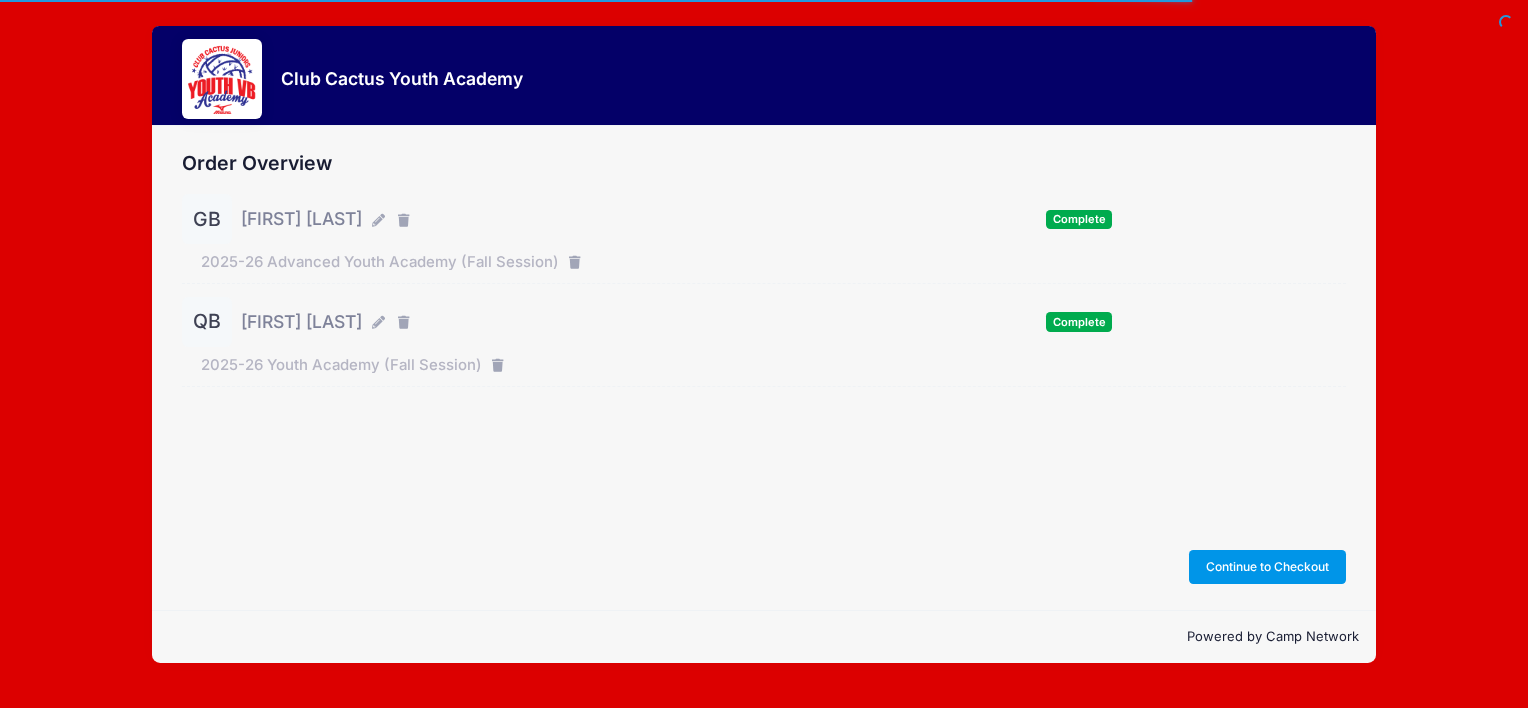 click on "Continue to Checkout" at bounding box center [1268, 567] 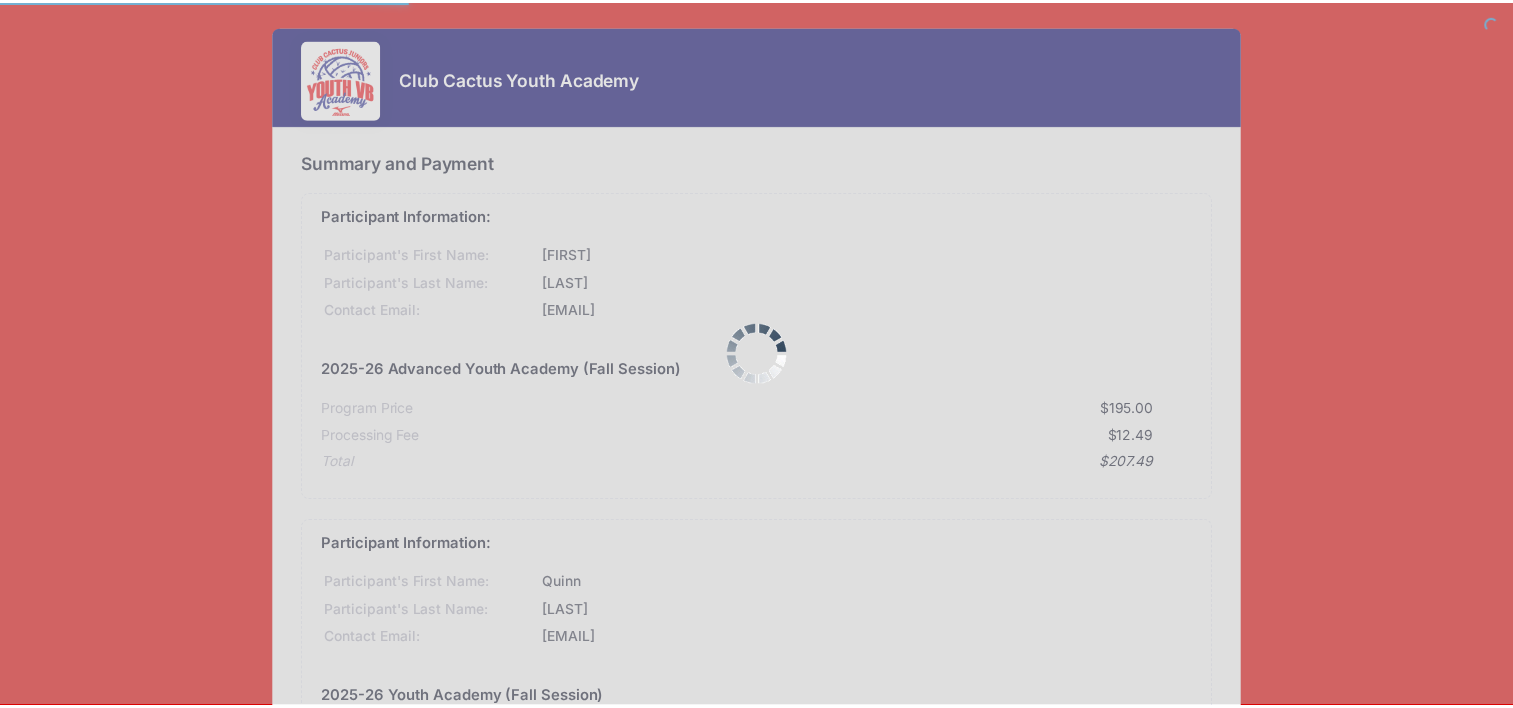 scroll, scrollTop: 0, scrollLeft: 0, axis: both 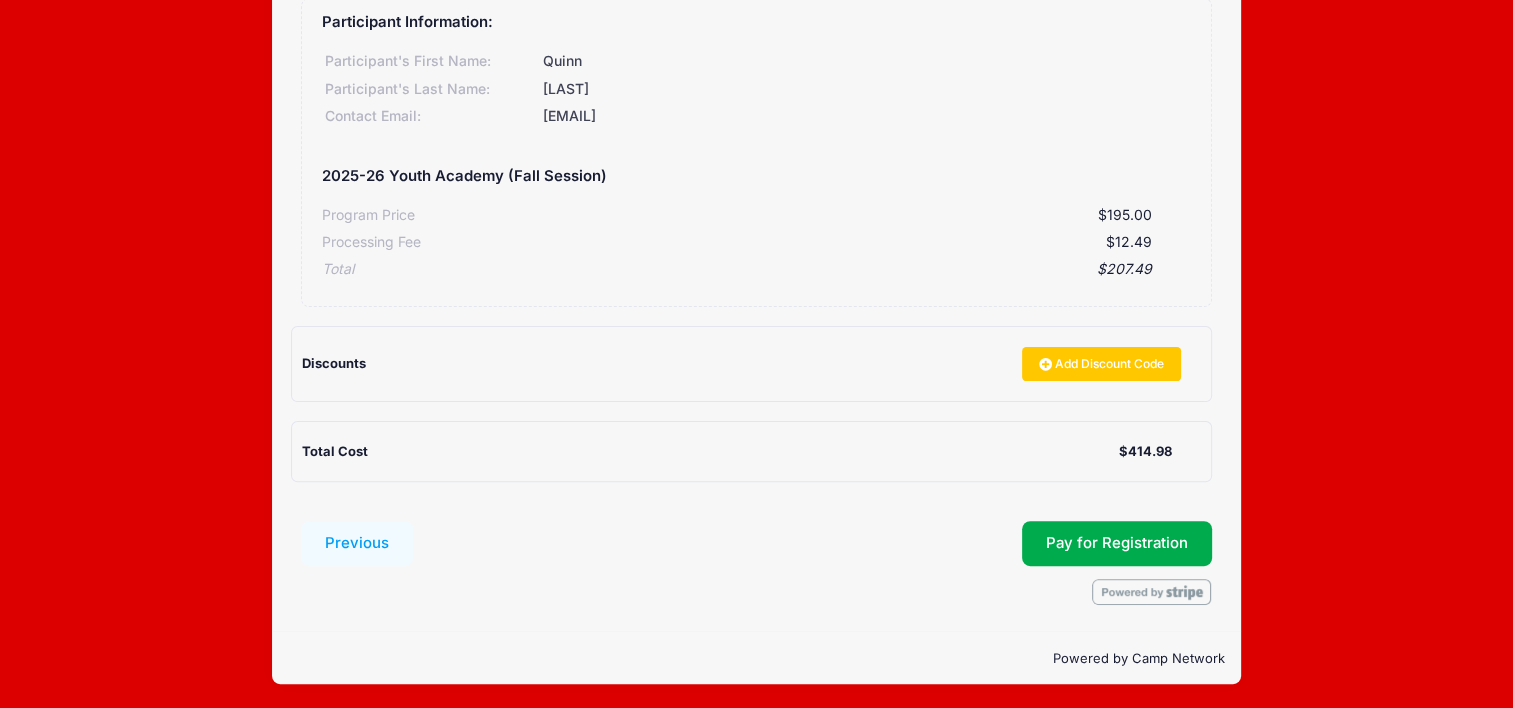 drag, startPoint x: 1044, startPoint y: 588, endPoint x: 1004, endPoint y: 568, distance: 44.72136 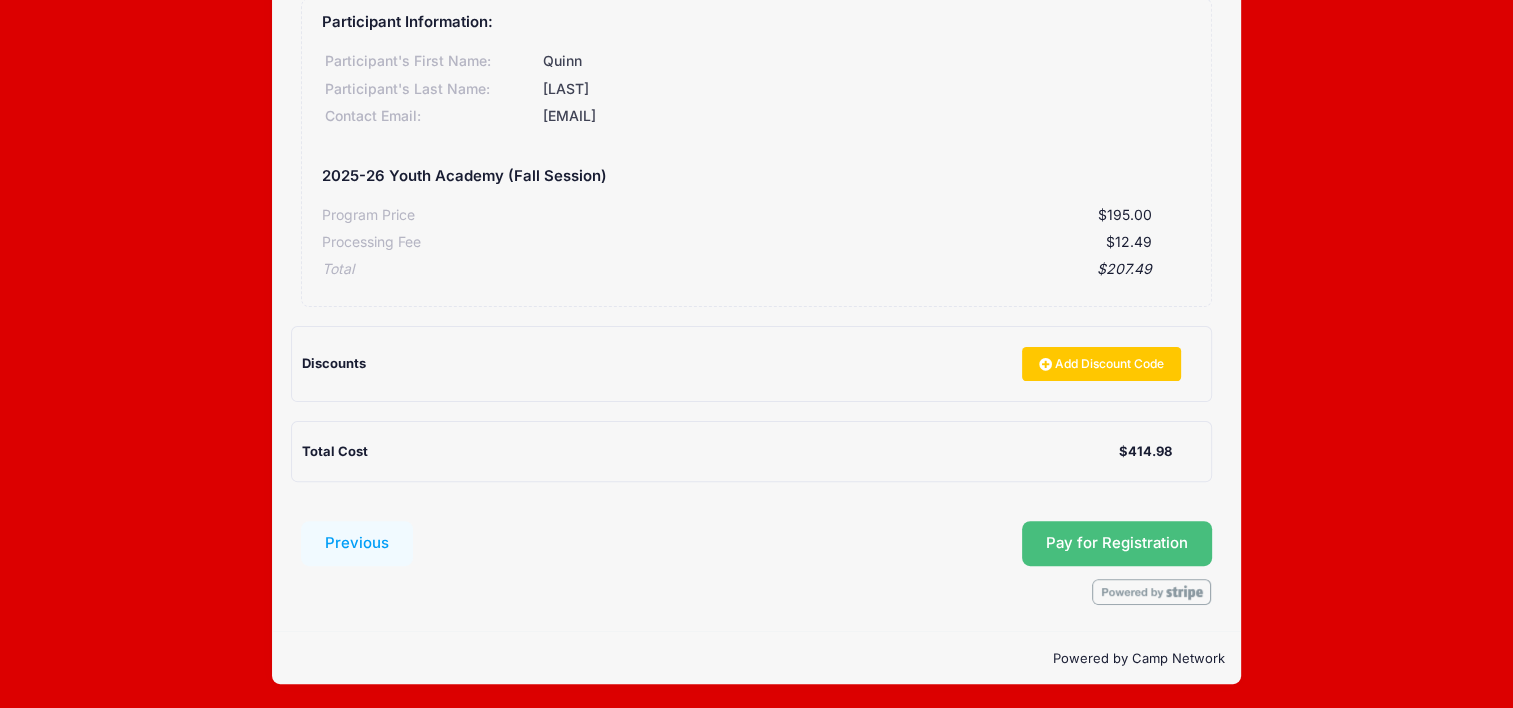 click on "Pay for Registration" at bounding box center (1117, 543) 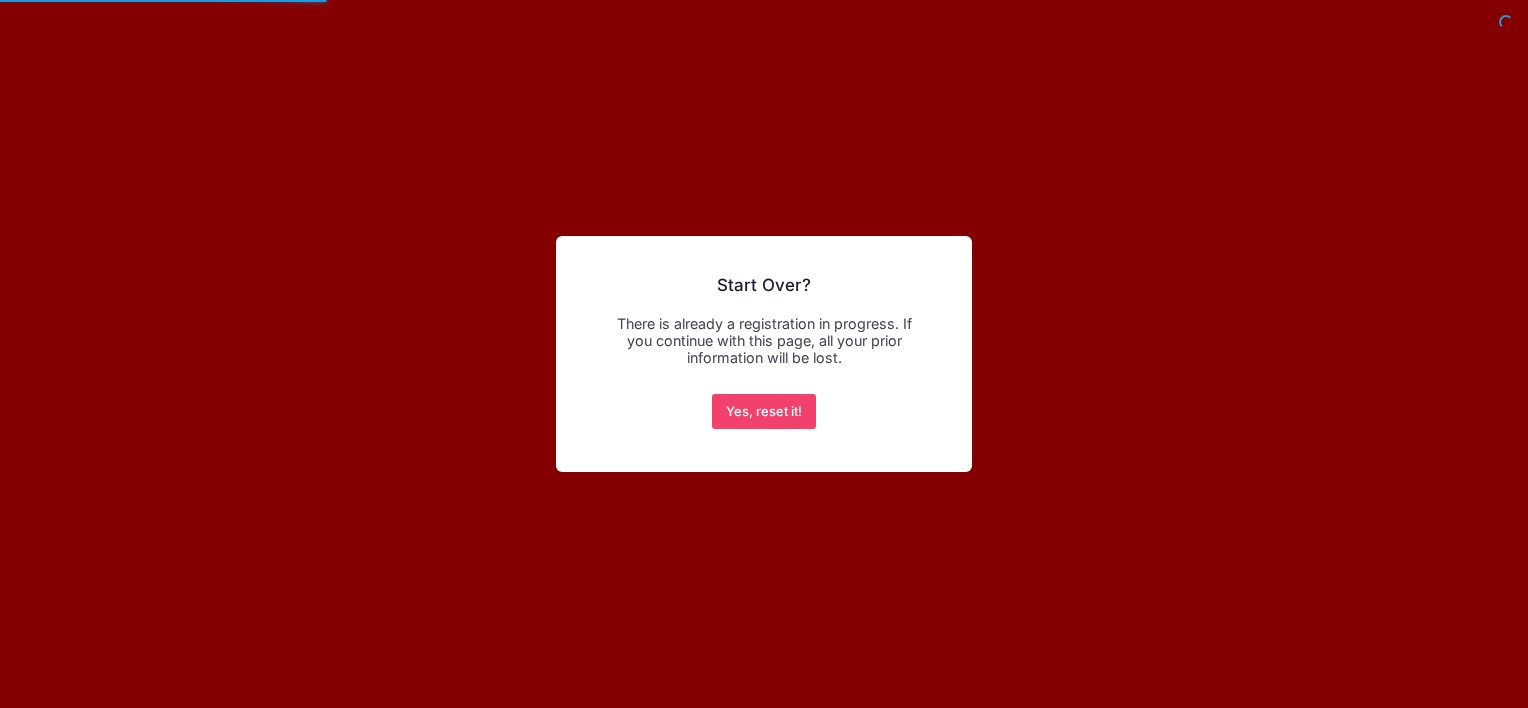 scroll, scrollTop: 0, scrollLeft: 0, axis: both 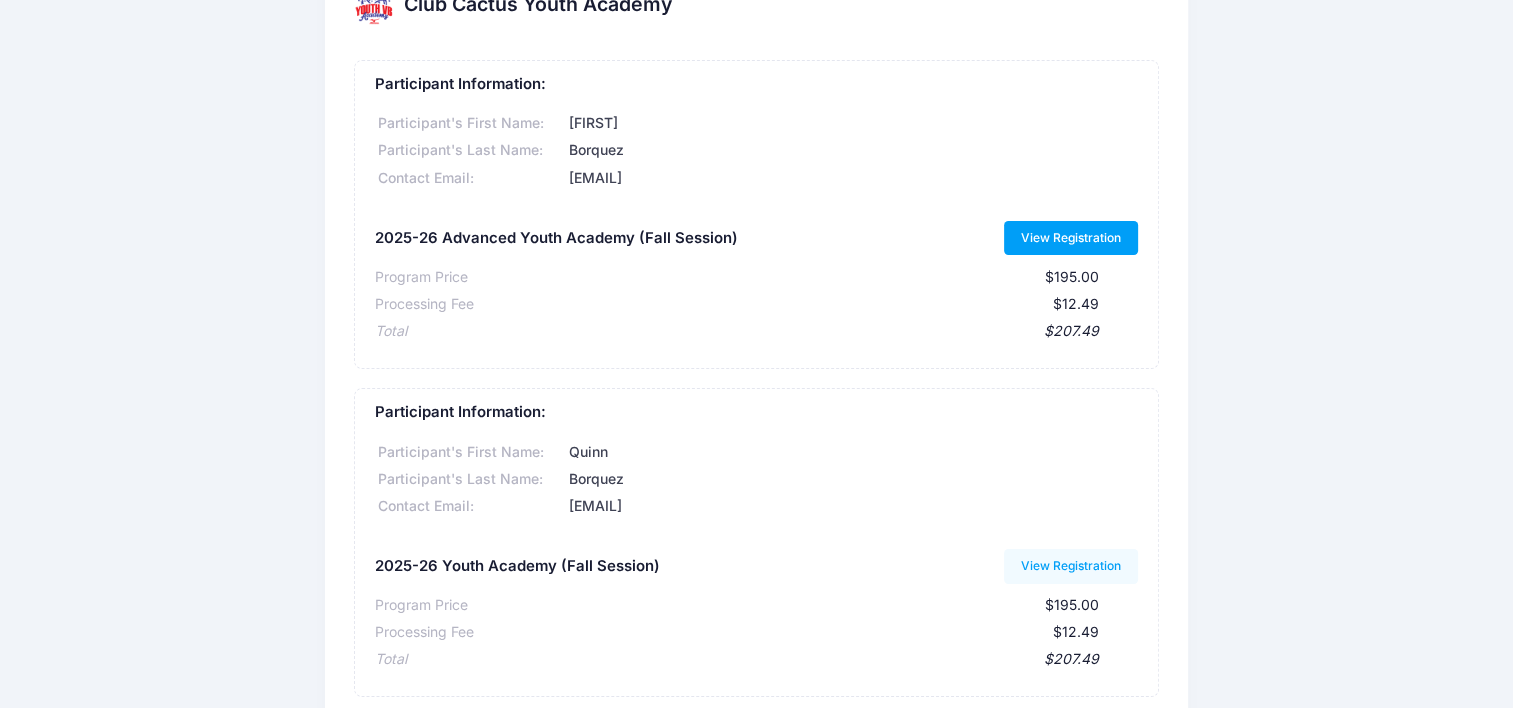 click on "View Registration" at bounding box center (1071, 238) 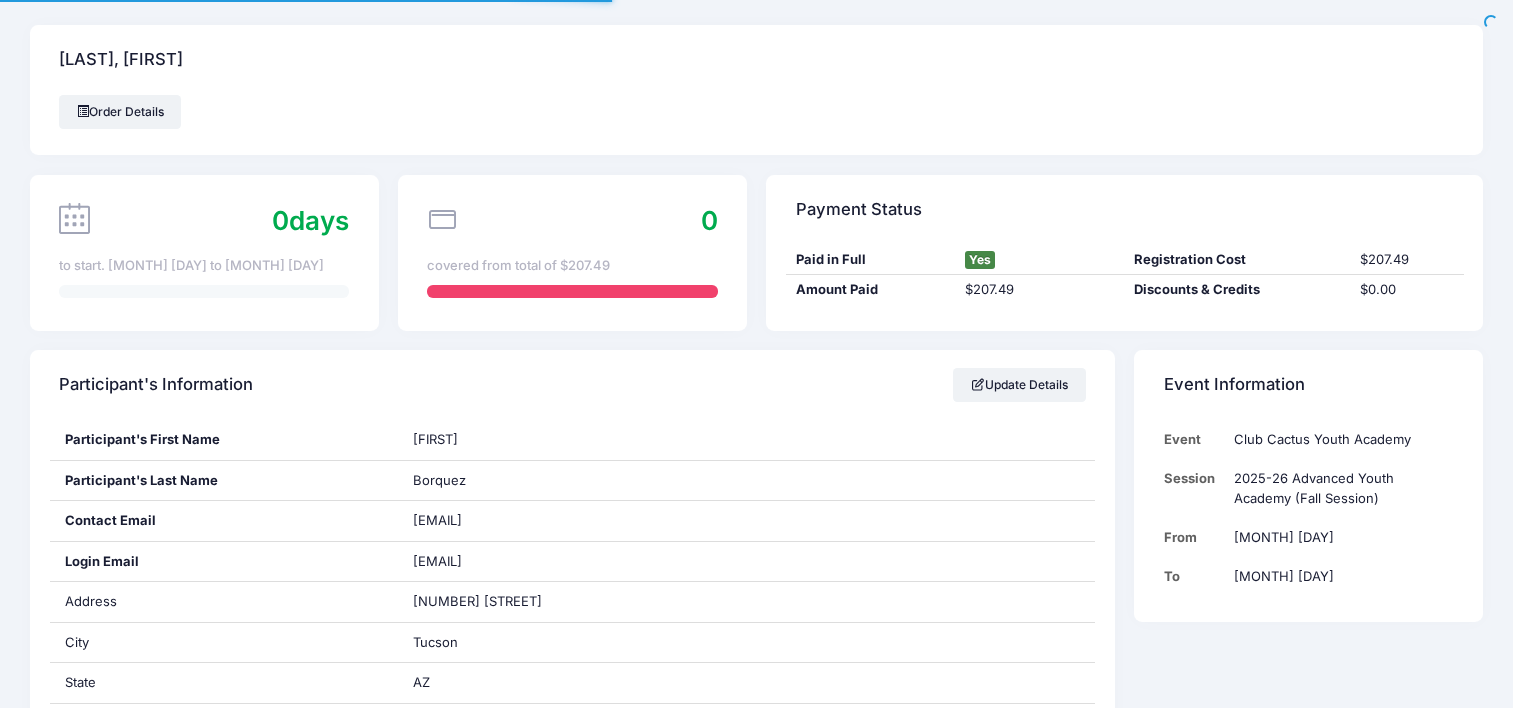 scroll, scrollTop: 0, scrollLeft: 0, axis: both 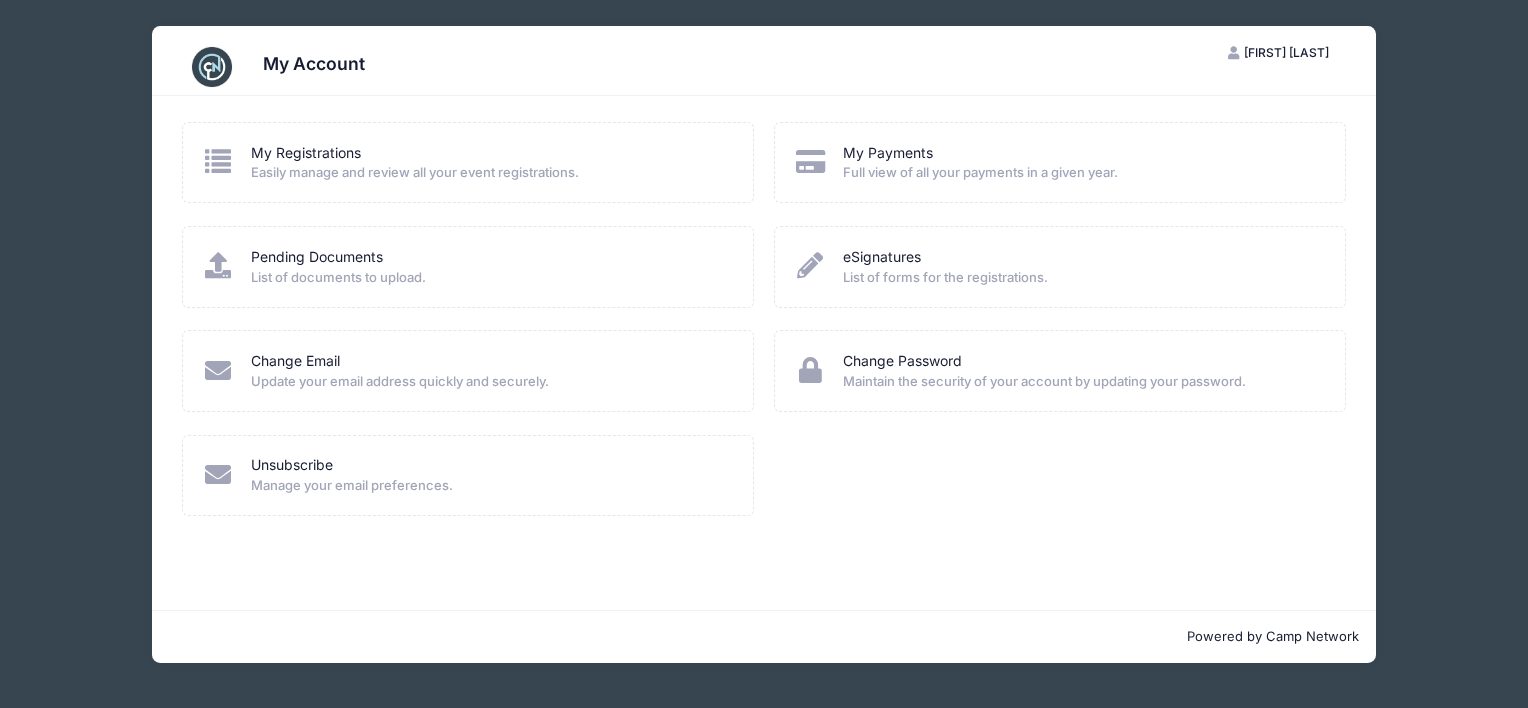 click on "Easily manage and review all your event registrations." at bounding box center [489, 173] 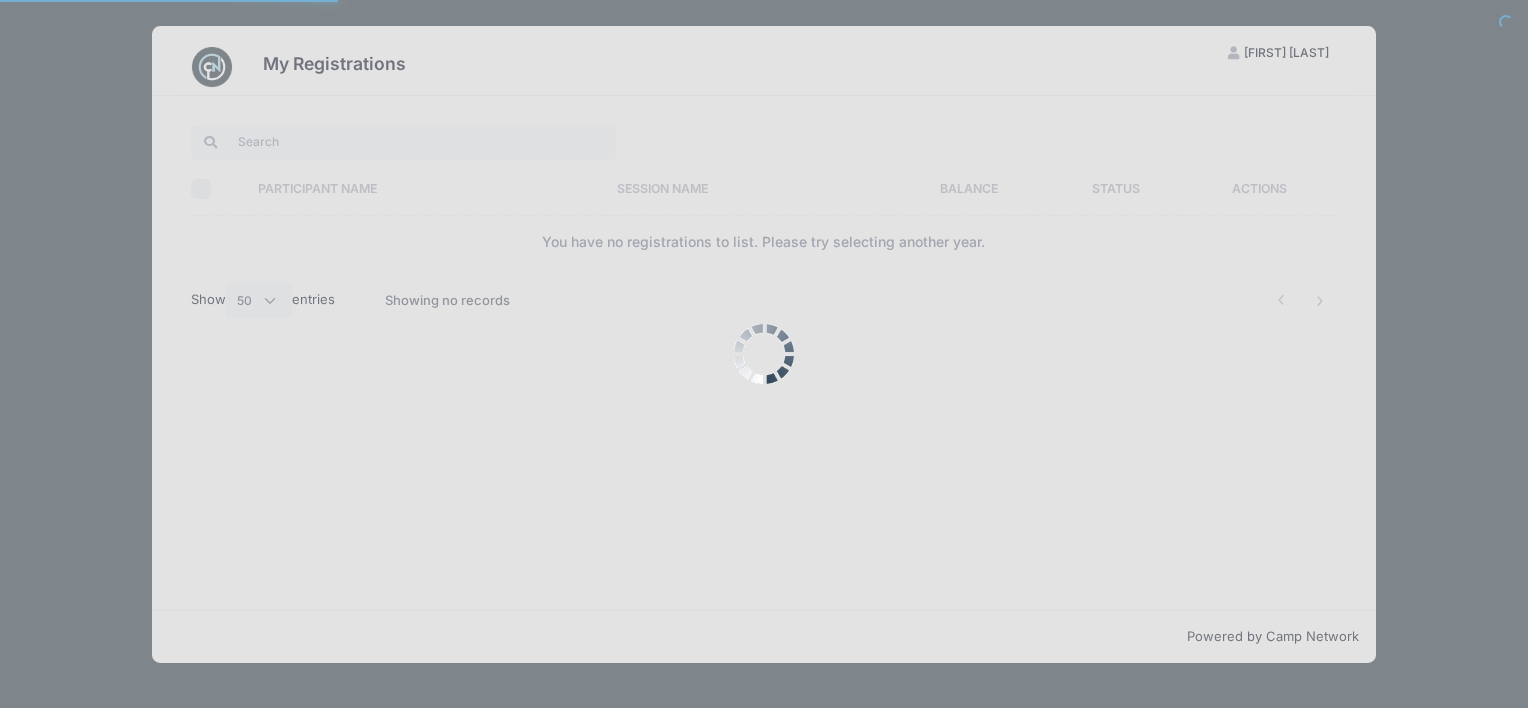 select on "50" 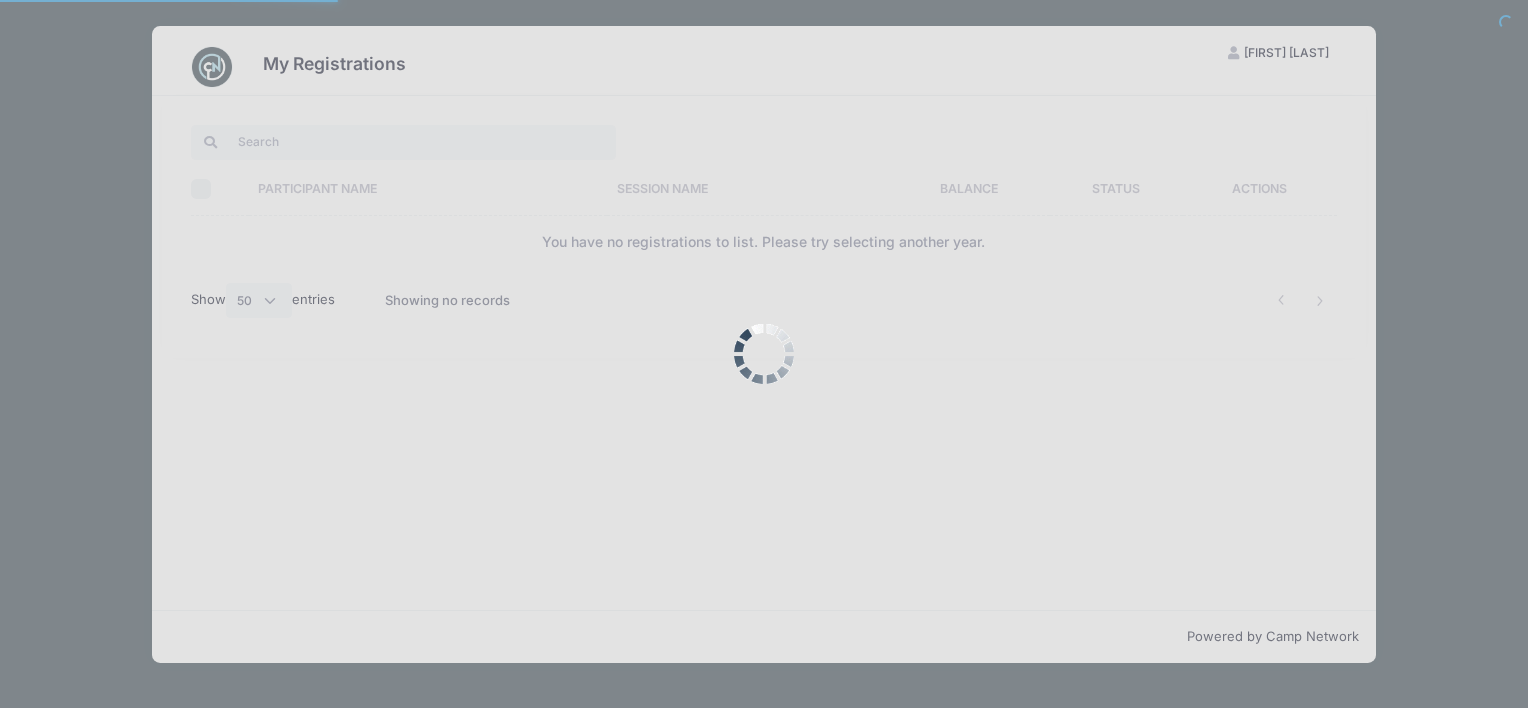scroll, scrollTop: 0, scrollLeft: 0, axis: both 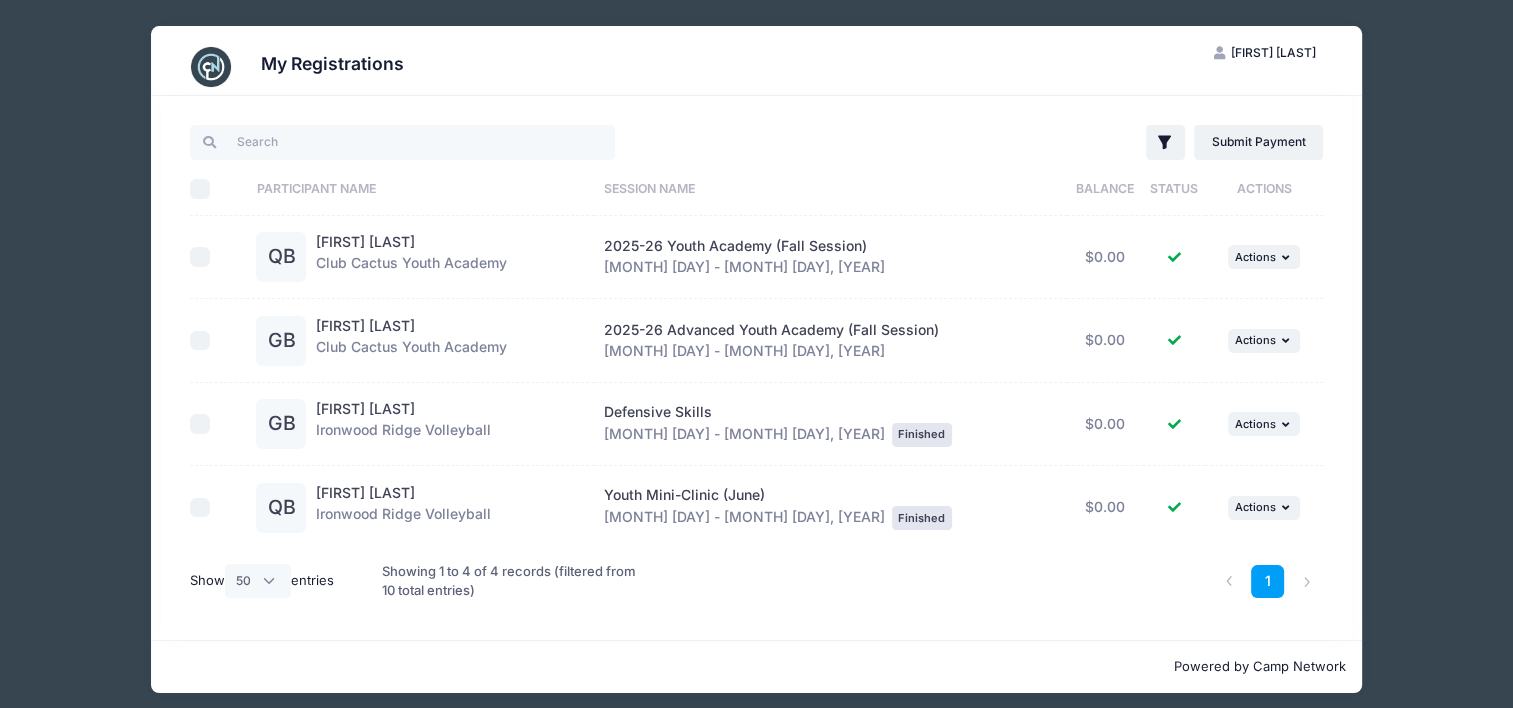 click on "[FIRST] [LAST]" at bounding box center [365, 241] 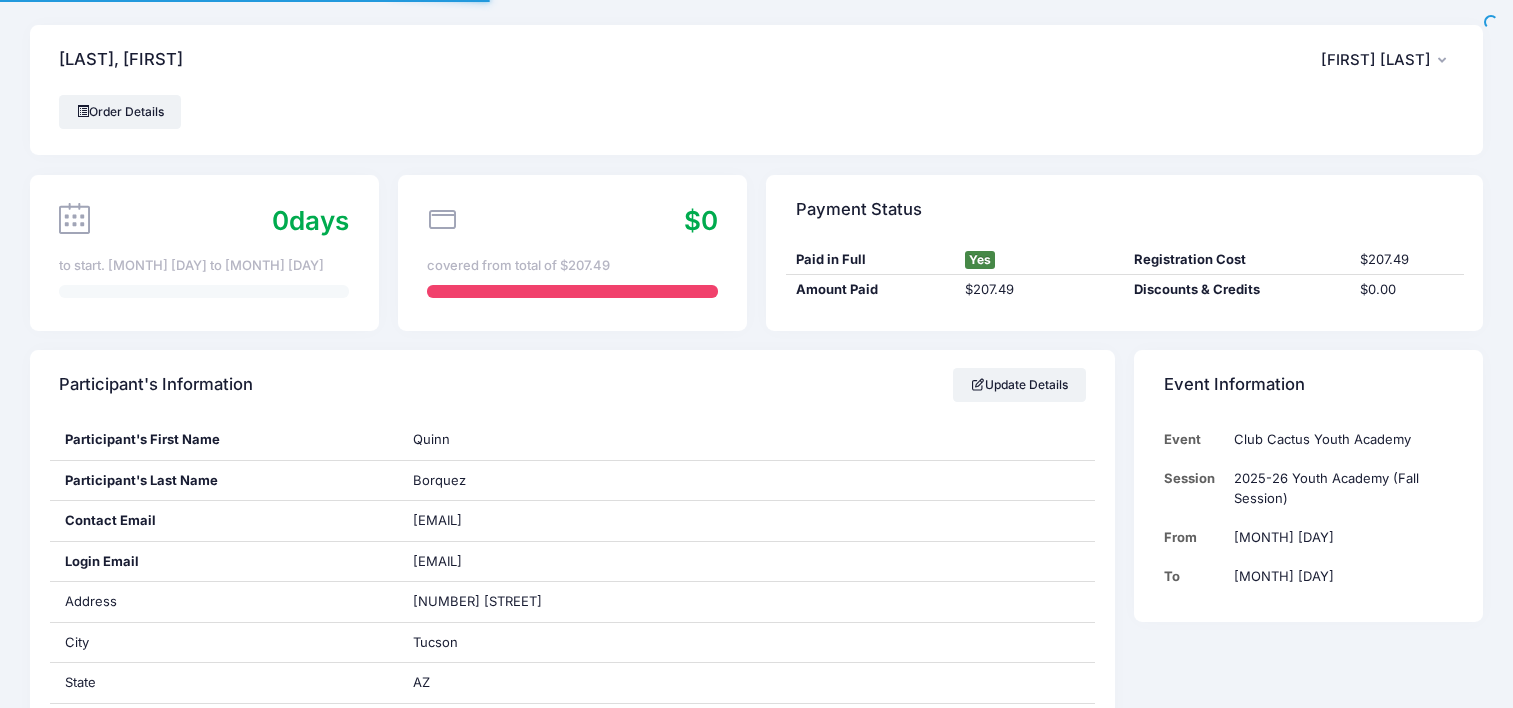 scroll, scrollTop: 0, scrollLeft: 0, axis: both 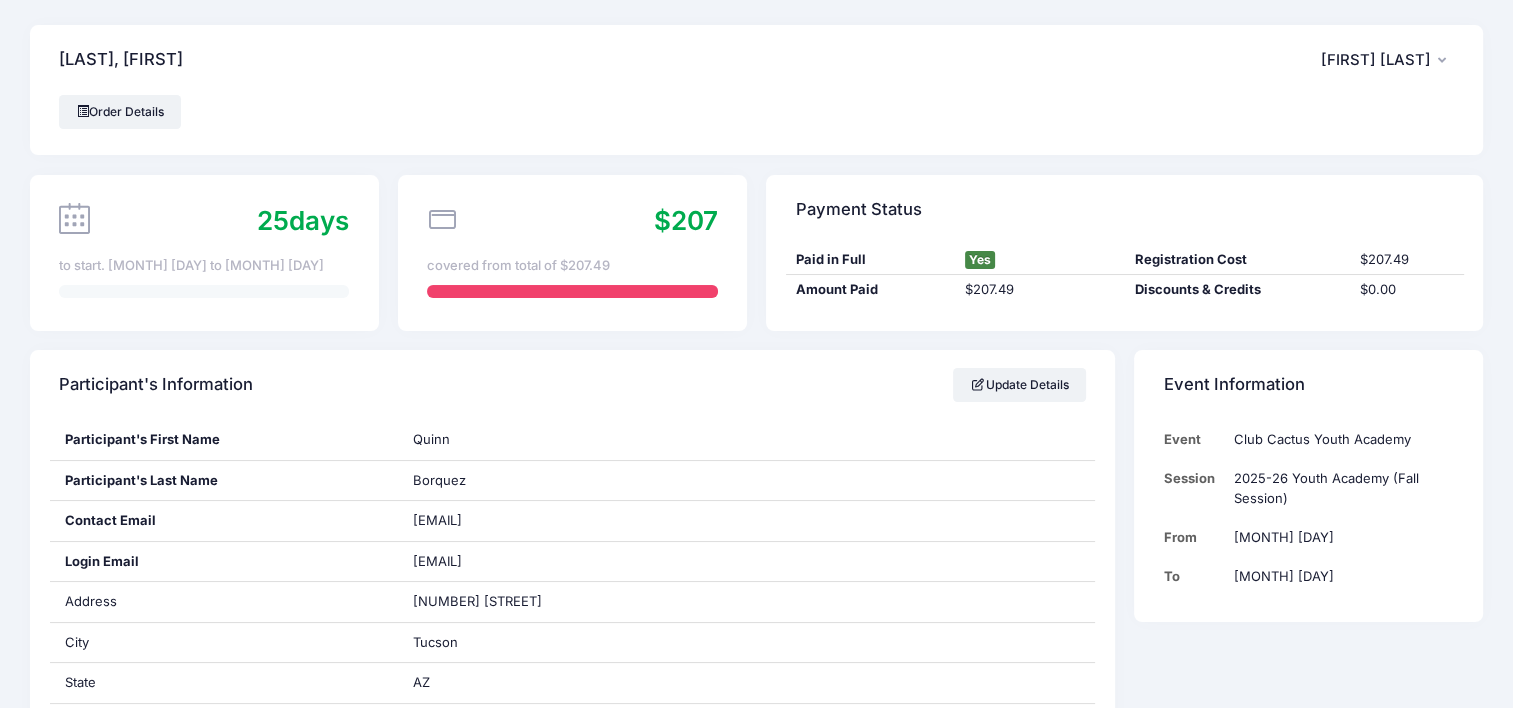 click on "2025-26 Youth Academy (Fall Session)" at bounding box center [1338, 488] 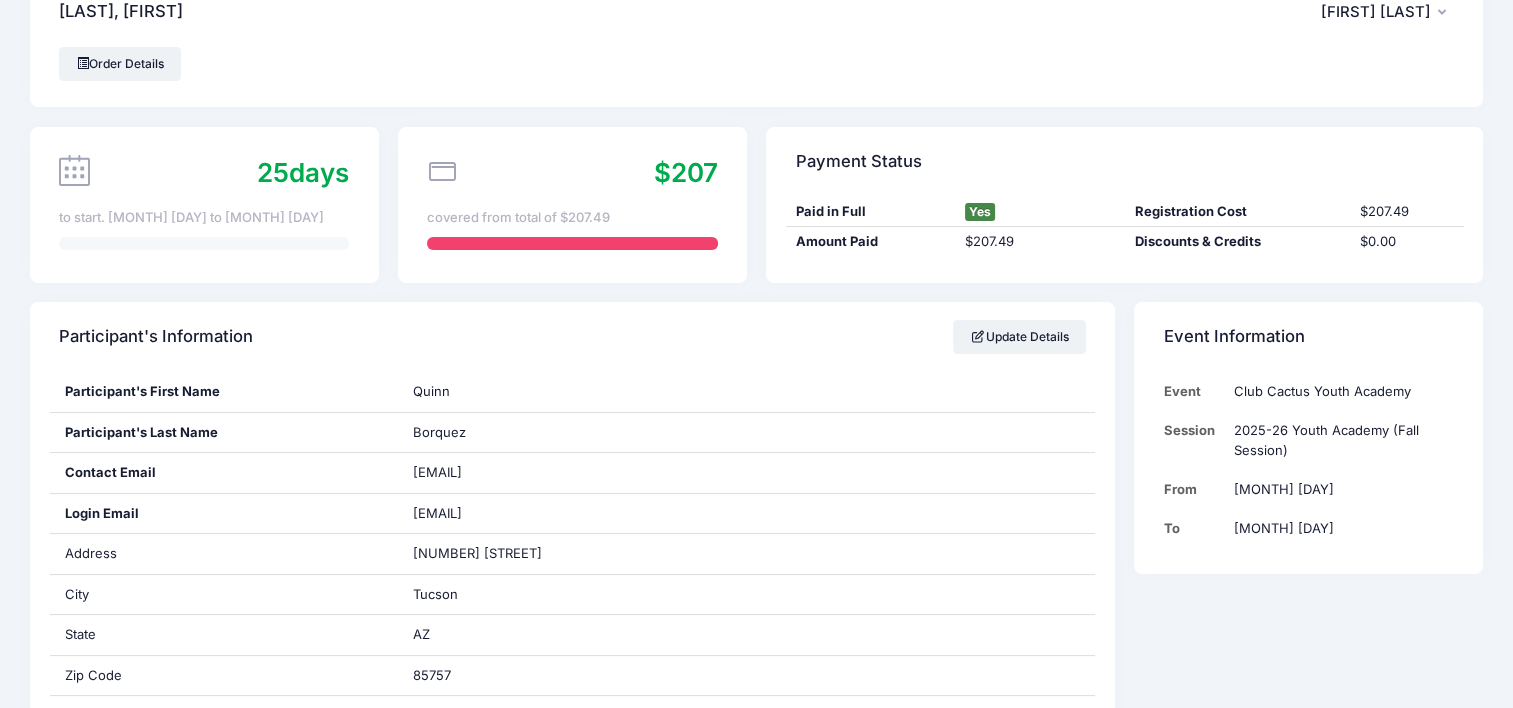 scroll, scrollTop: 0, scrollLeft: 0, axis: both 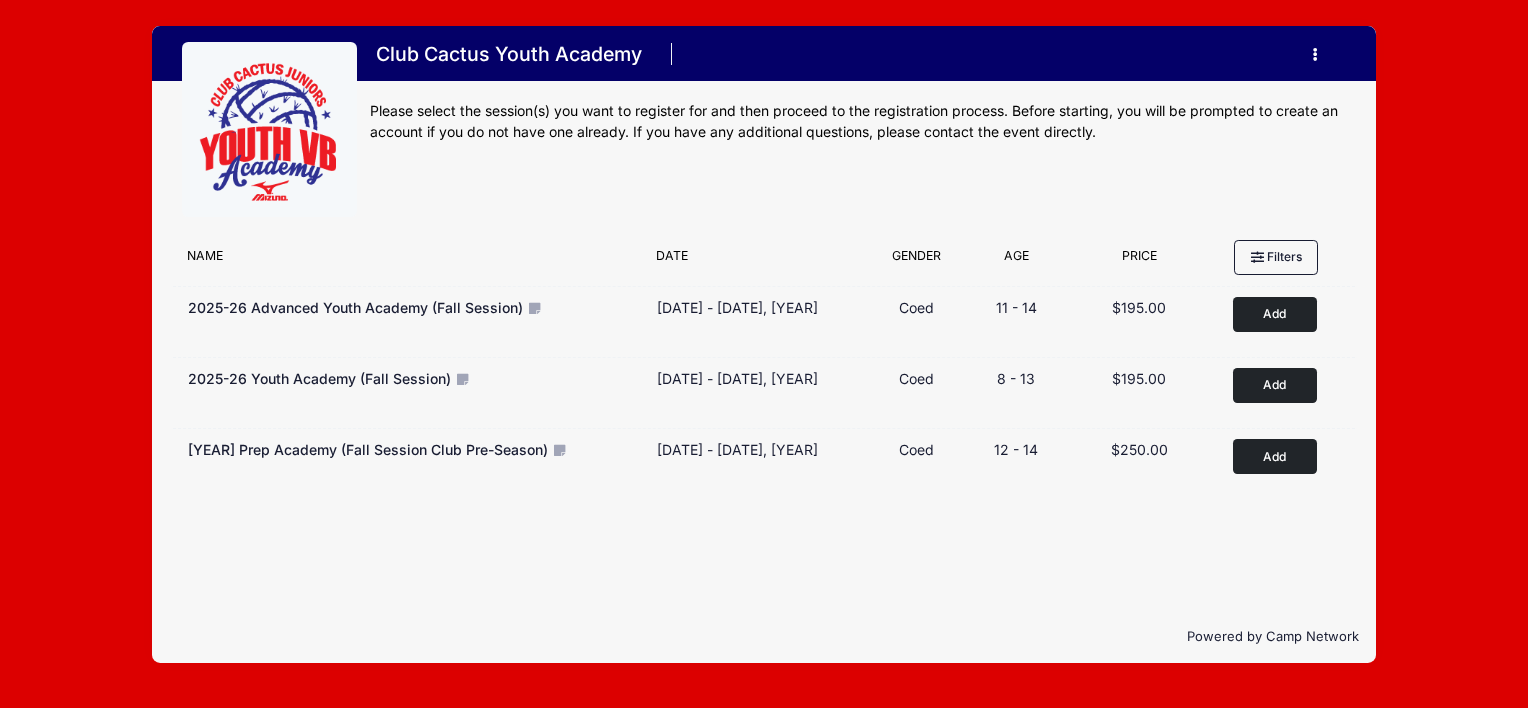 click at bounding box center [535, 308] 